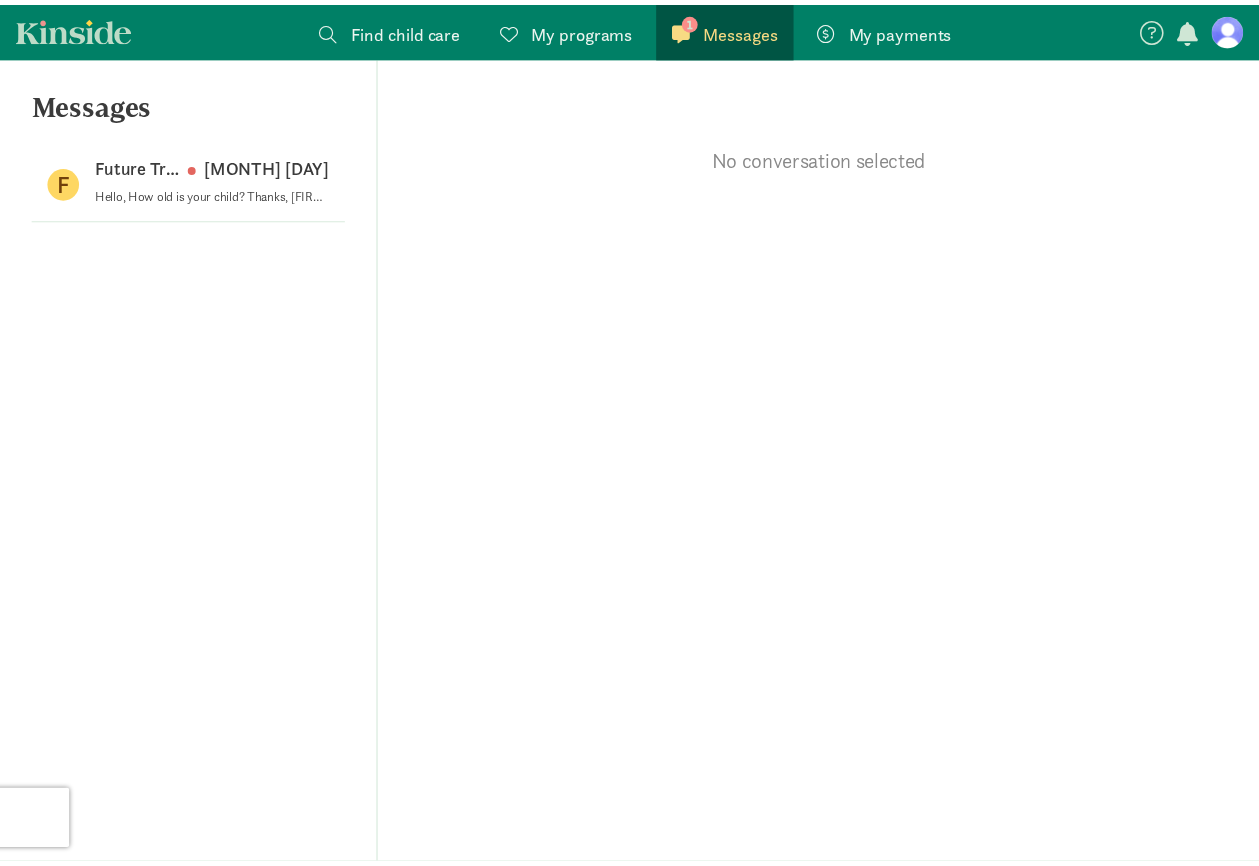 scroll, scrollTop: 0, scrollLeft: 0, axis: both 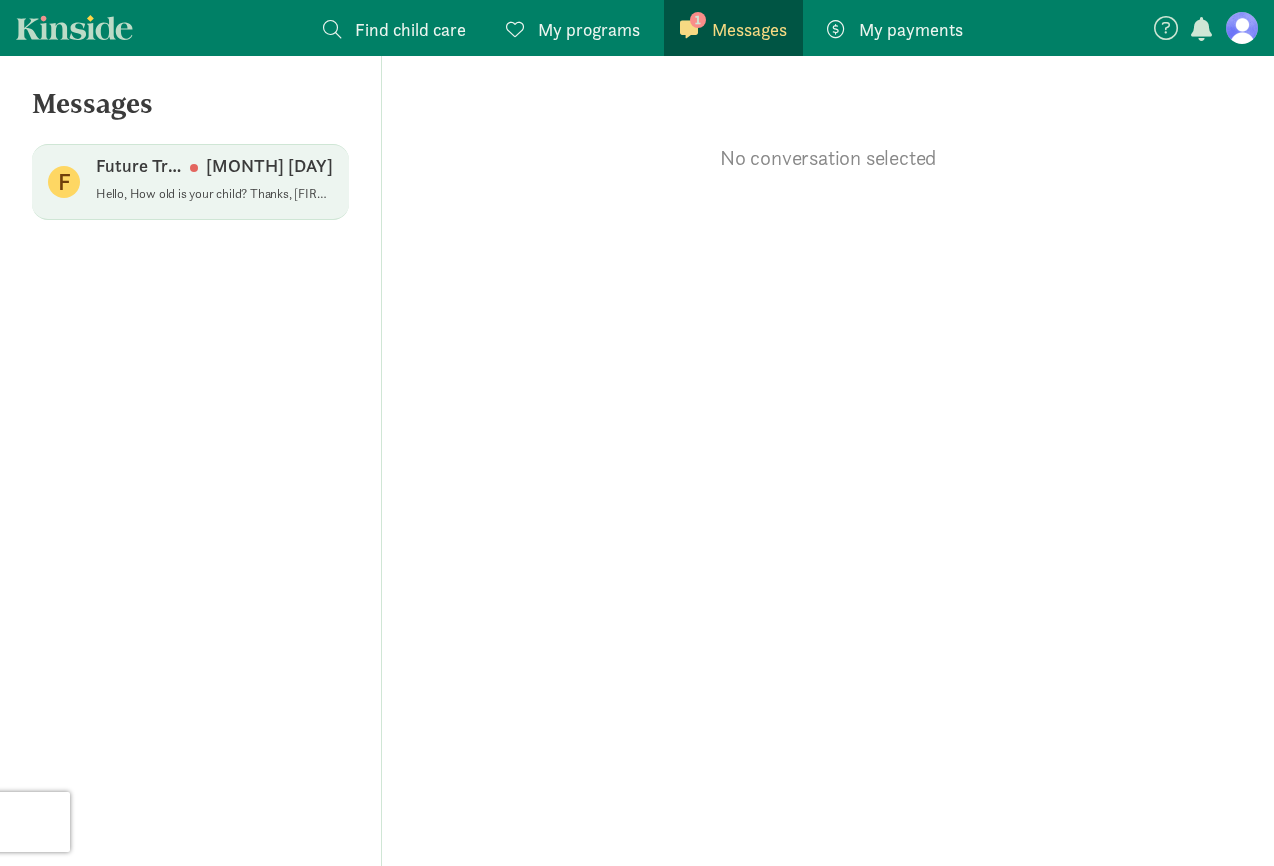 click on "Future Trust Day Care Center" at bounding box center [143, 166] 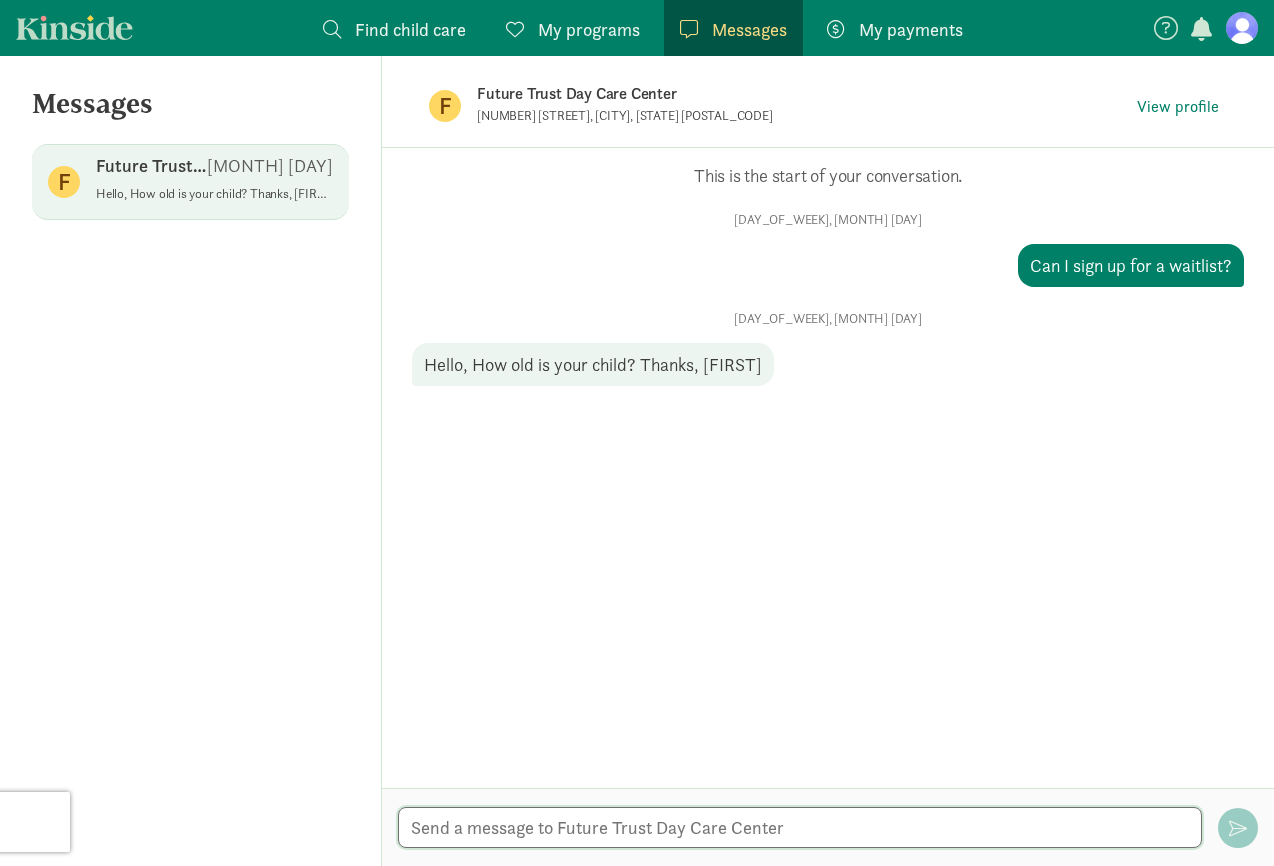 click at bounding box center [800, 827] 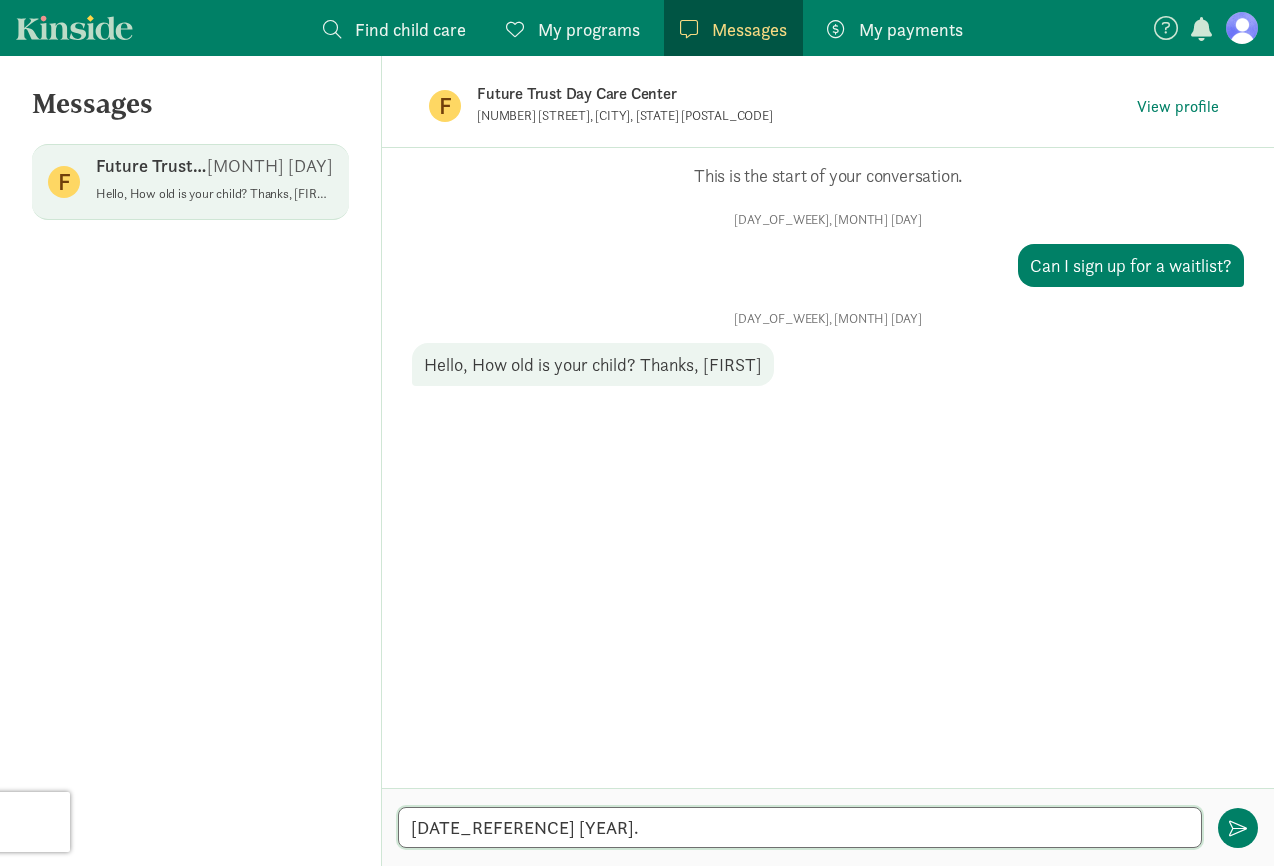 type on "[DATE_REFERENCE] [YEAR]." 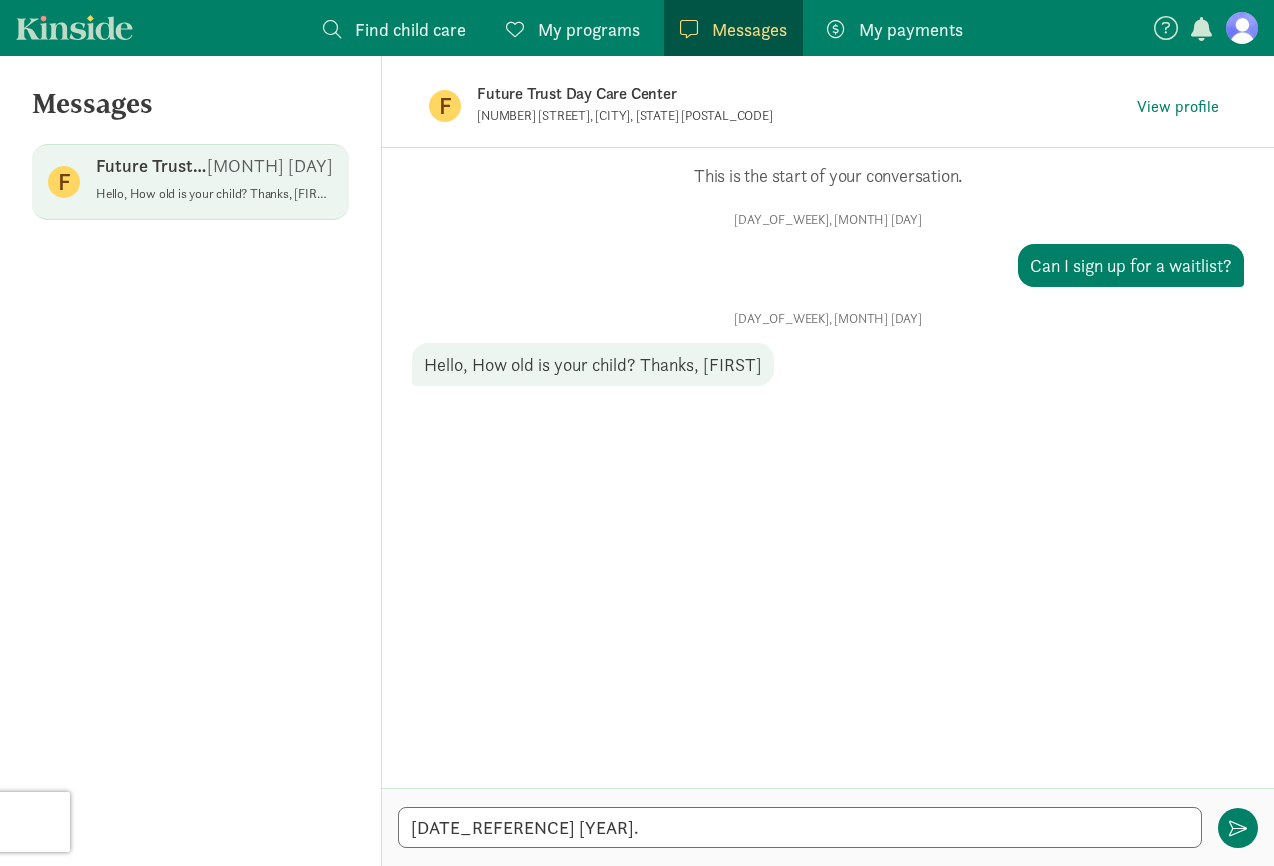 click on "Find child care" at bounding box center (410, 29) 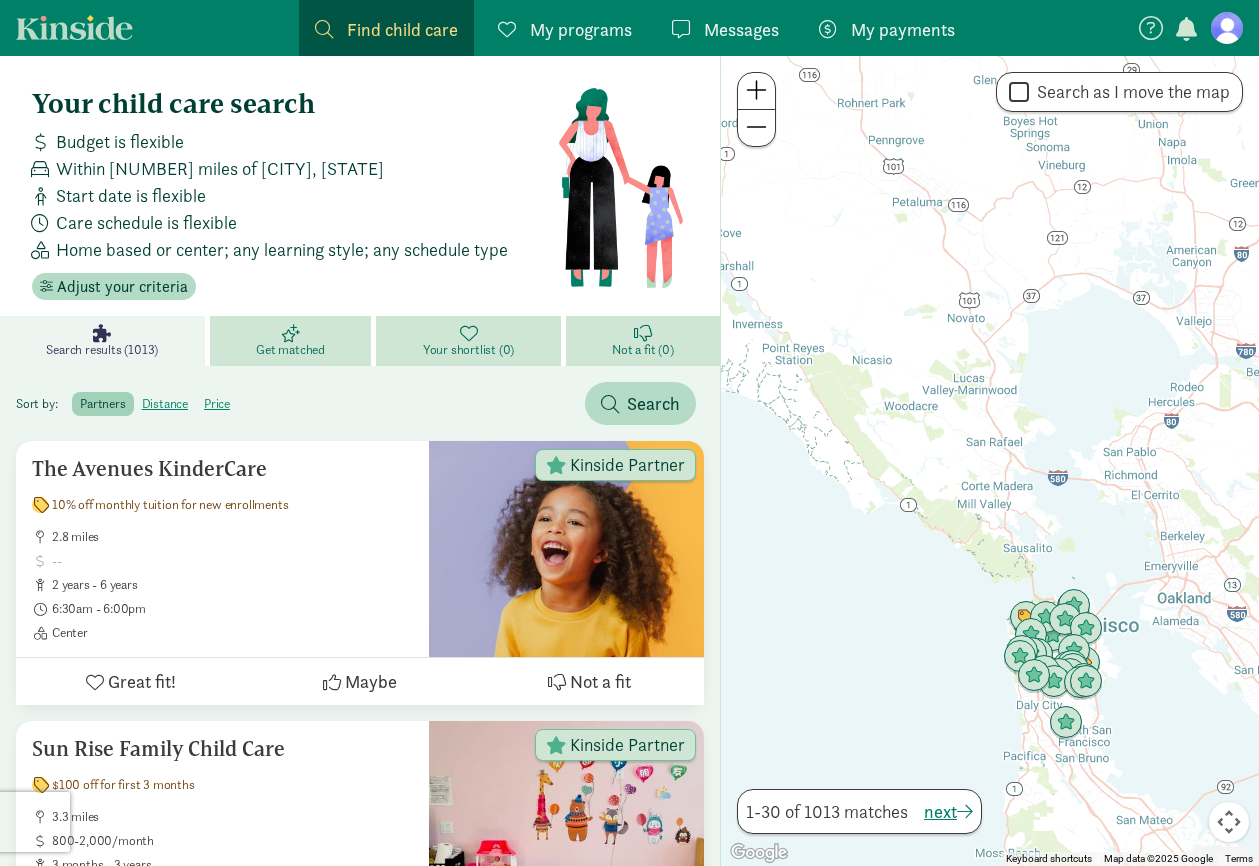 drag, startPoint x: 908, startPoint y: 229, endPoint x: 969, endPoint y: 522, distance: 299.28247 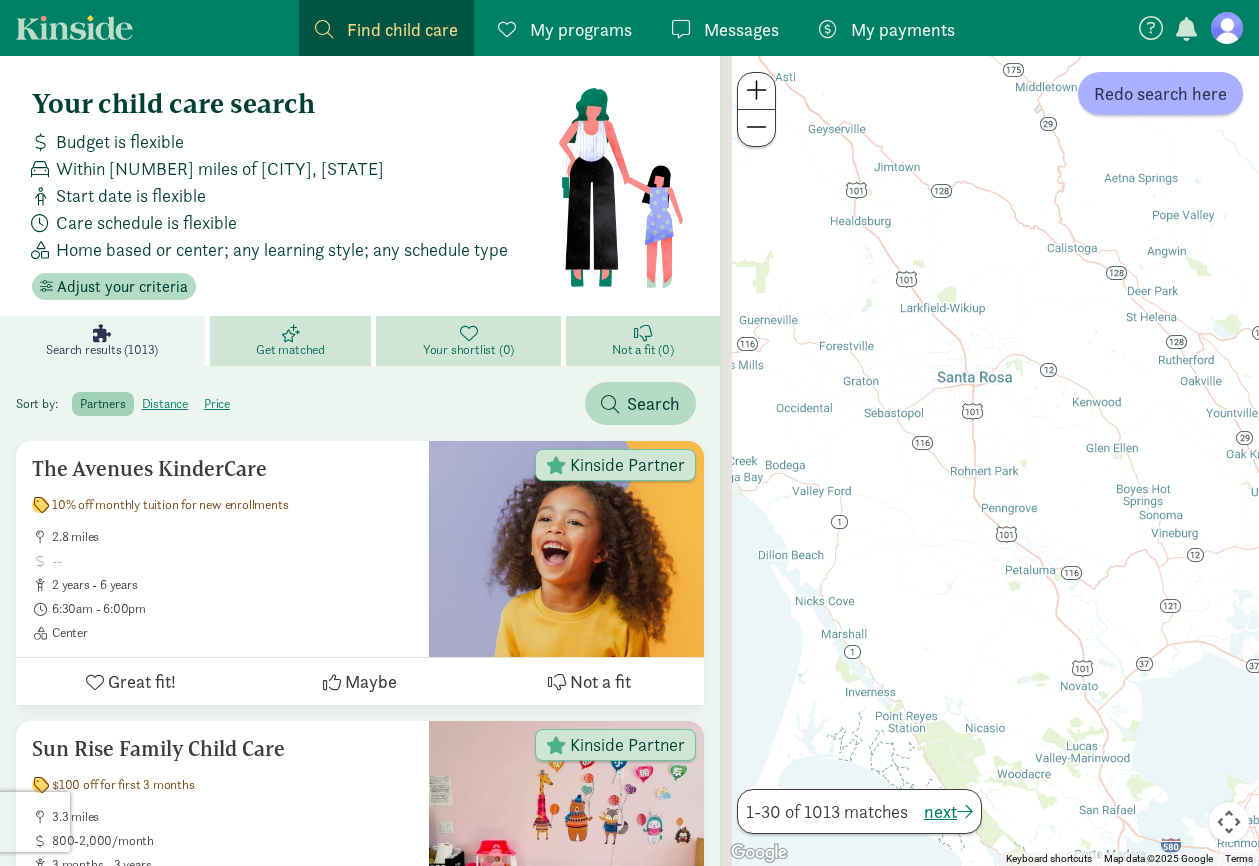 drag, startPoint x: 878, startPoint y: 333, endPoint x: 973, endPoint y: 580, distance: 264.63937 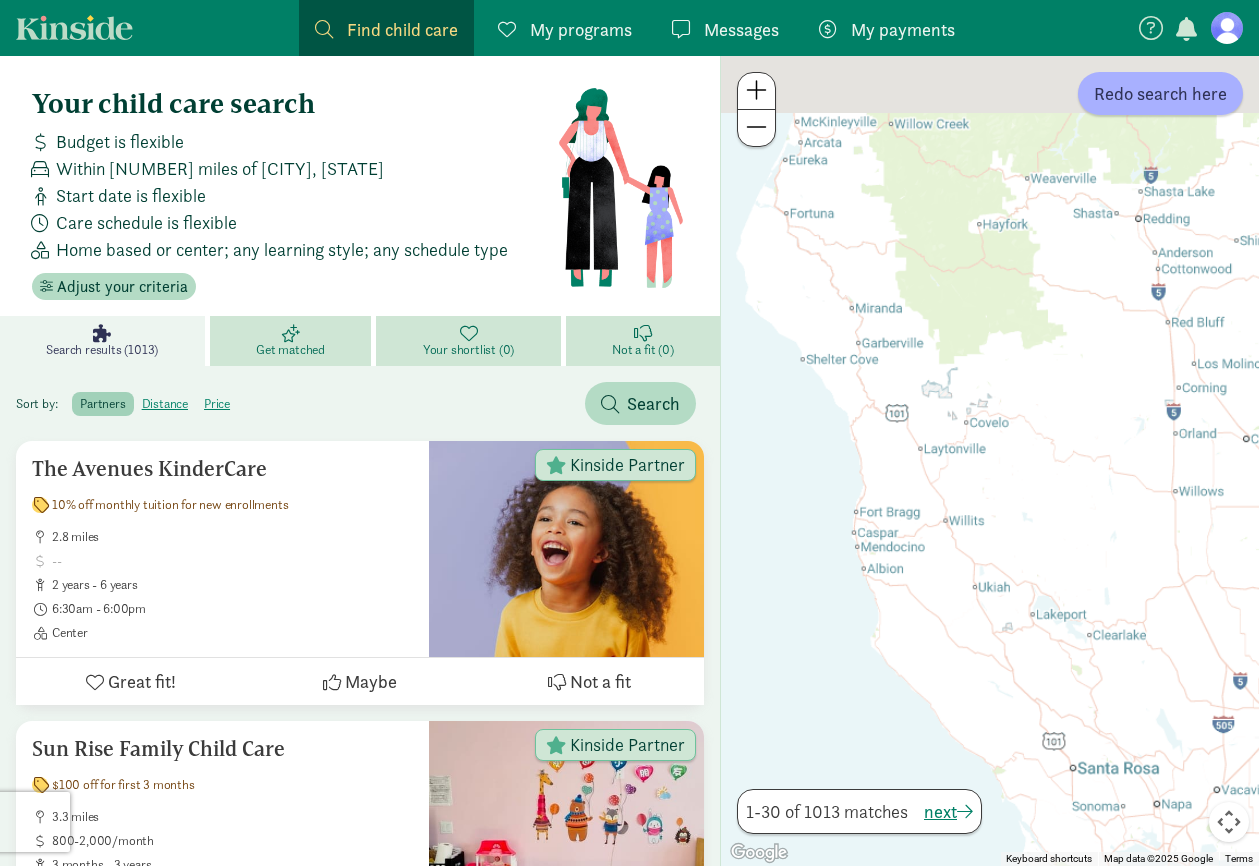 drag, startPoint x: 857, startPoint y: 256, endPoint x: 990, endPoint y: 623, distance: 390.35626 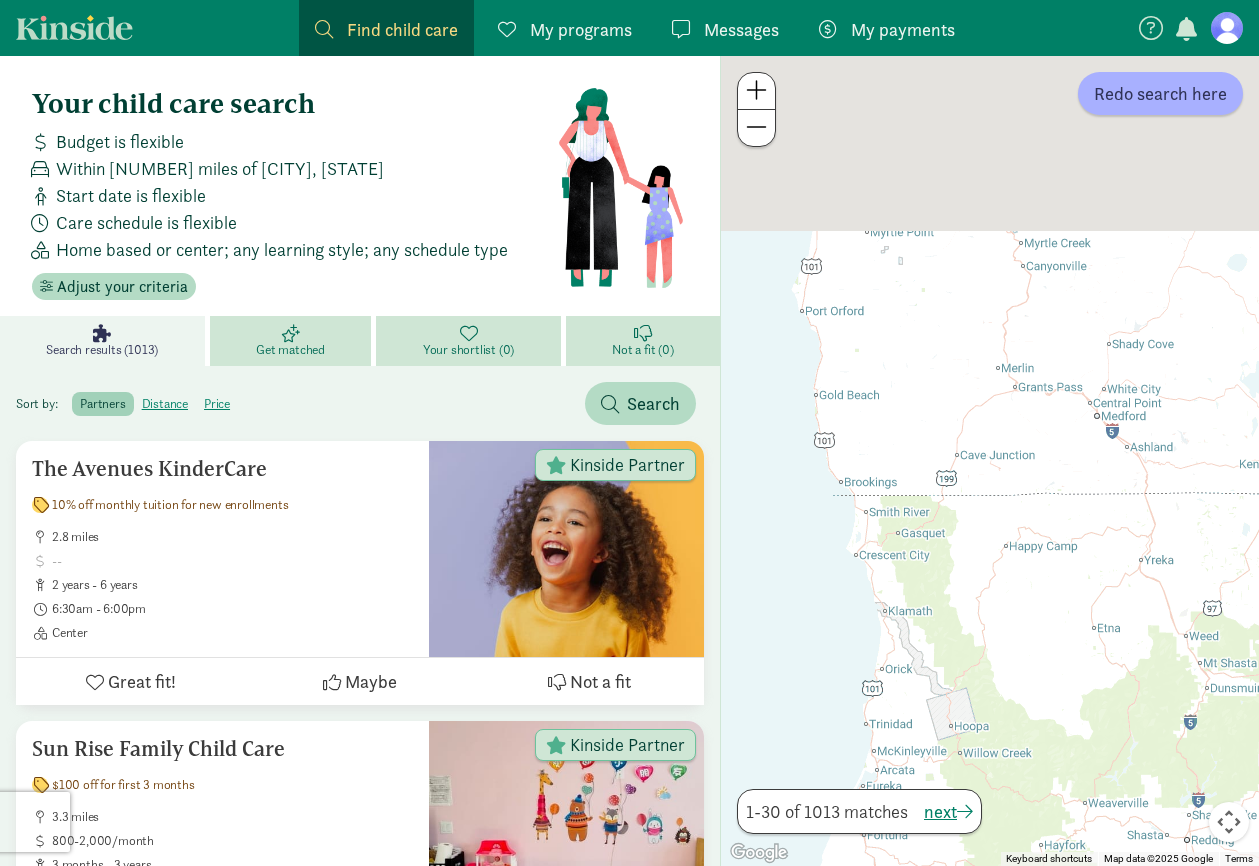 drag, startPoint x: 949, startPoint y: 470, endPoint x: 933, endPoint y: 622, distance: 152.83978 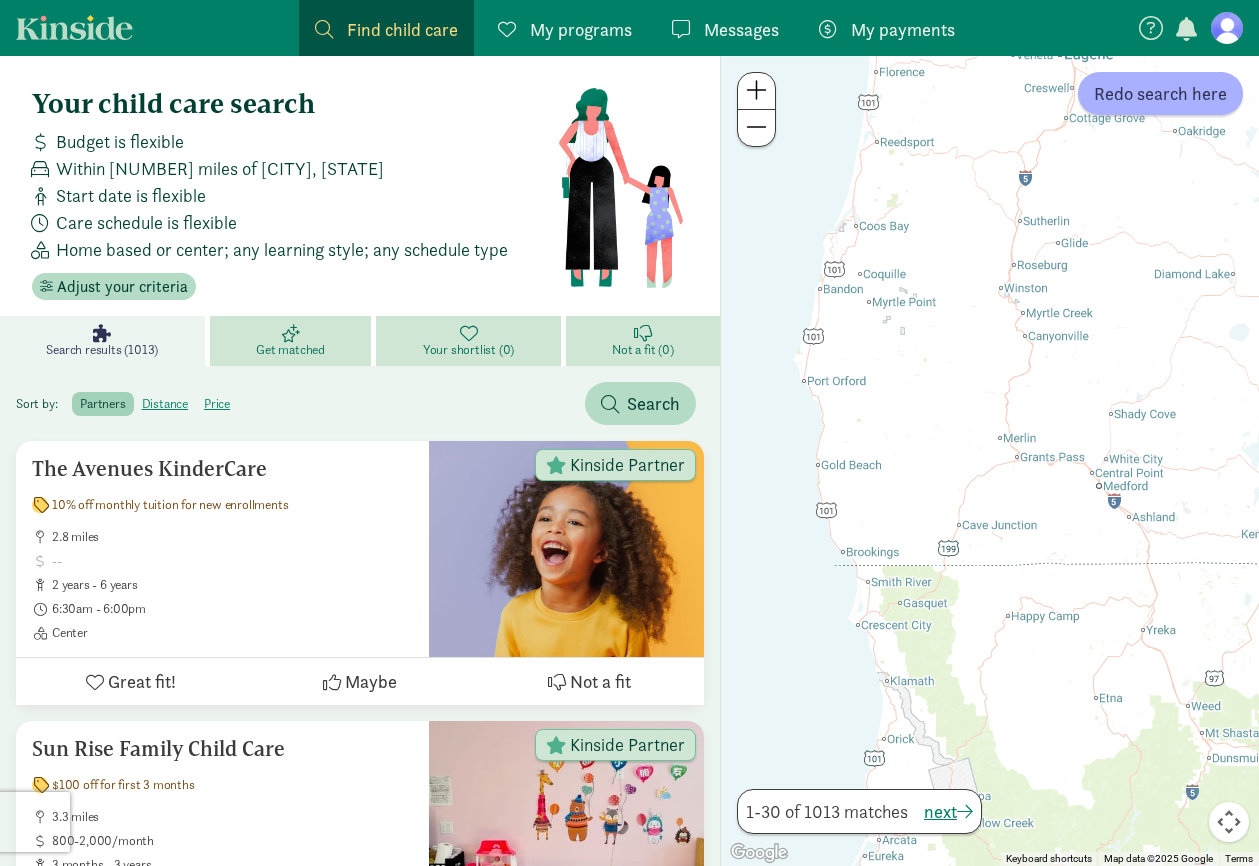 drag, startPoint x: 917, startPoint y: 530, endPoint x: 898, endPoint y: 738, distance: 208.86598 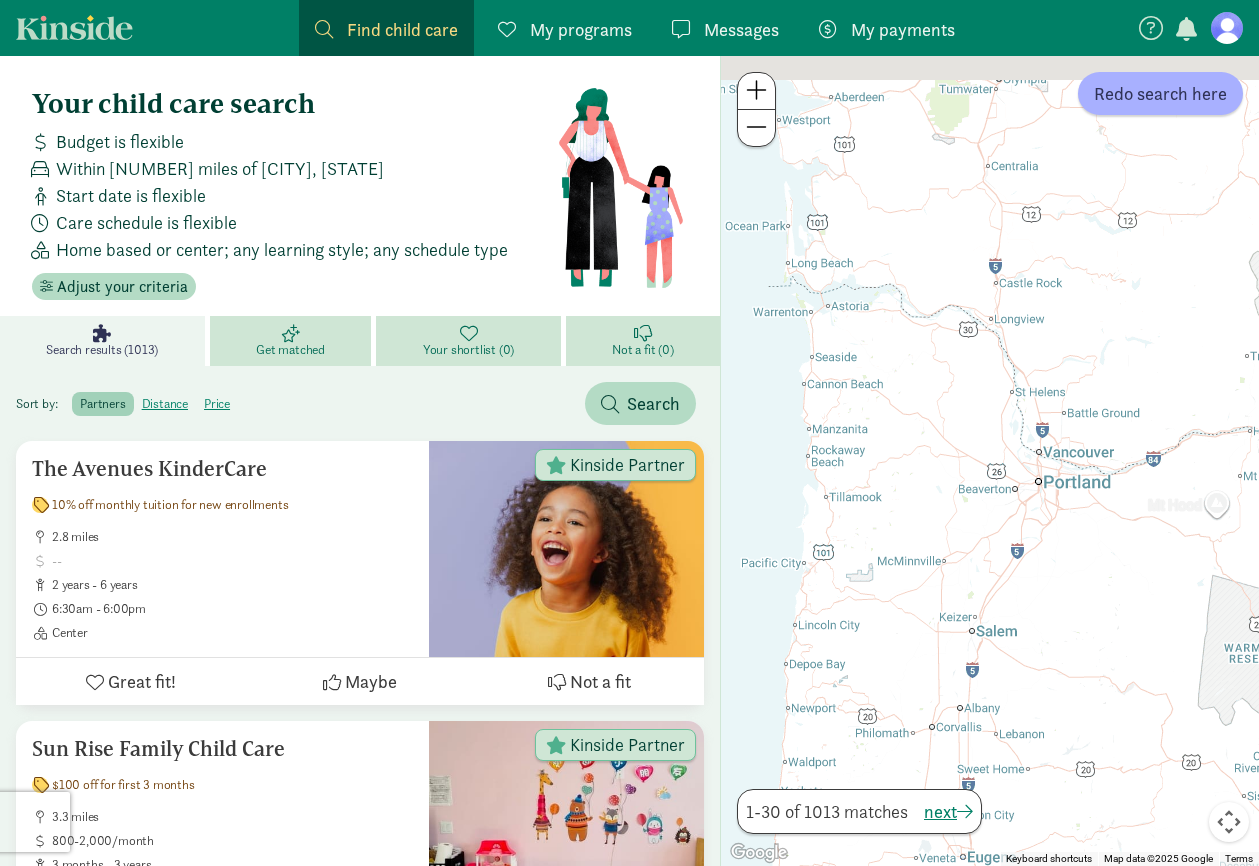 drag, startPoint x: 913, startPoint y: 478, endPoint x: 862, endPoint y: 763, distance: 289.5272 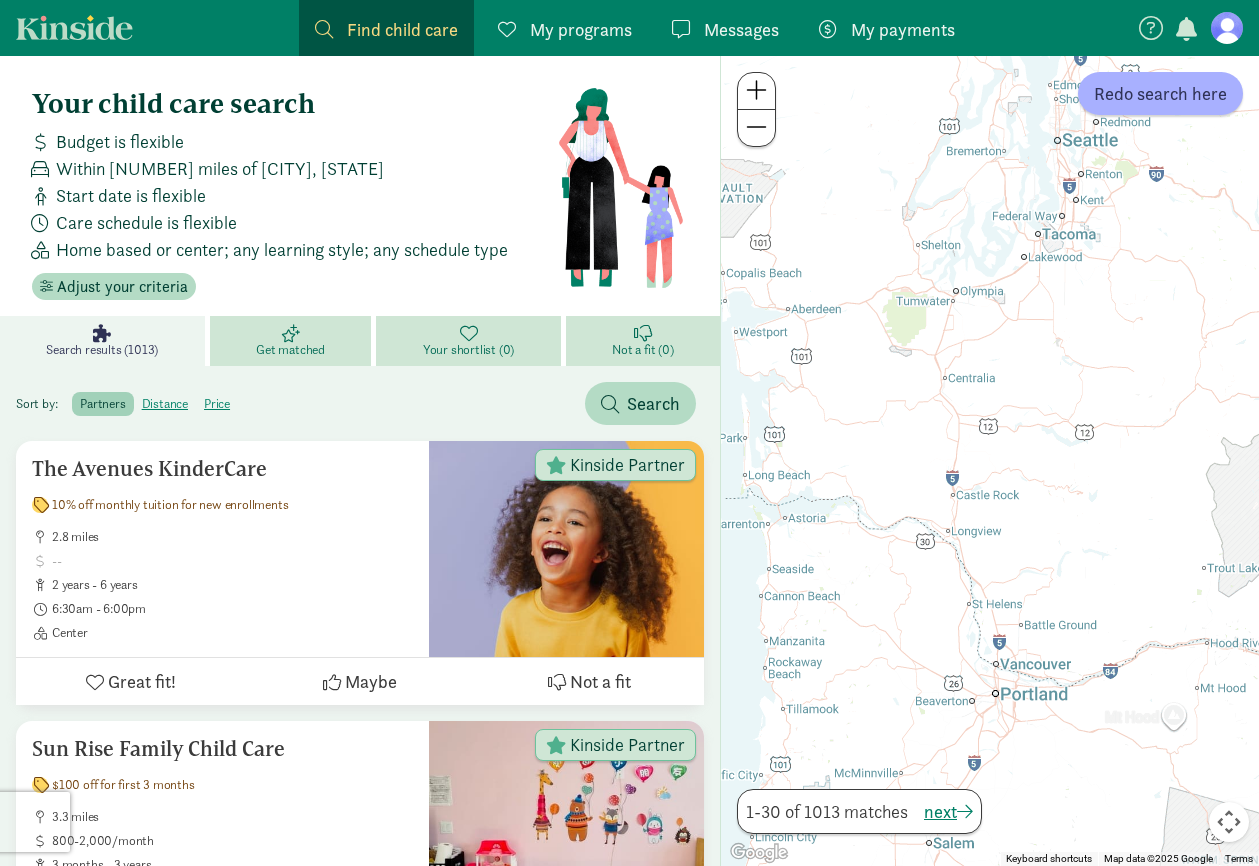 drag, startPoint x: 964, startPoint y: 539, endPoint x: 937, endPoint y: 761, distance: 223.63586 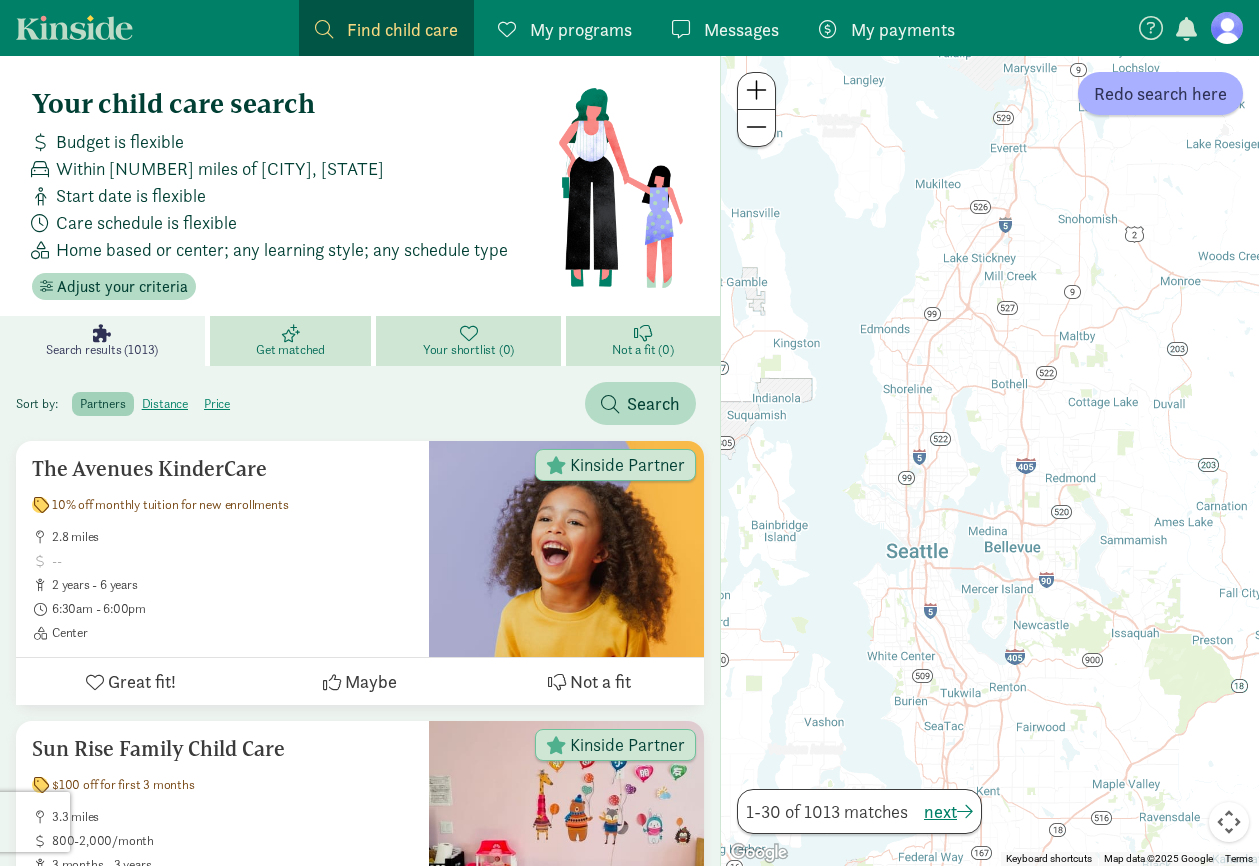 drag, startPoint x: 1103, startPoint y: 719, endPoint x: 936, endPoint y: 508, distance: 269.09106 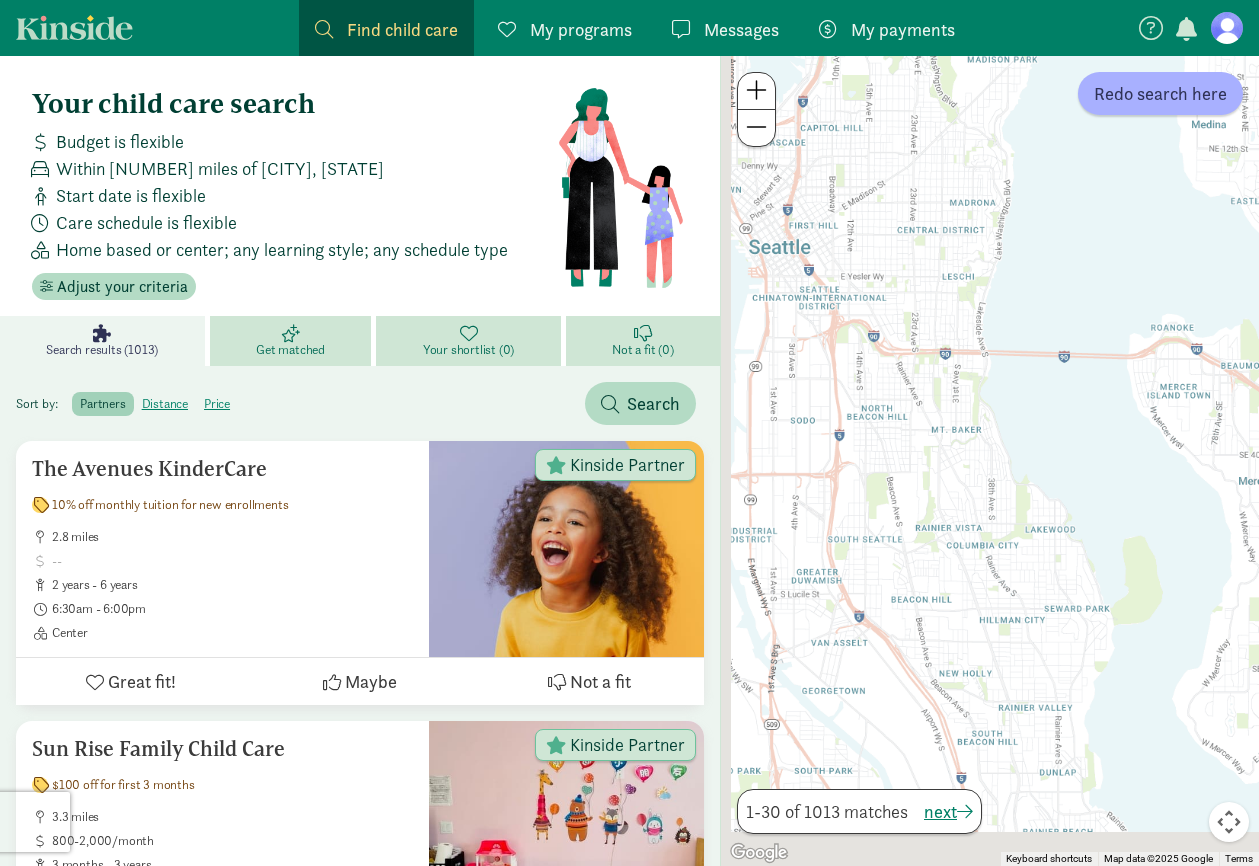 drag, startPoint x: 958, startPoint y: 624, endPoint x: 1022, endPoint y: 421, distance: 212.84972 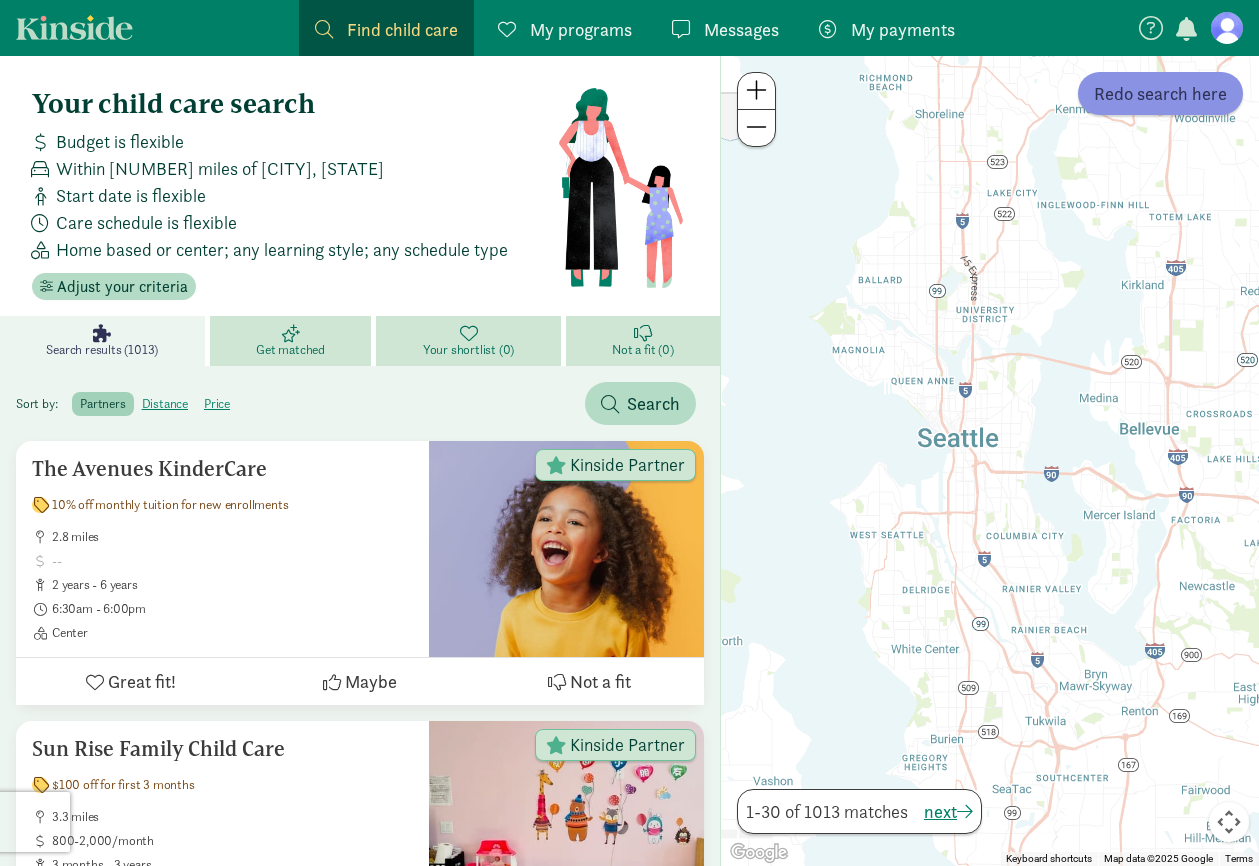 click on "Redo search here" at bounding box center (1160, 93) 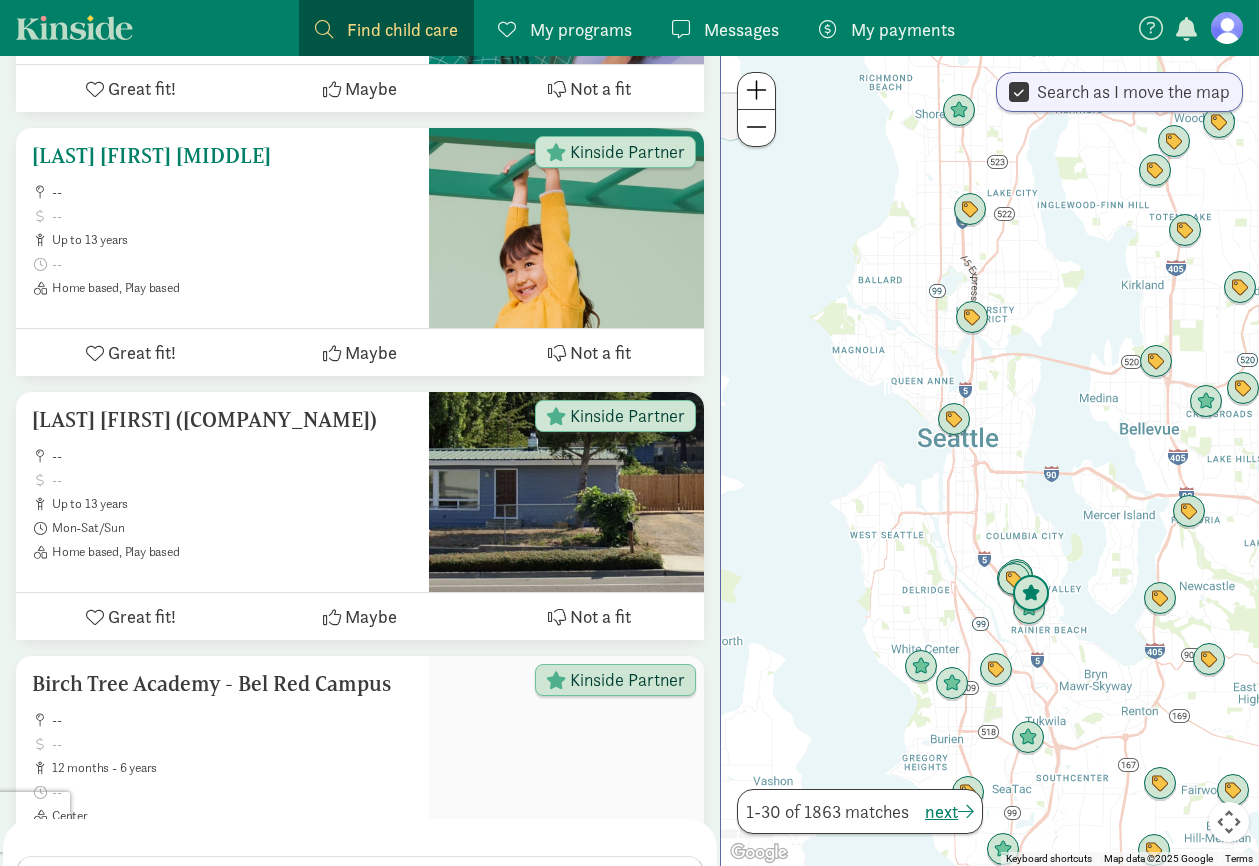 scroll, scrollTop: 7886, scrollLeft: 0, axis: vertical 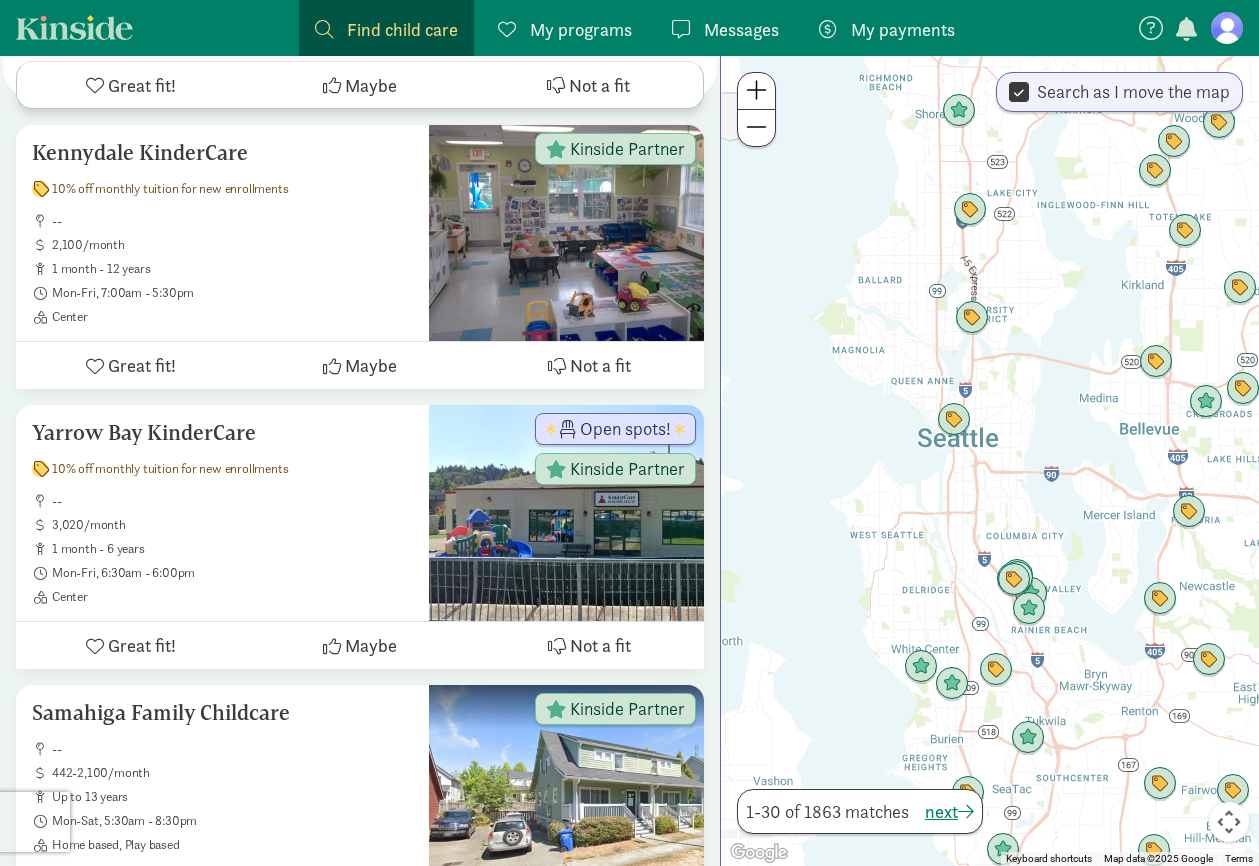 click on "Find child care" at bounding box center (402, 29) 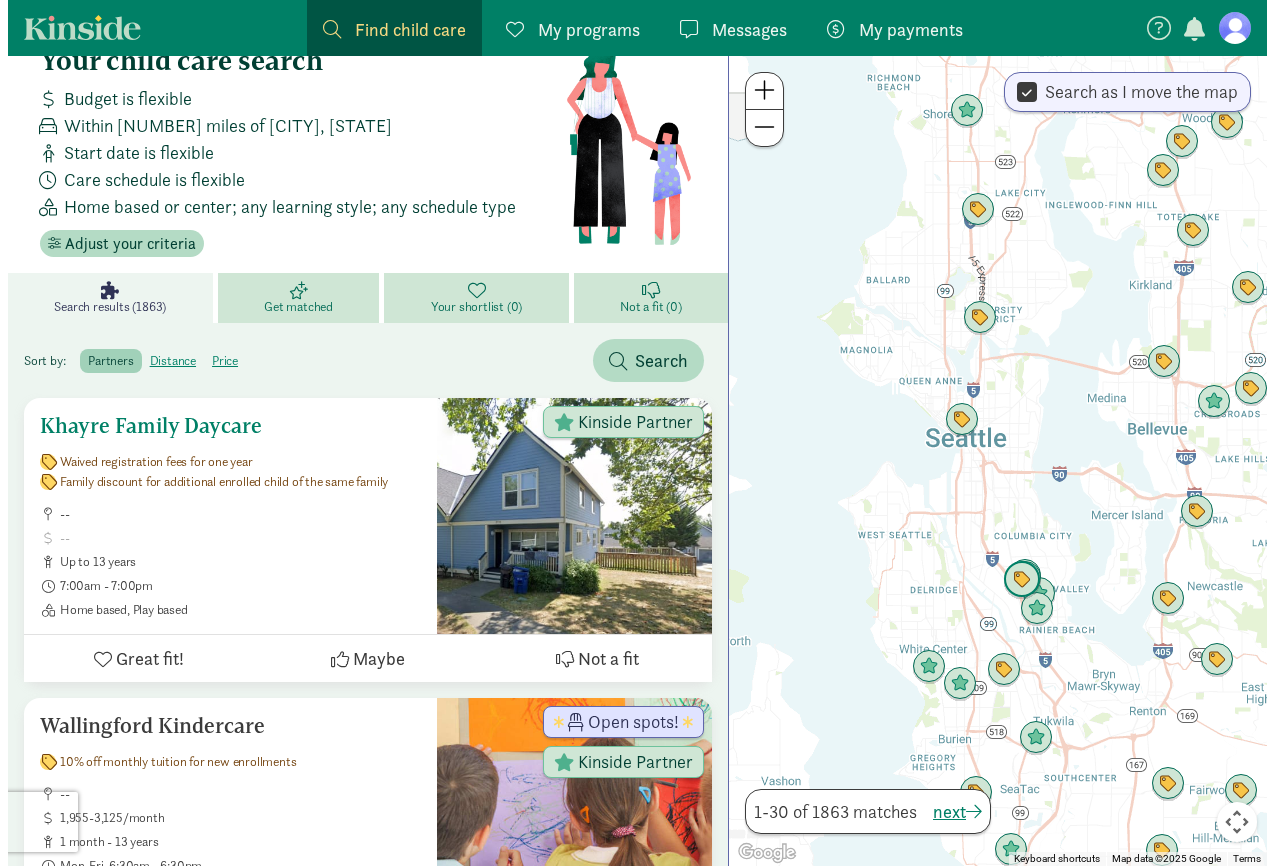 scroll, scrollTop: 0, scrollLeft: 0, axis: both 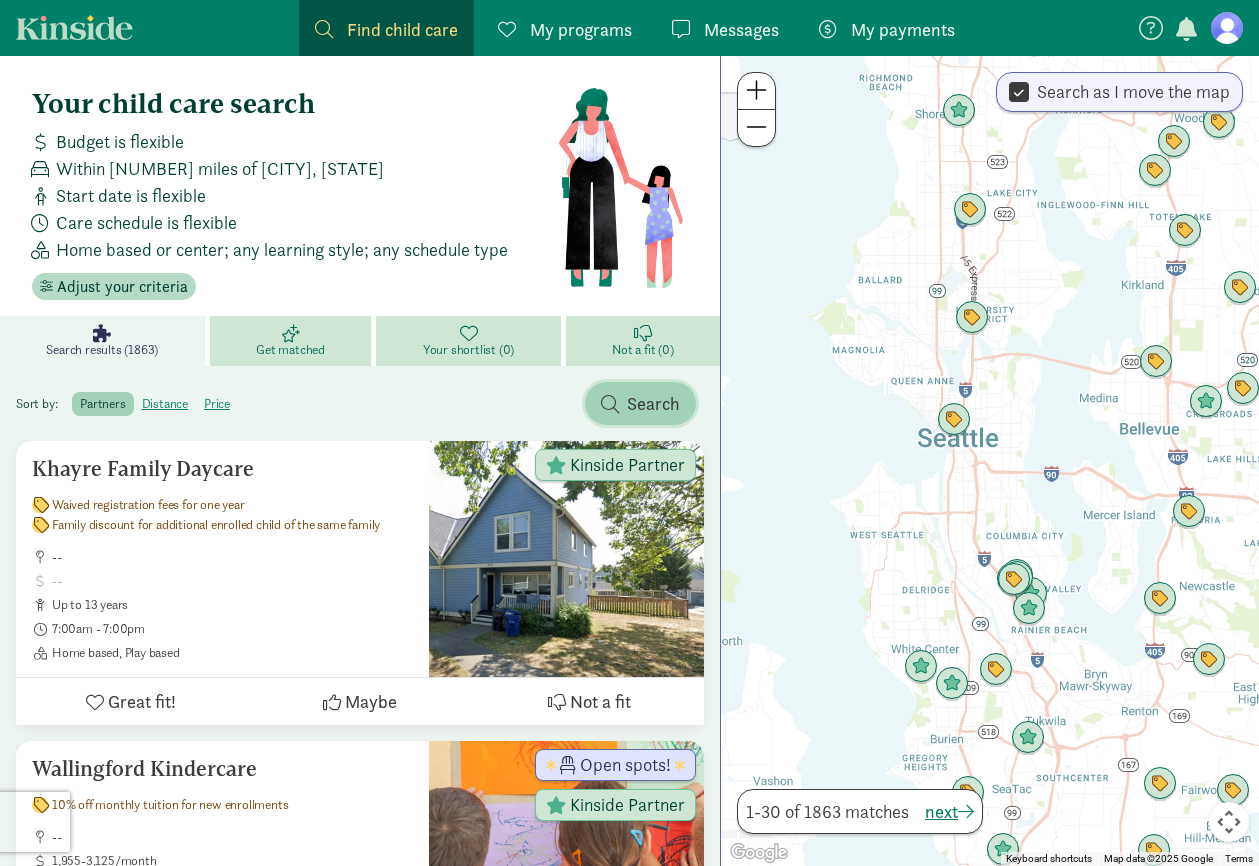 click on "Search" at bounding box center [653, 403] 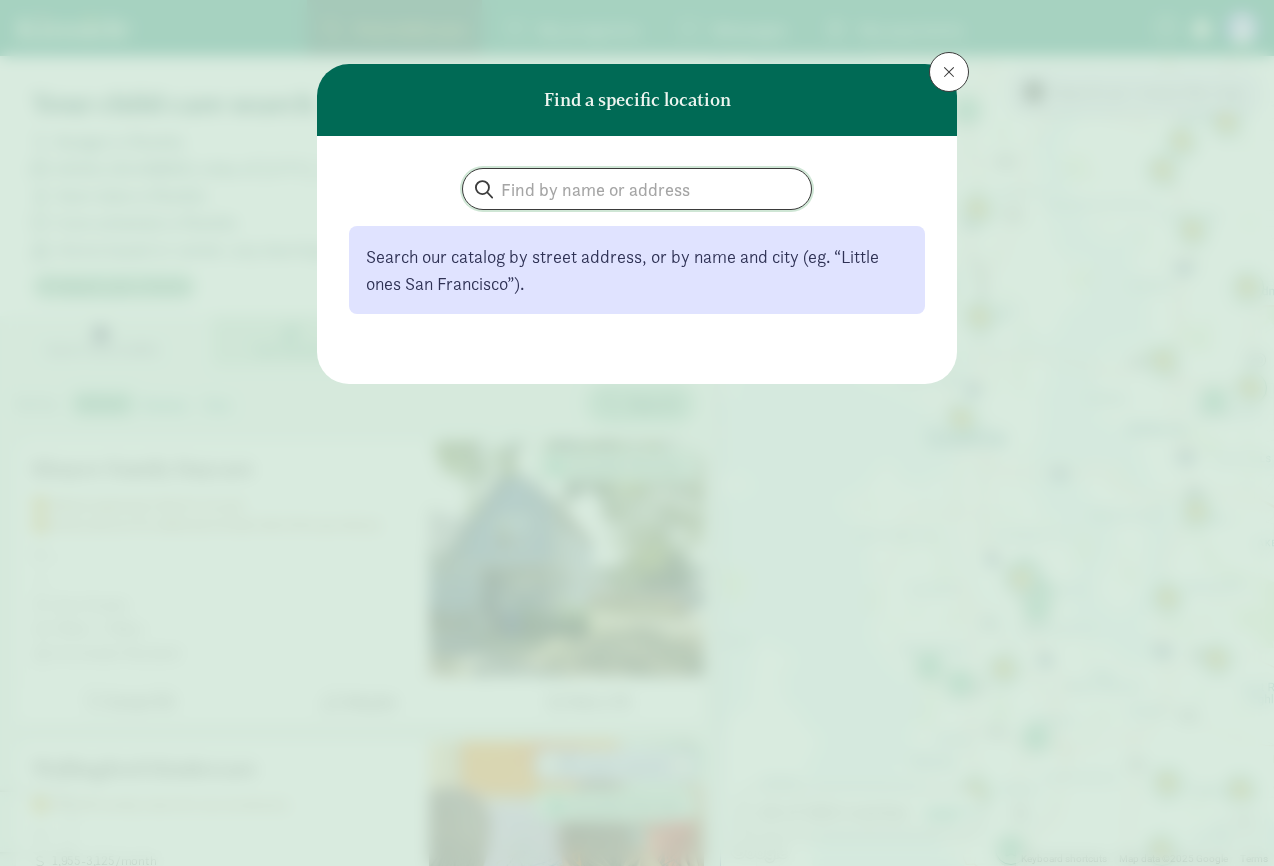 click 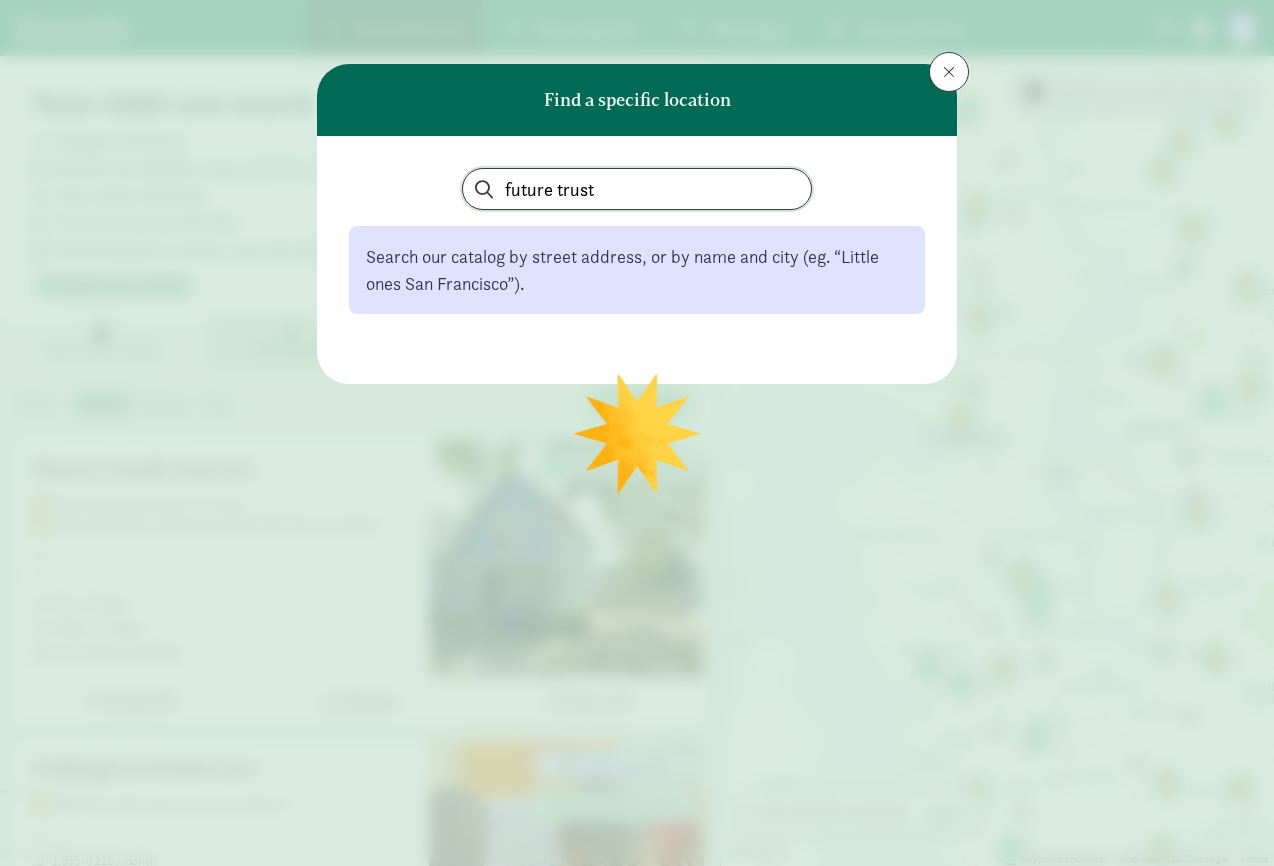 type on "future trust" 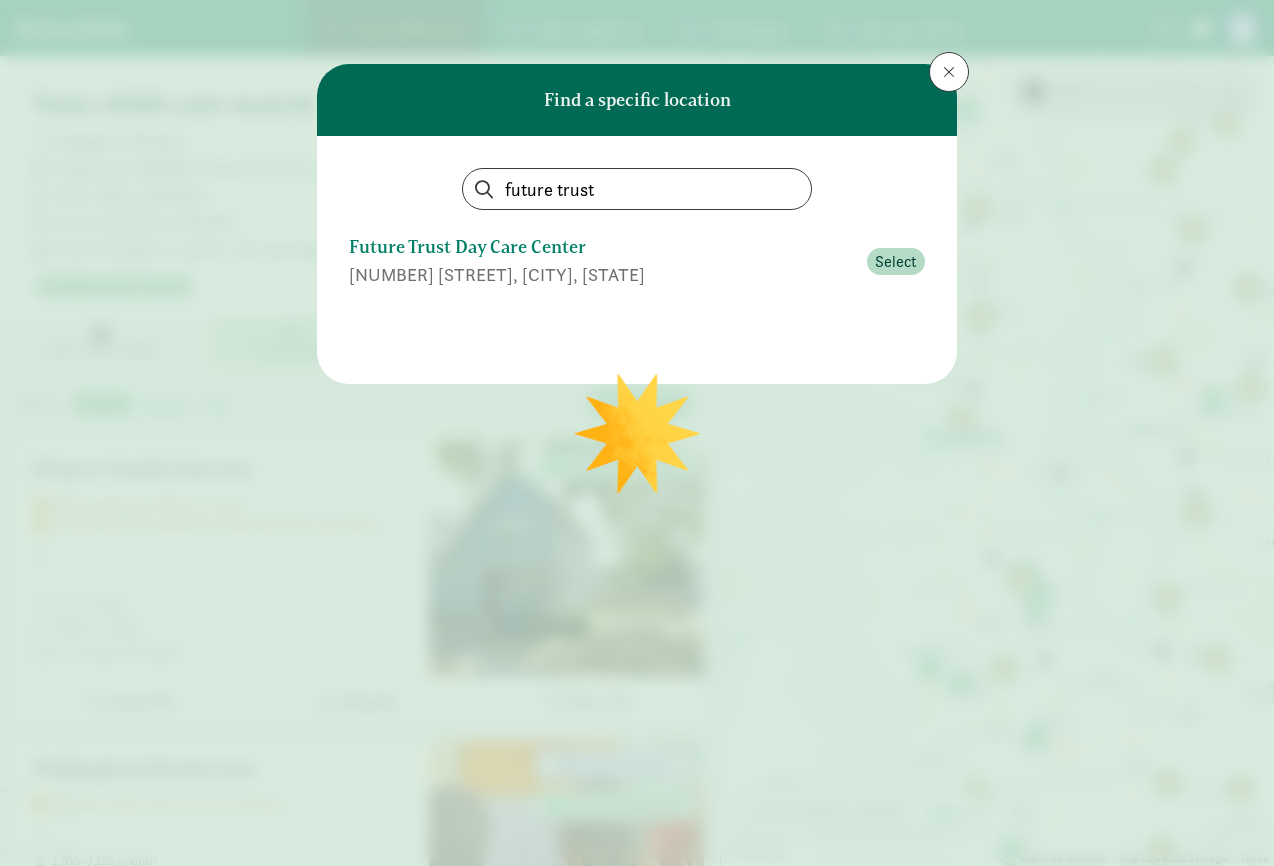 click on "FUTURE TRUST DAY CARE CENTER" at bounding box center [602, 247] 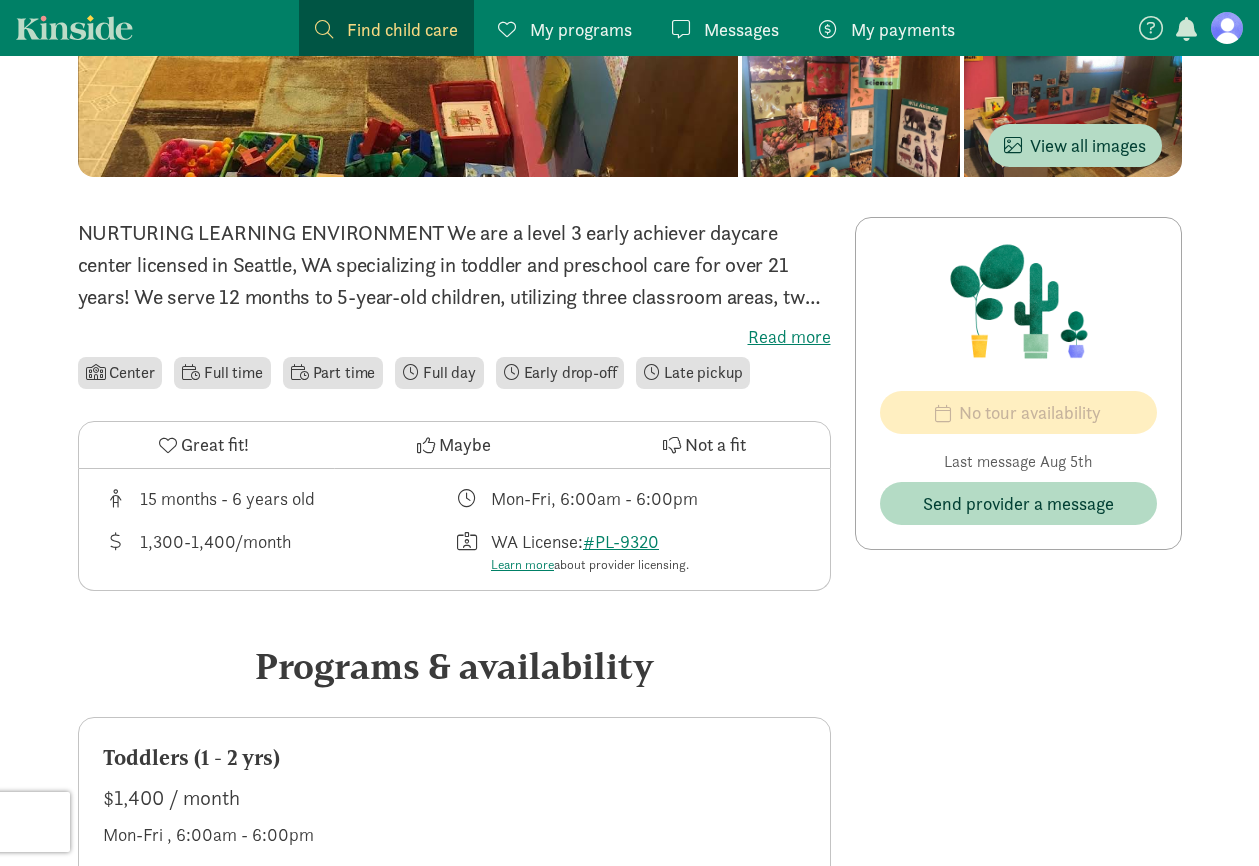 scroll, scrollTop: 299, scrollLeft: 0, axis: vertical 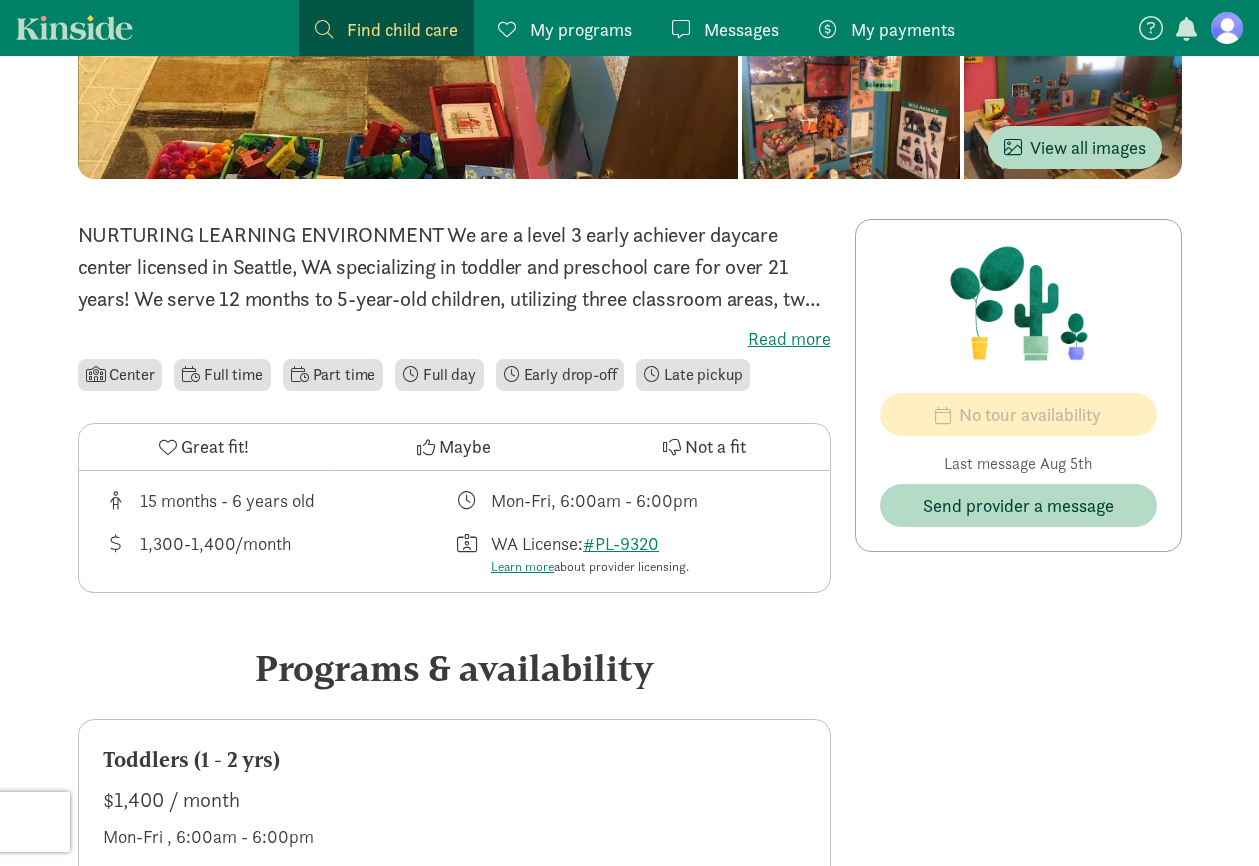click on "Messages" at bounding box center [741, 29] 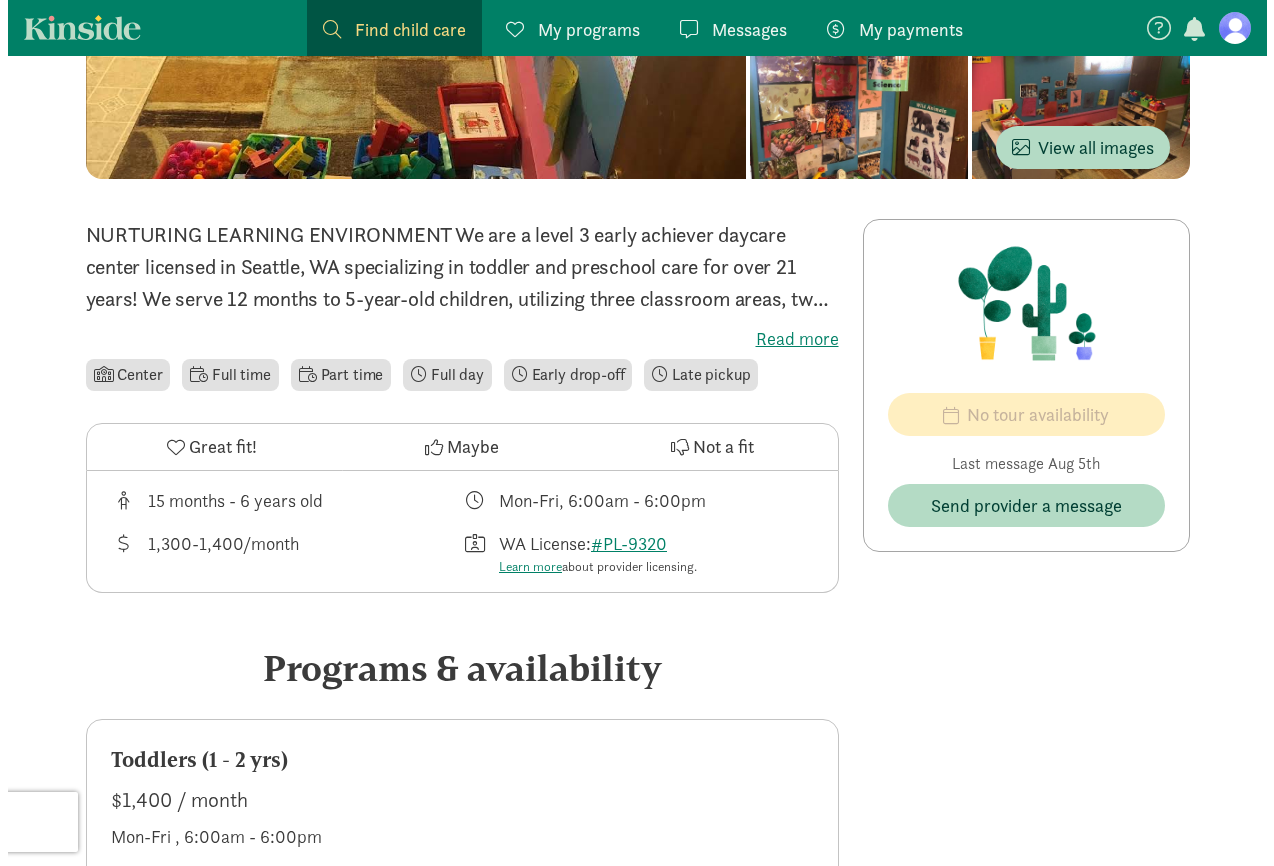 scroll, scrollTop: 0, scrollLeft: 0, axis: both 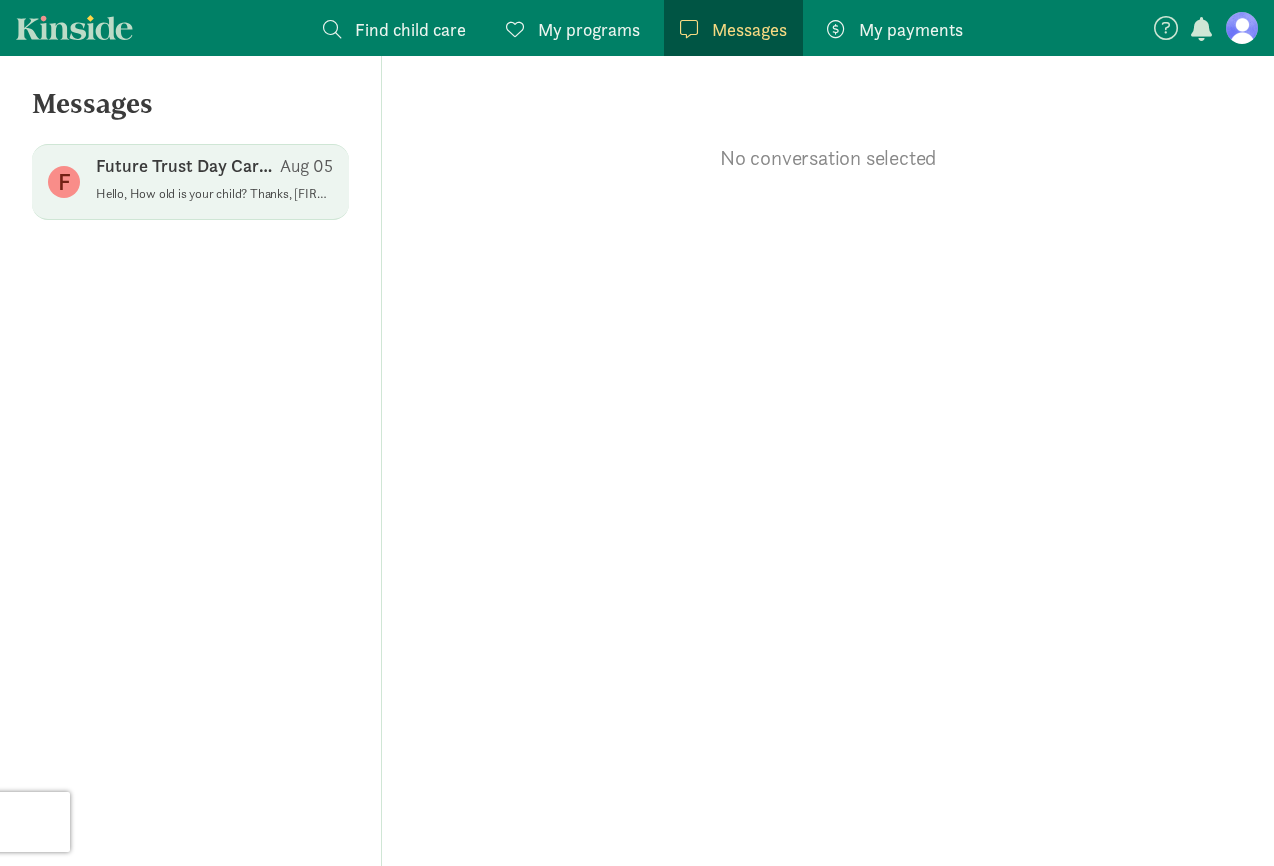 click on "Hello, How old is your child? Thanks, Julie" at bounding box center (214, 194) 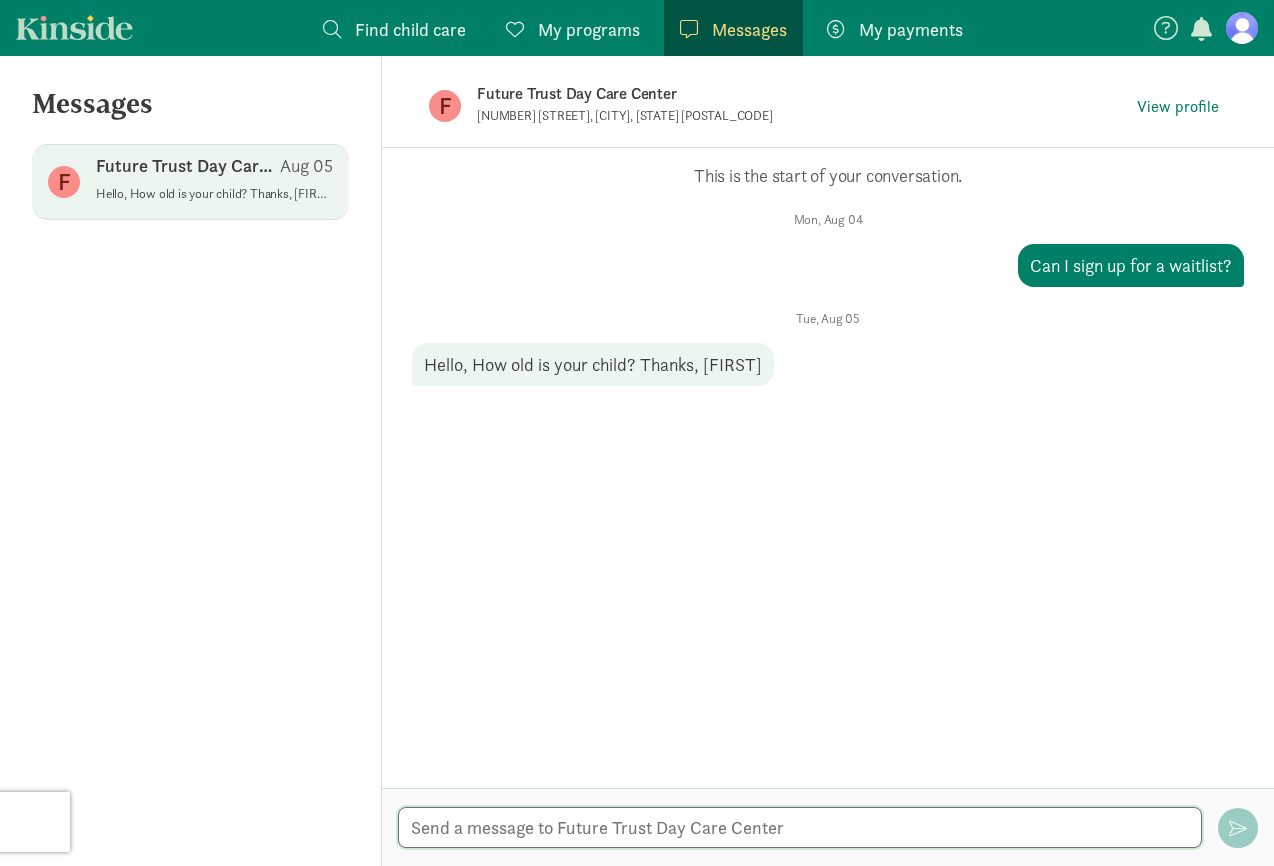 click at bounding box center (800, 827) 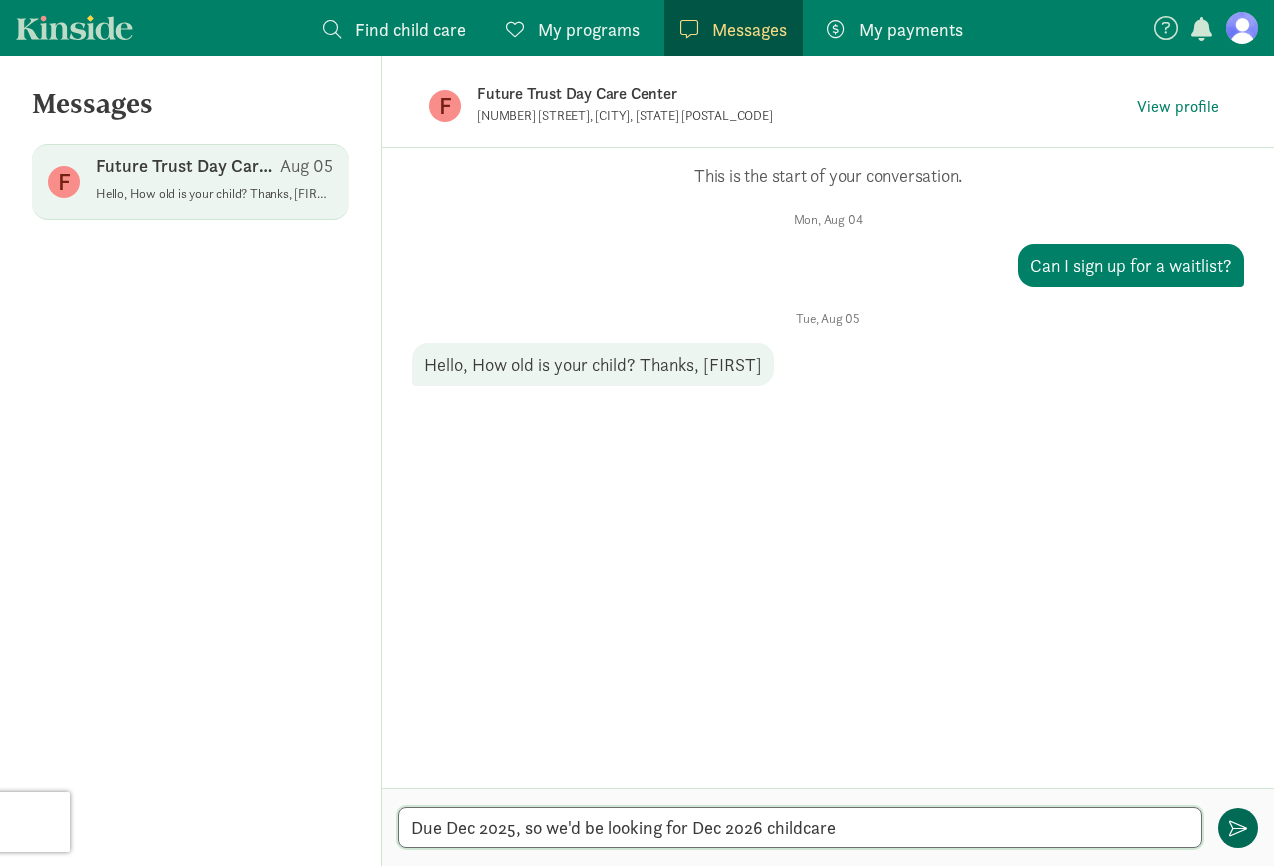 type on "Due [DATE], so we'd be looking for [DATE] childcare" 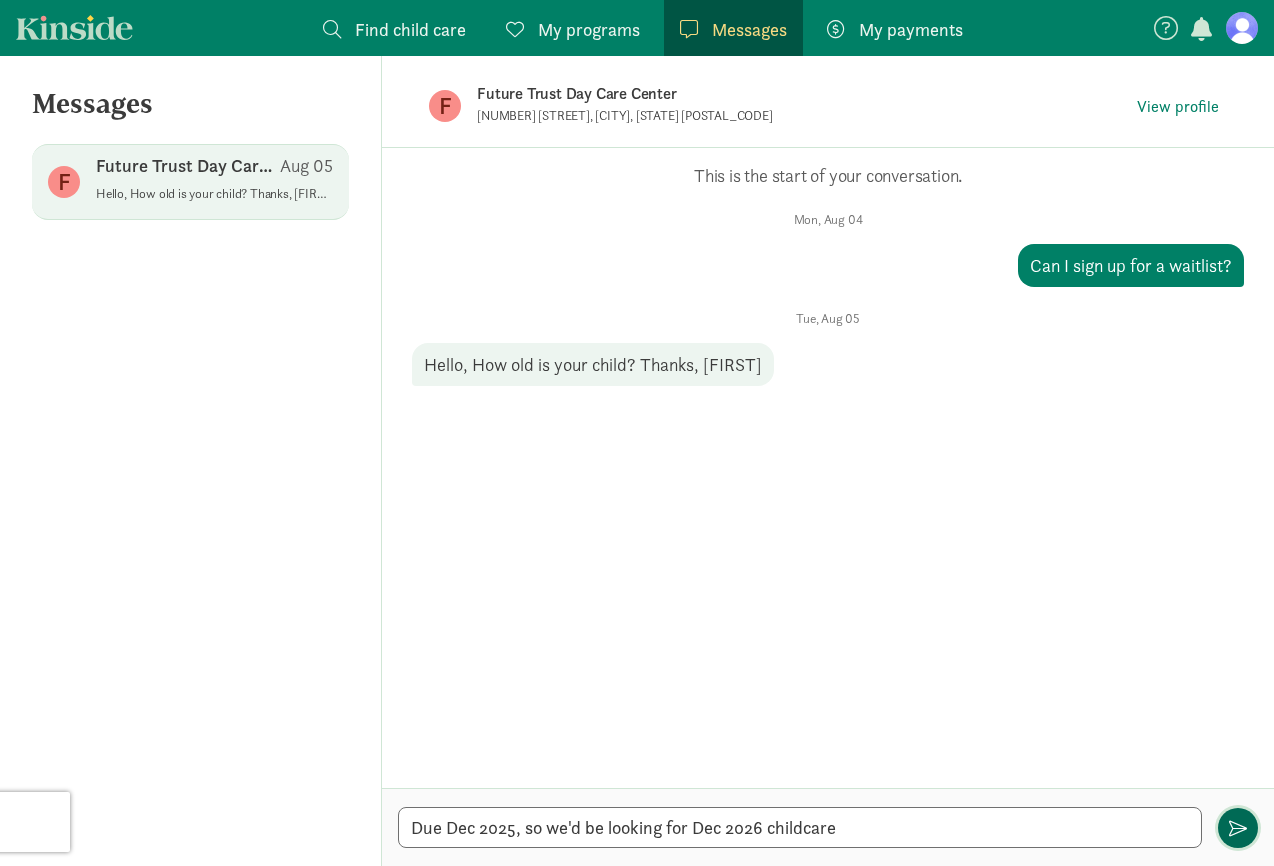 click at bounding box center (1238, 828) 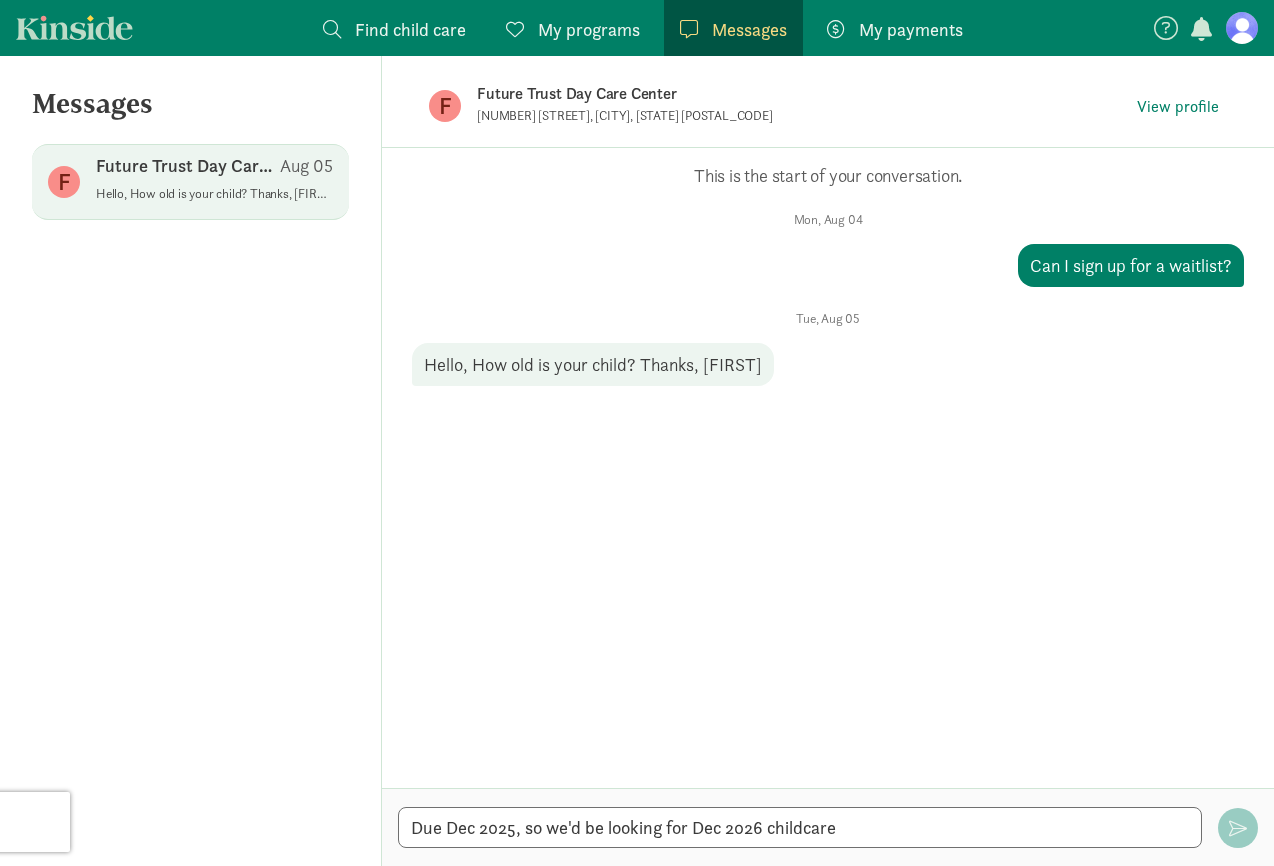 type 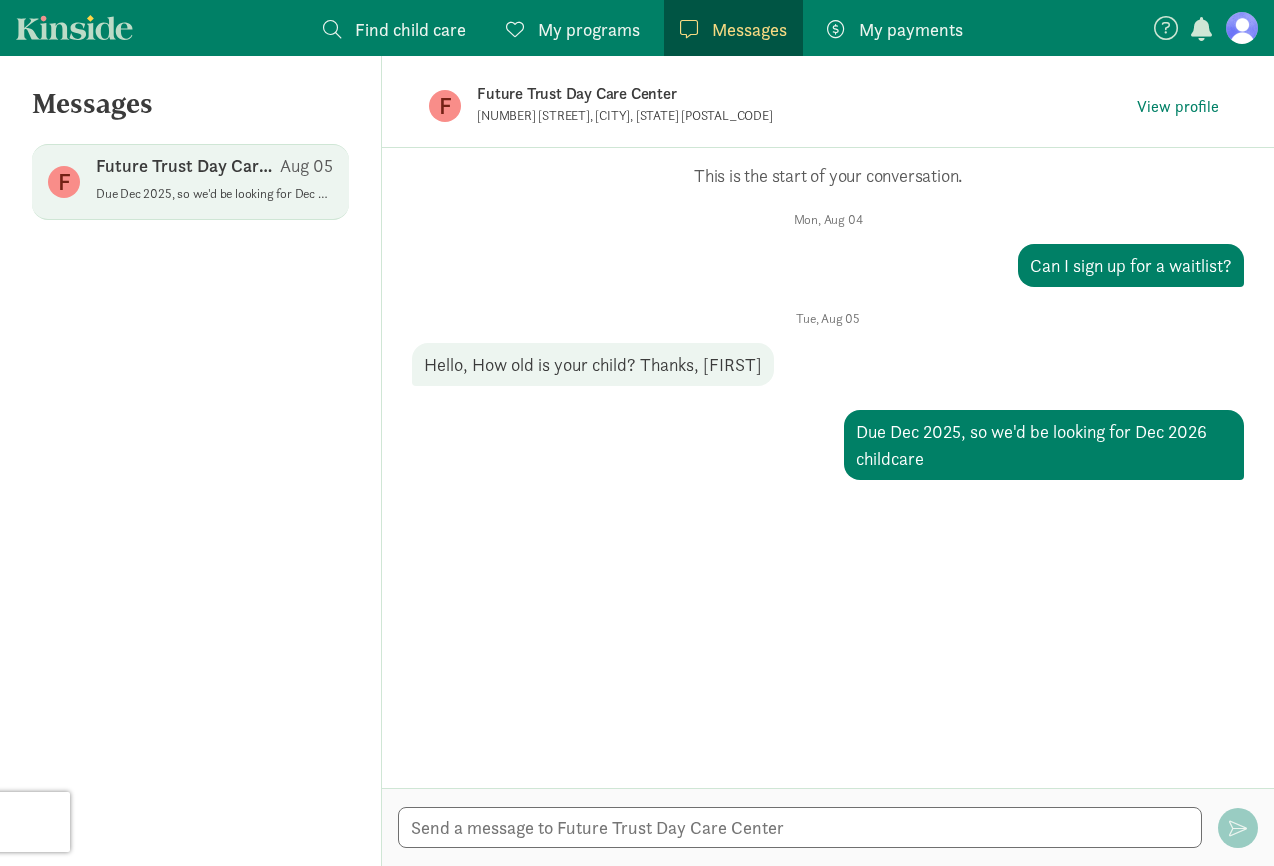 click on "Find child care" at bounding box center (410, 29) 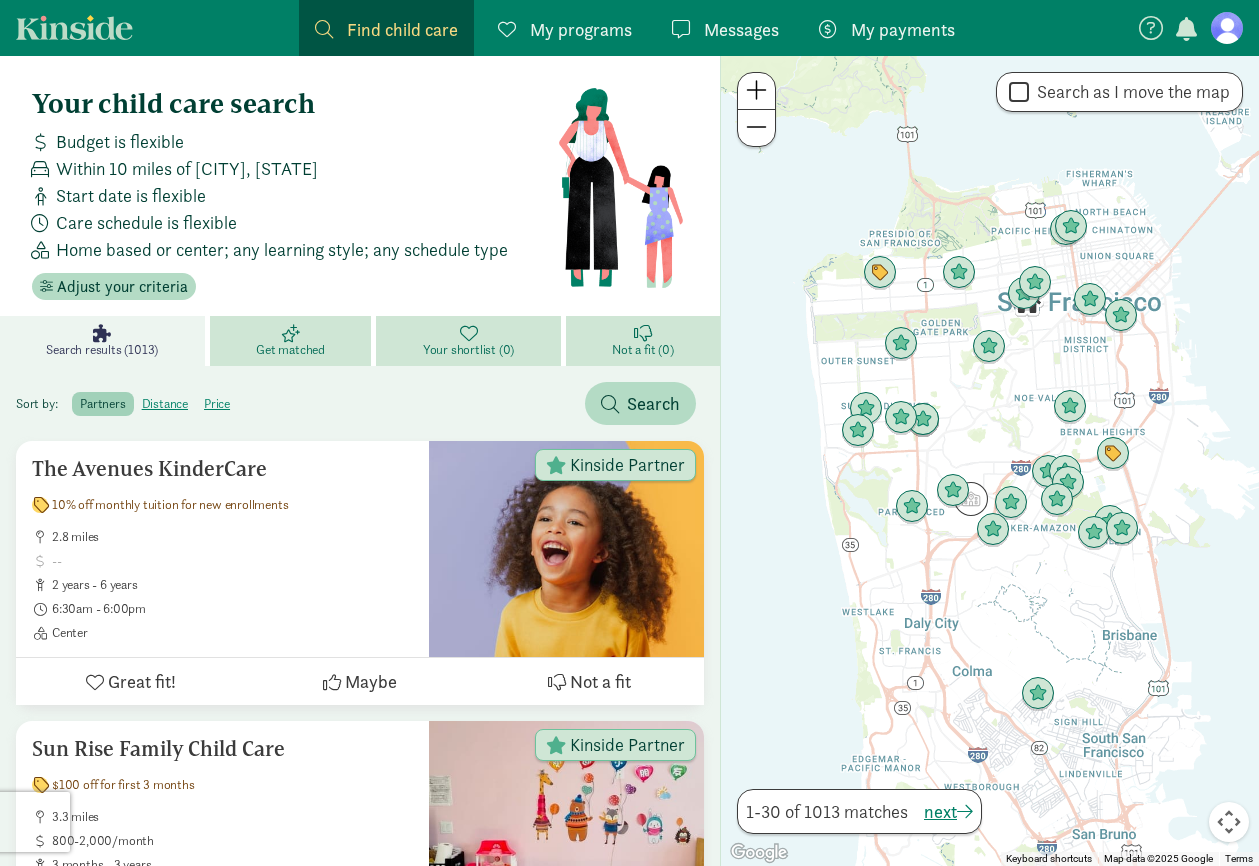 click at bounding box center (756, 127) 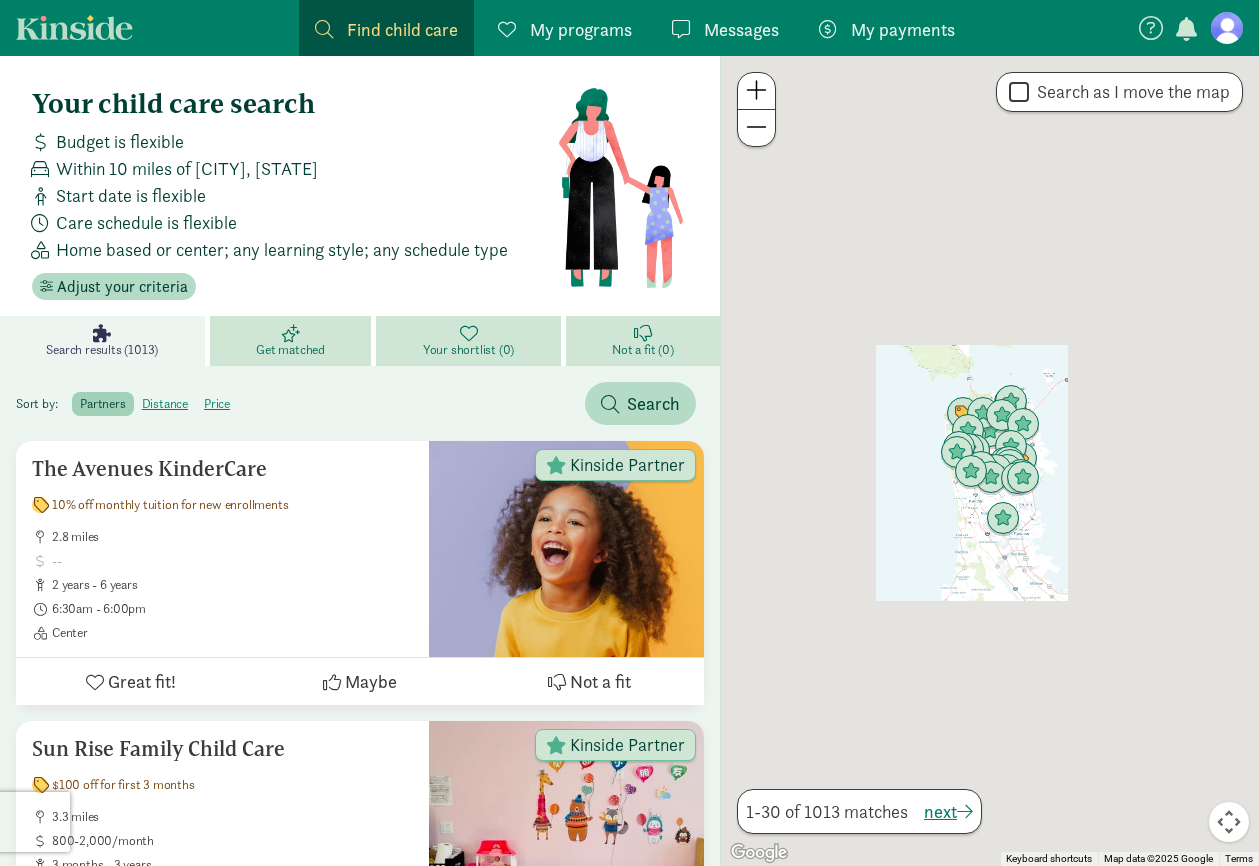 click at bounding box center [756, 127] 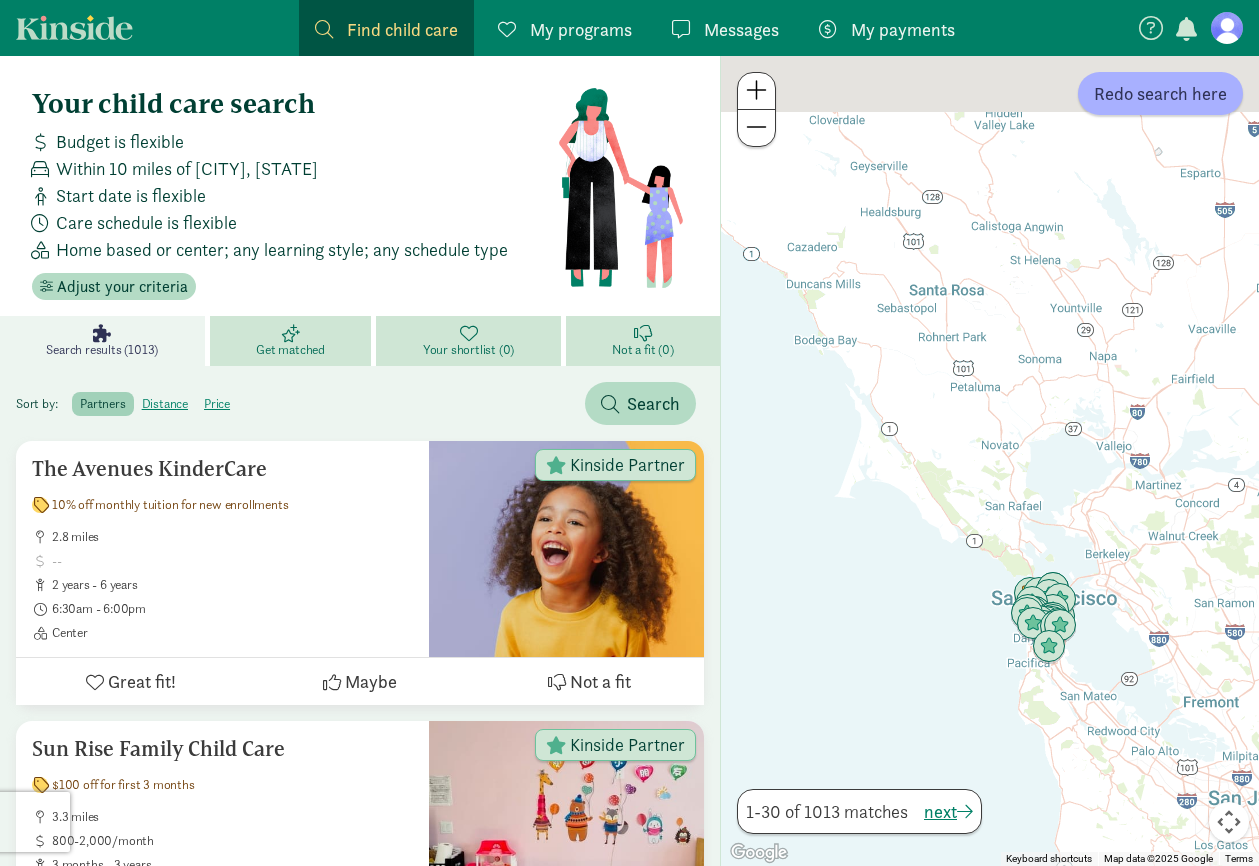 drag, startPoint x: 952, startPoint y: 167, endPoint x: 1126, endPoint y: 585, distance: 452.76926 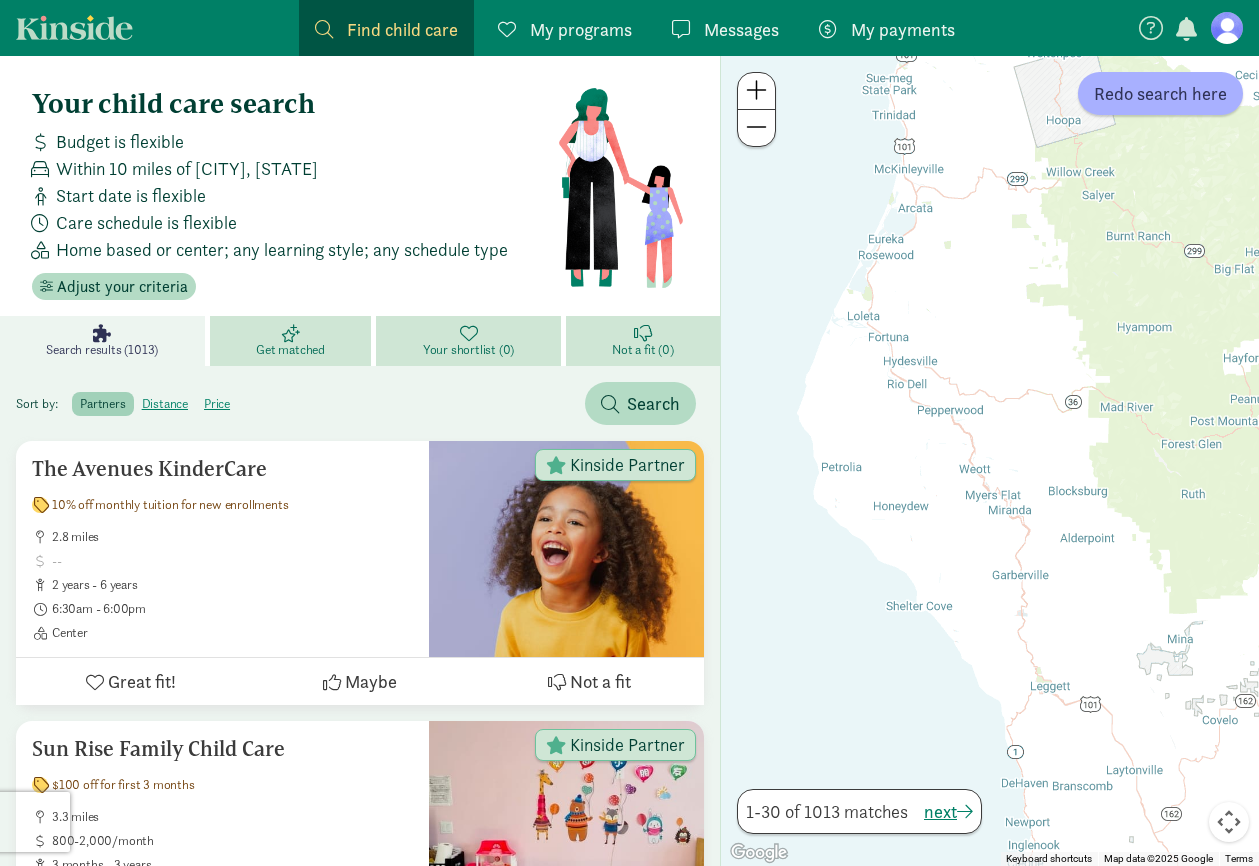 drag, startPoint x: 1064, startPoint y: 449, endPoint x: 1063, endPoint y: 597, distance: 148.00337 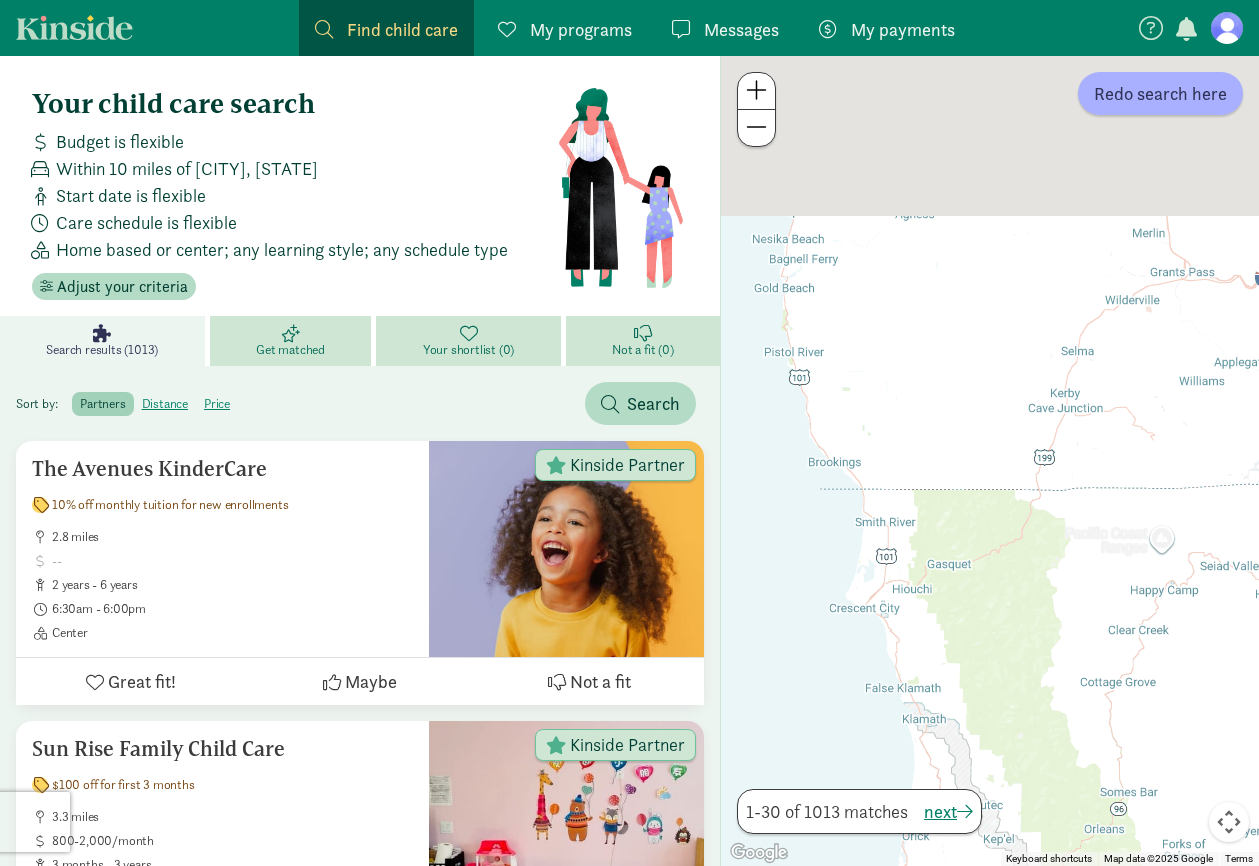 drag, startPoint x: 1020, startPoint y: 365, endPoint x: 1019, endPoint y: 643, distance: 278.0018 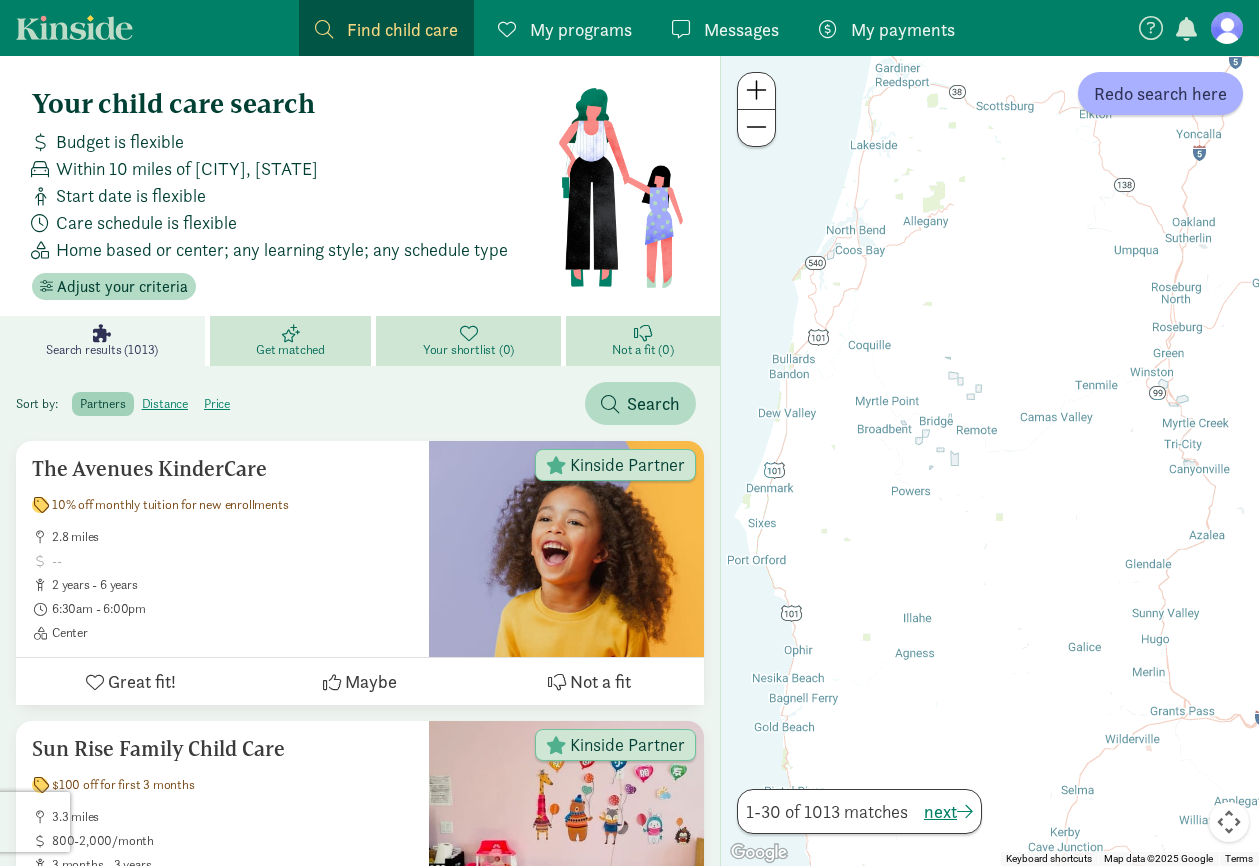 drag, startPoint x: 928, startPoint y: 387, endPoint x: 920, endPoint y: 586, distance: 199.16074 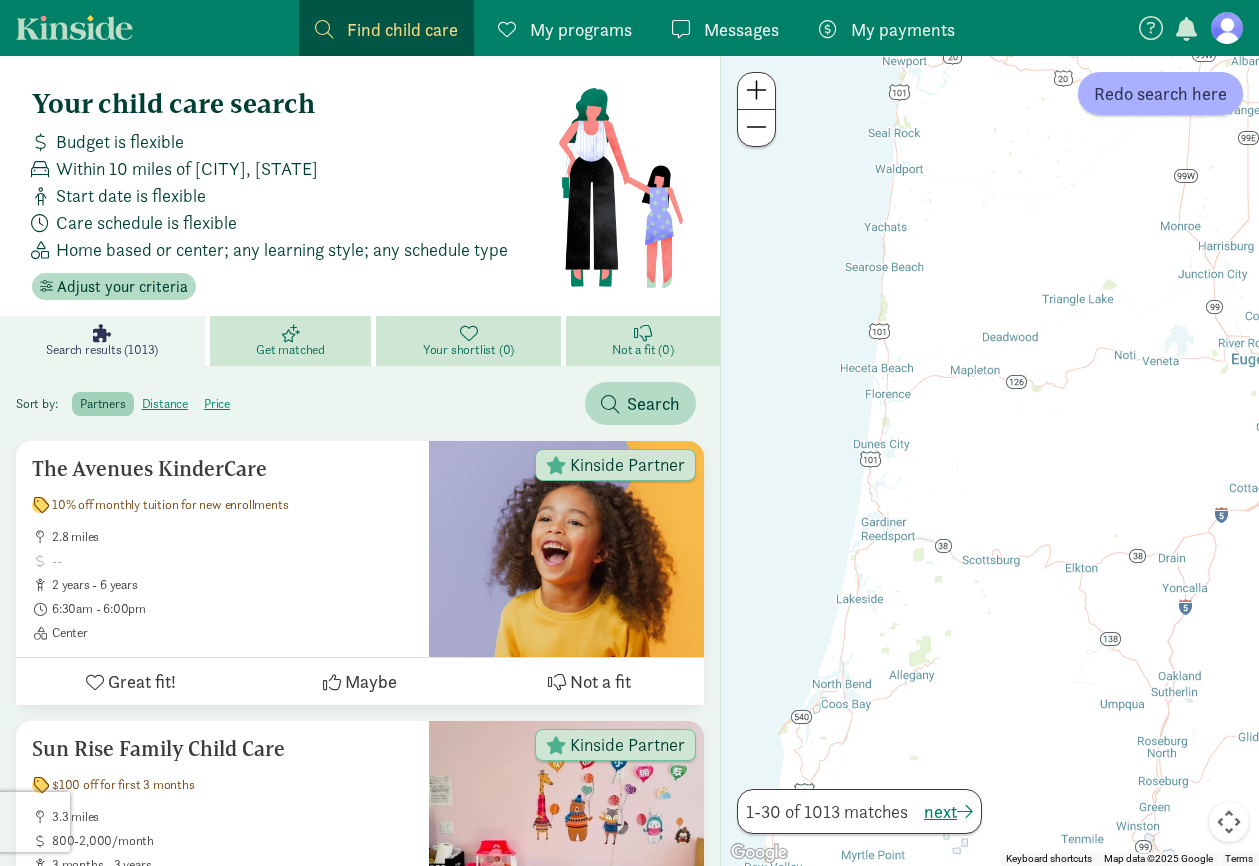 drag, startPoint x: 959, startPoint y: 431, endPoint x: 929, endPoint y: 610, distance: 181.49655 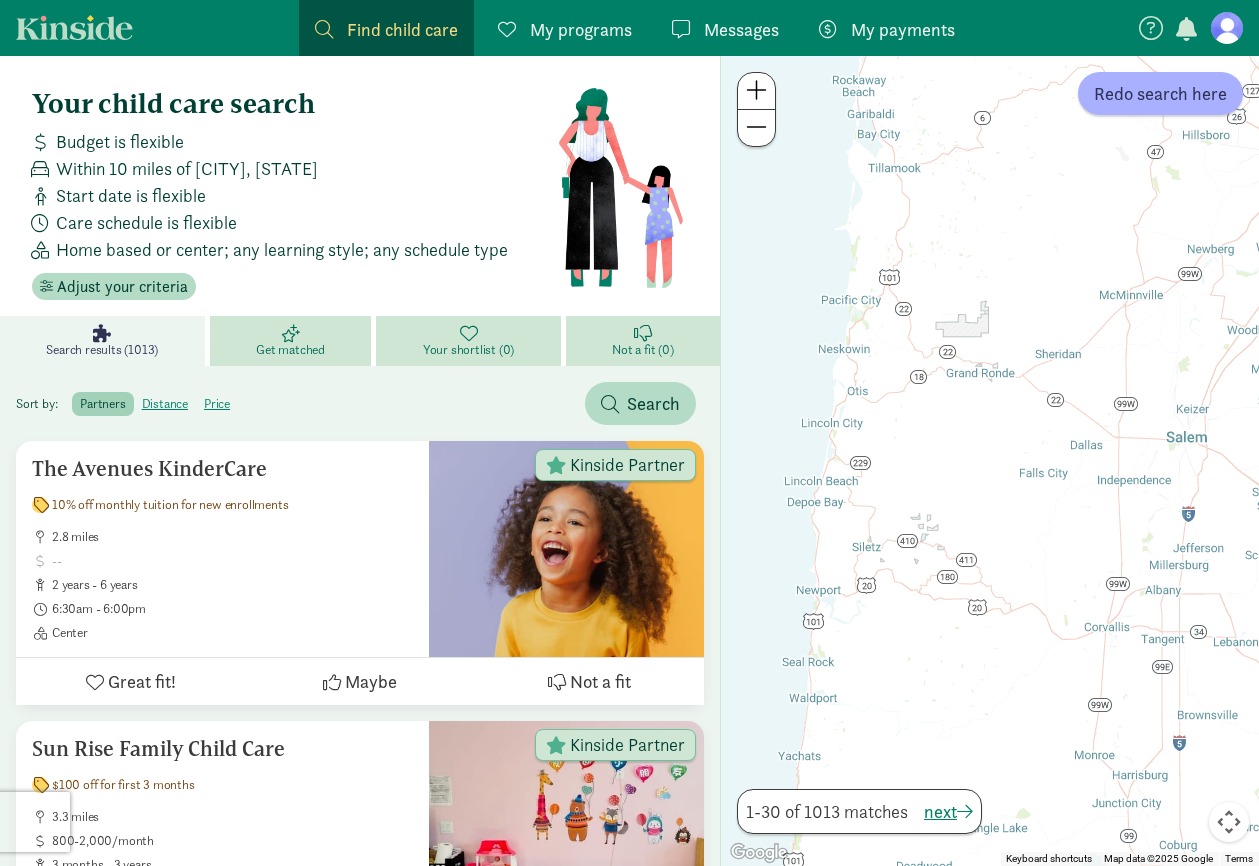 drag, startPoint x: 959, startPoint y: 458, endPoint x: 919, endPoint y: 595, distance: 142.72 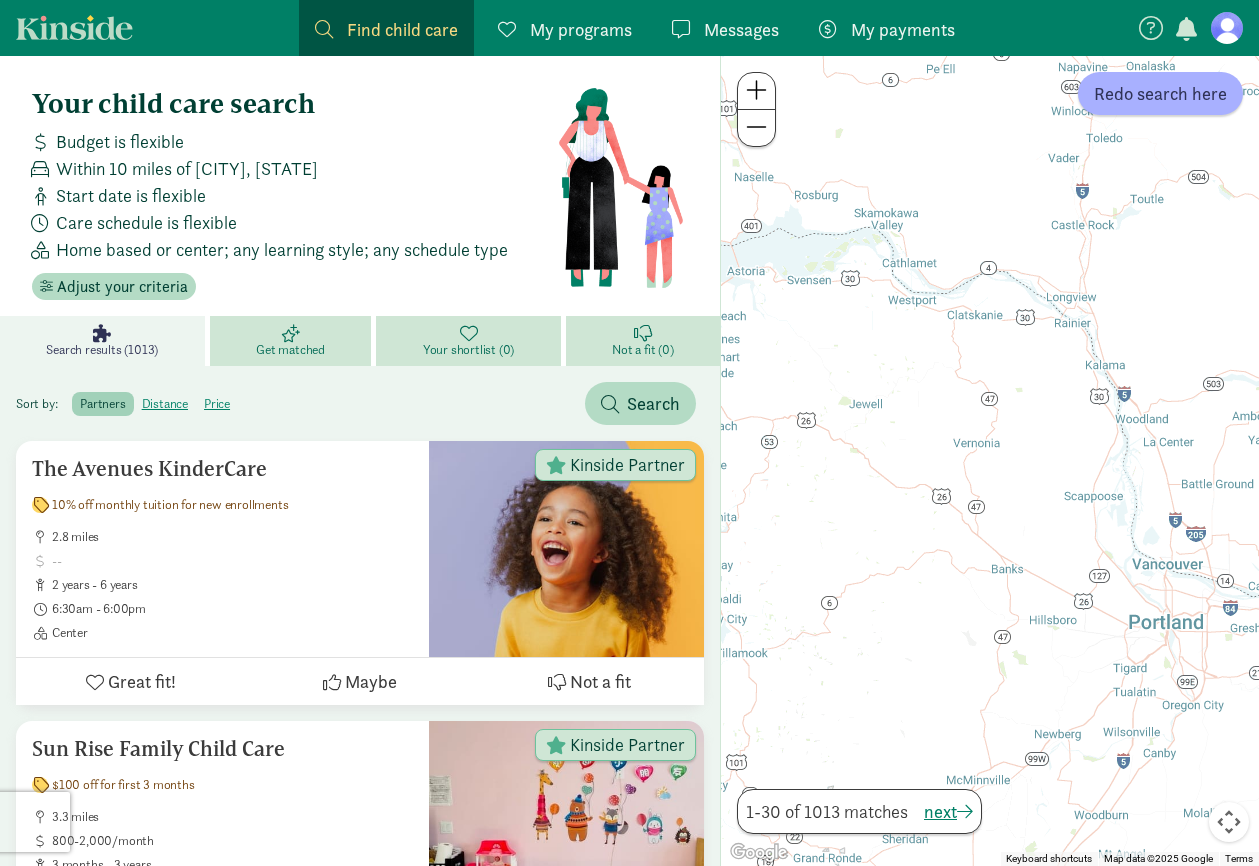 drag, startPoint x: 962, startPoint y: 369, endPoint x: 789, endPoint y: 736, distance: 405.73145 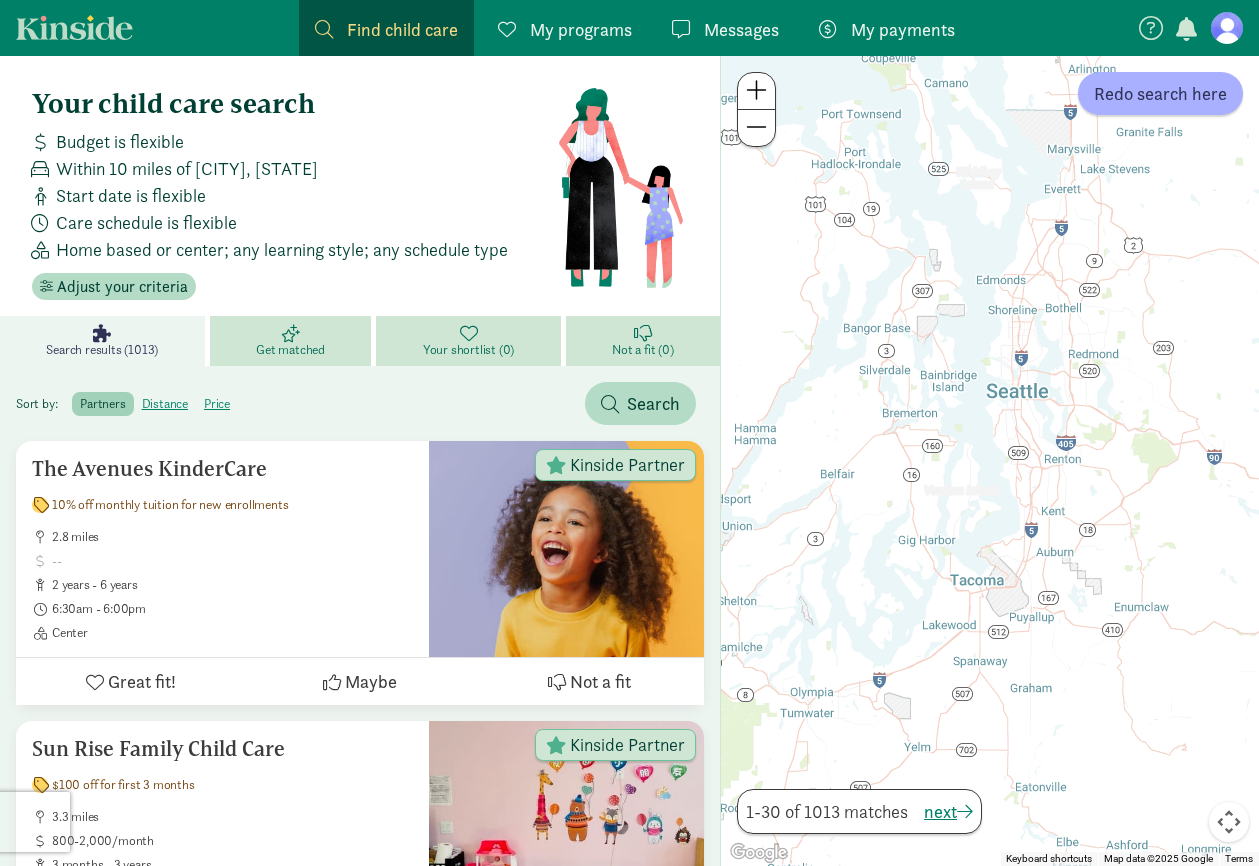 drag, startPoint x: 848, startPoint y: 469, endPoint x: 812, endPoint y: 596, distance: 132.00378 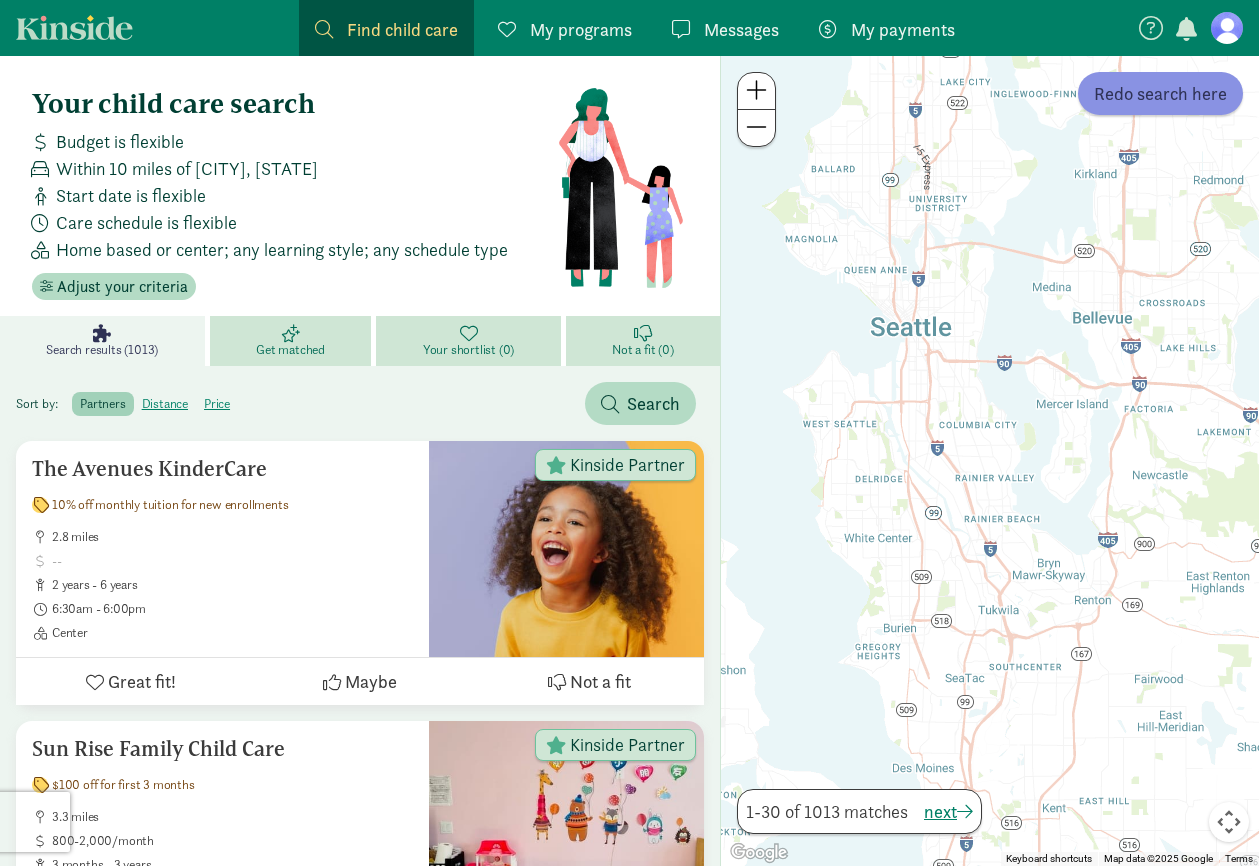 click on "Redo search here" at bounding box center (1160, 93) 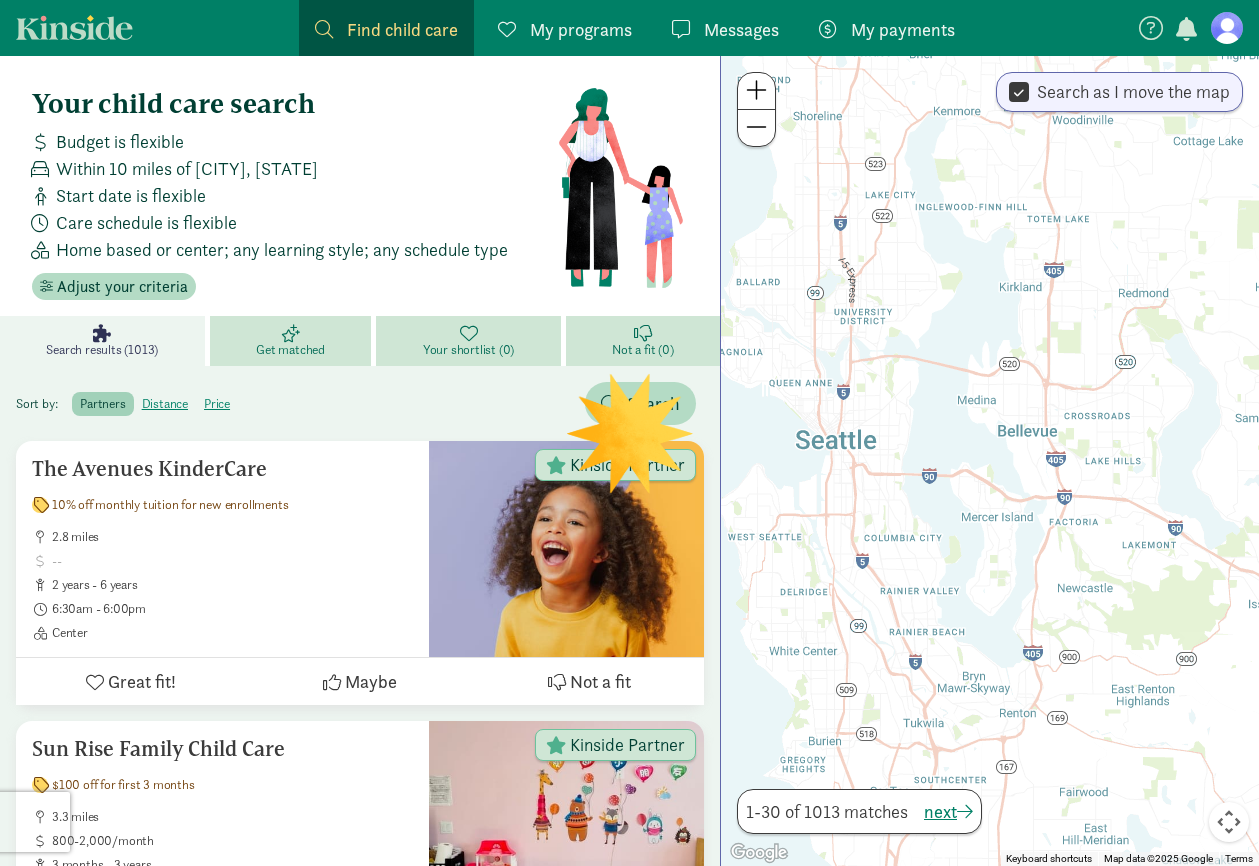 drag, startPoint x: 1059, startPoint y: 285, endPoint x: 982, endPoint y: 398, distance: 136.74063 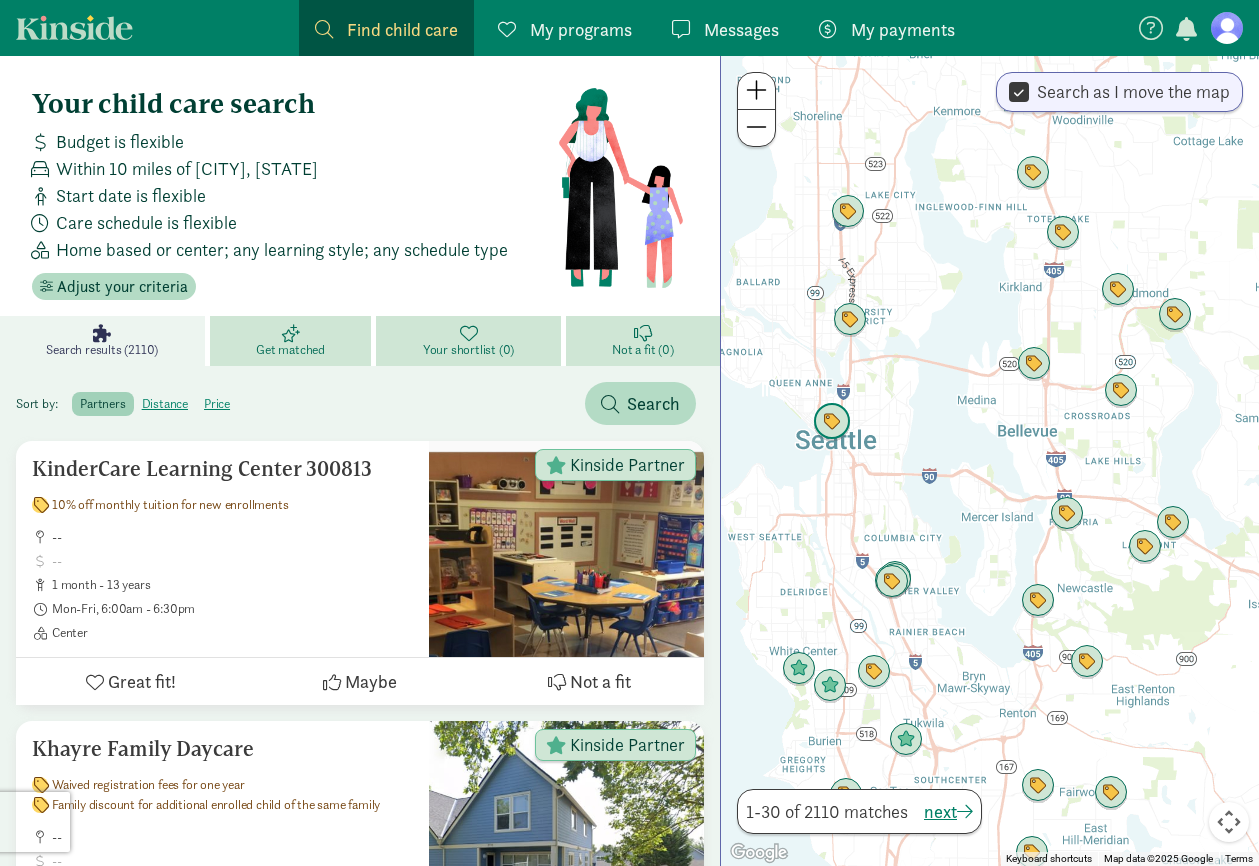 click at bounding box center (832, 422) 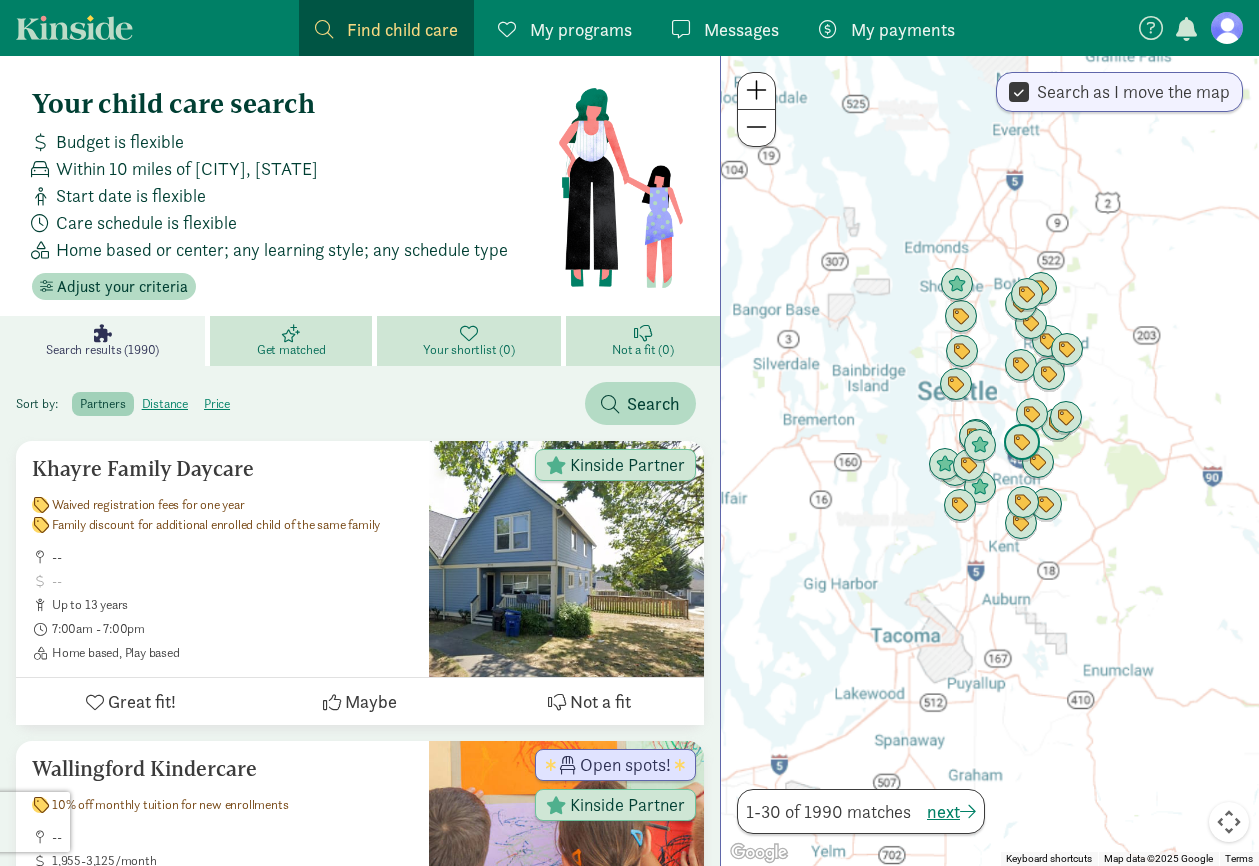 drag, startPoint x: 1106, startPoint y: 709, endPoint x: 1008, endPoint y: 460, distance: 267.5911 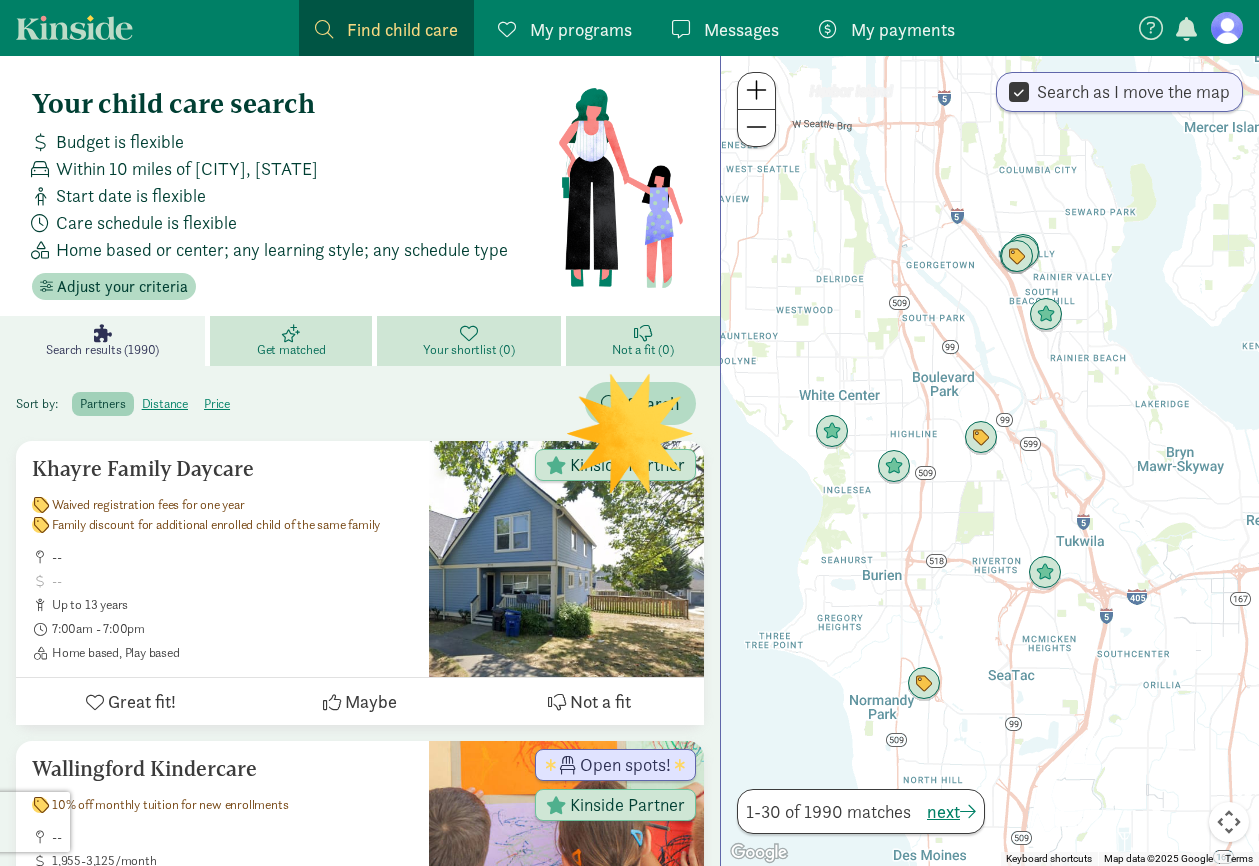 drag, startPoint x: 989, startPoint y: 428, endPoint x: 1047, endPoint y: 187, distance: 247.88103 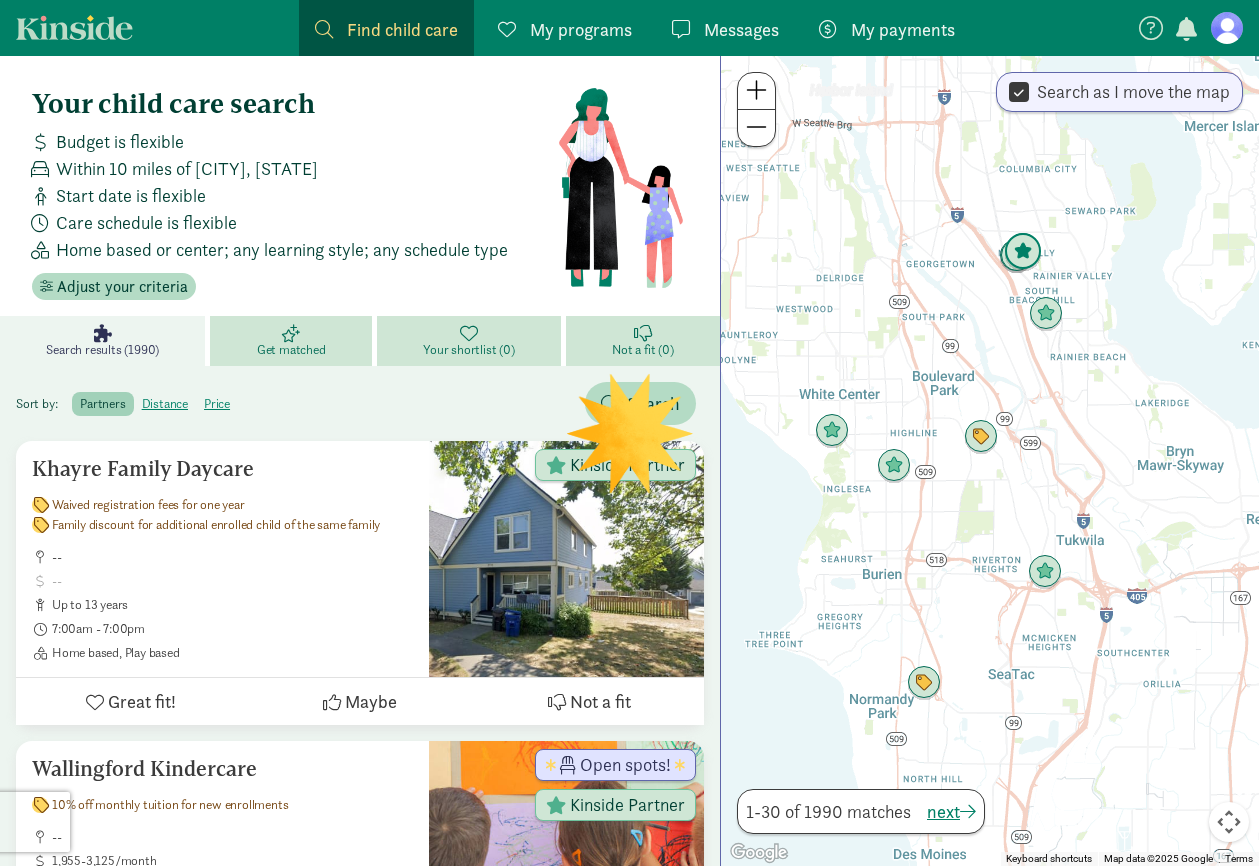 click at bounding box center [1023, 252] 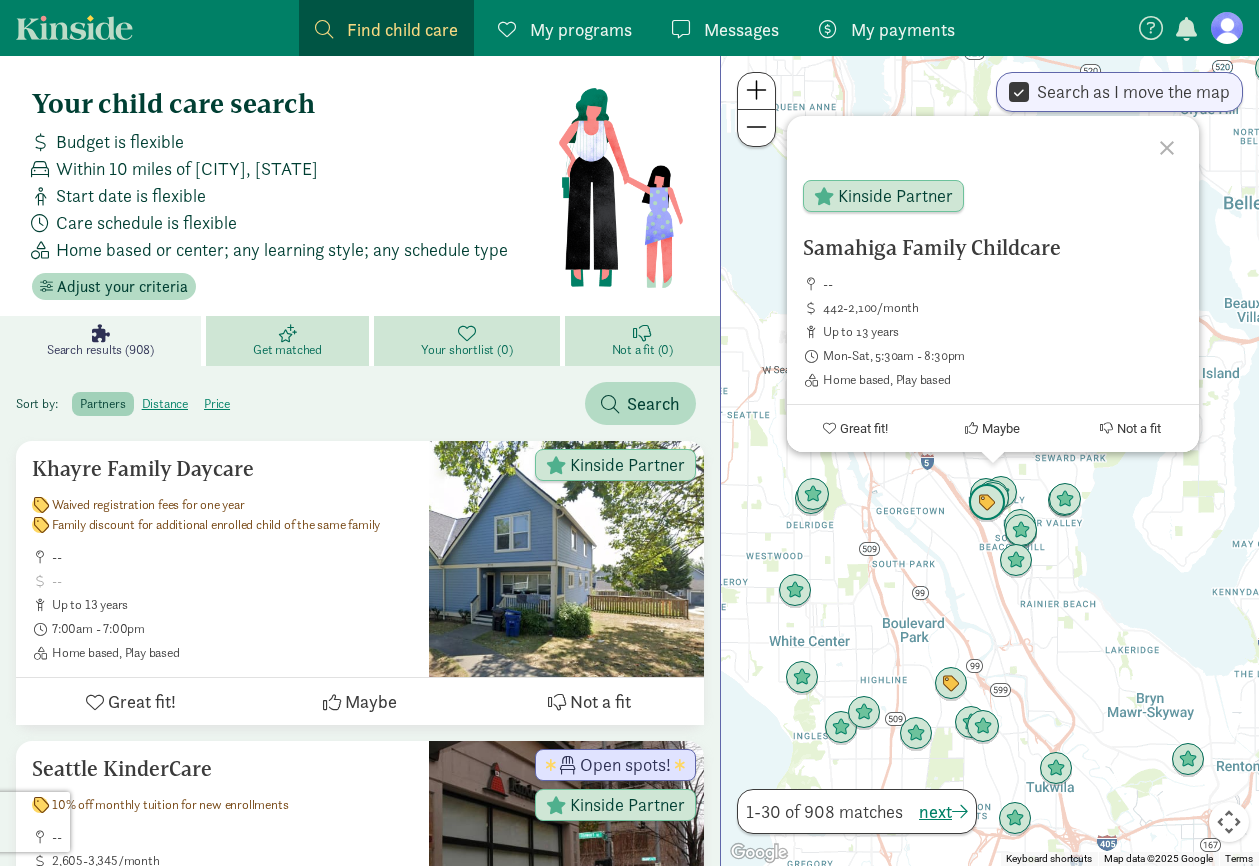 click at bounding box center (987, 503) 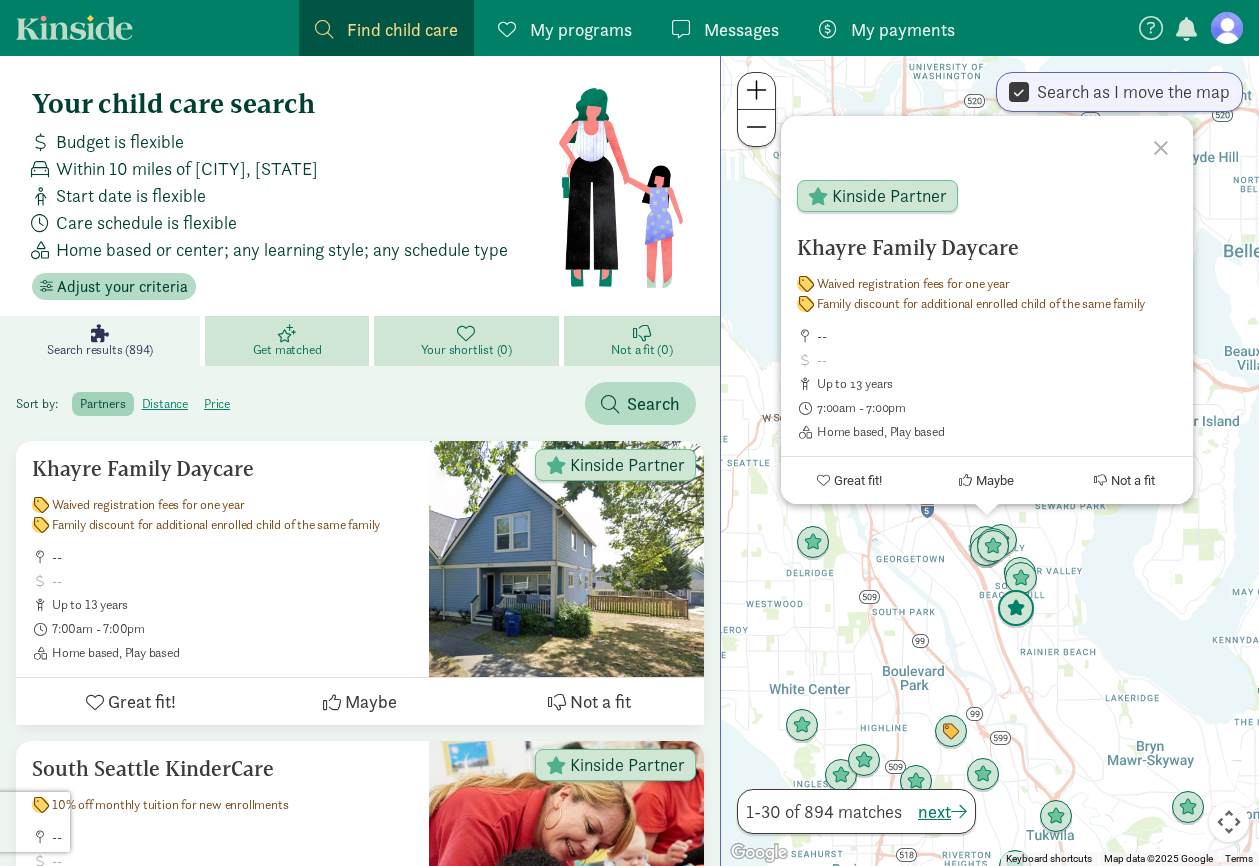 click at bounding box center (1016, 609) 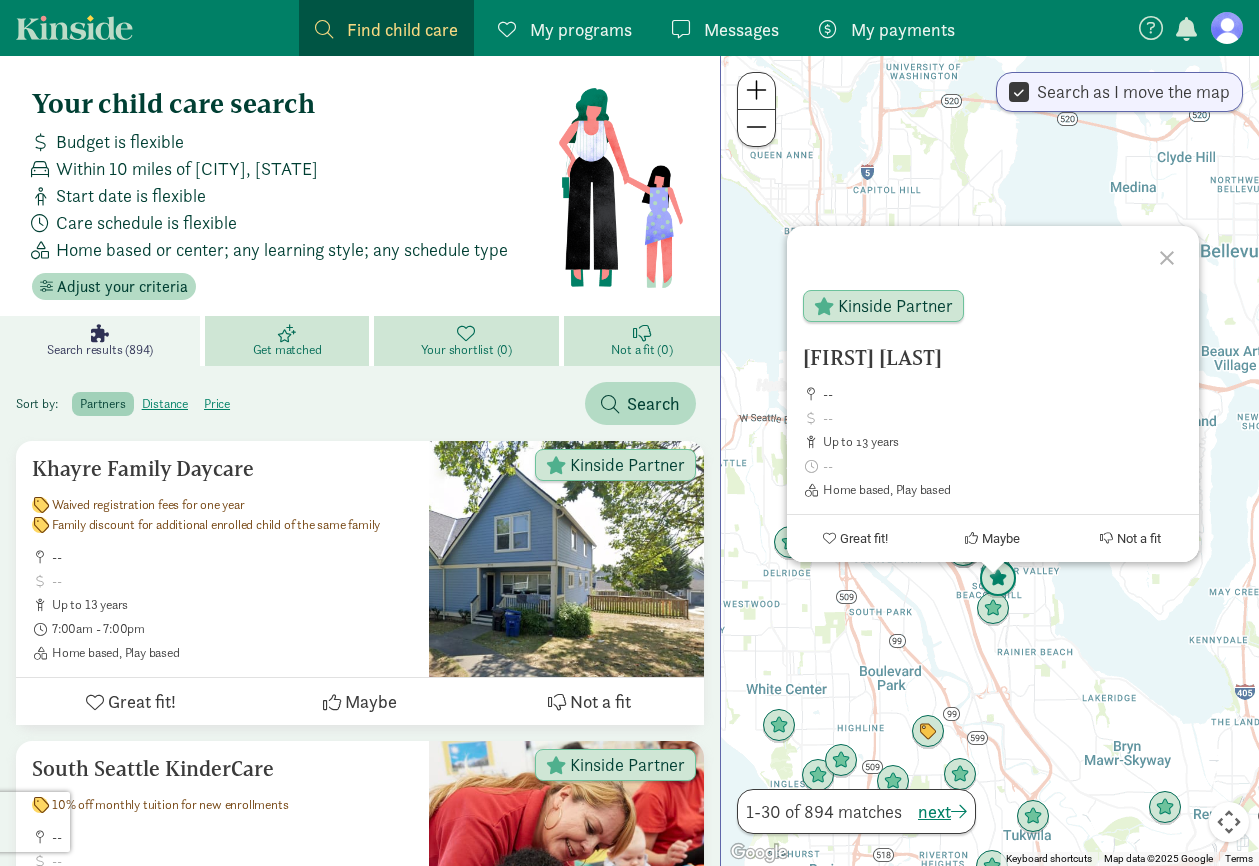 click at bounding box center [998, 579] 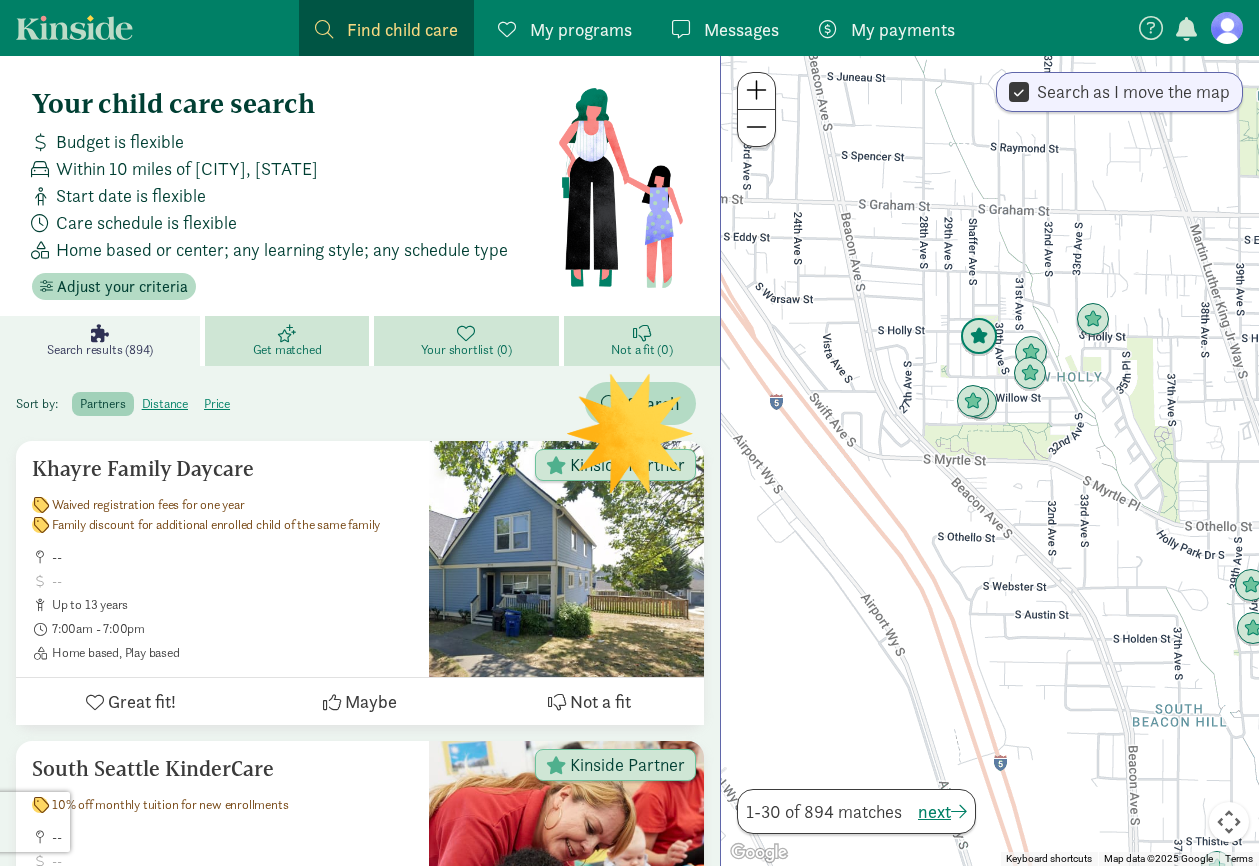 click at bounding box center [979, 337] 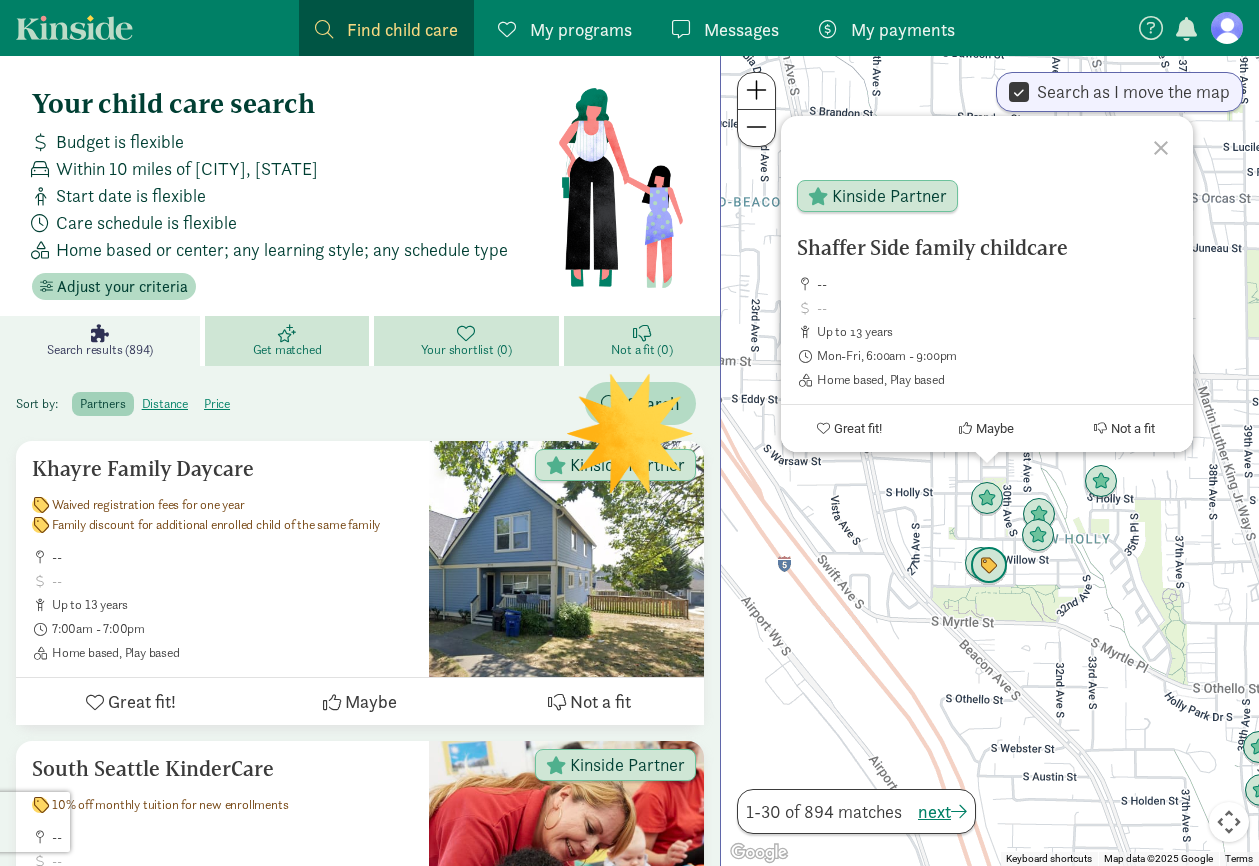 click at bounding box center [989, 566] 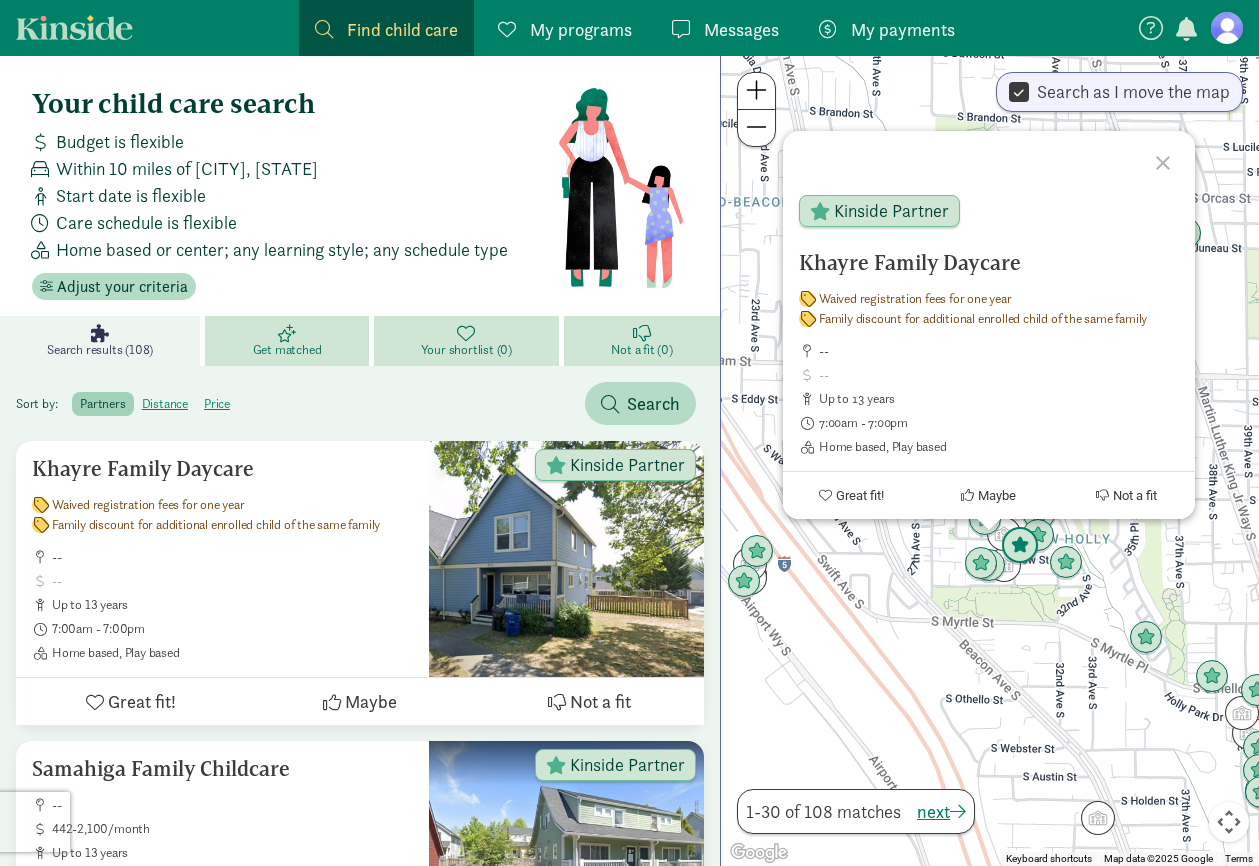 click at bounding box center [1020, 546] 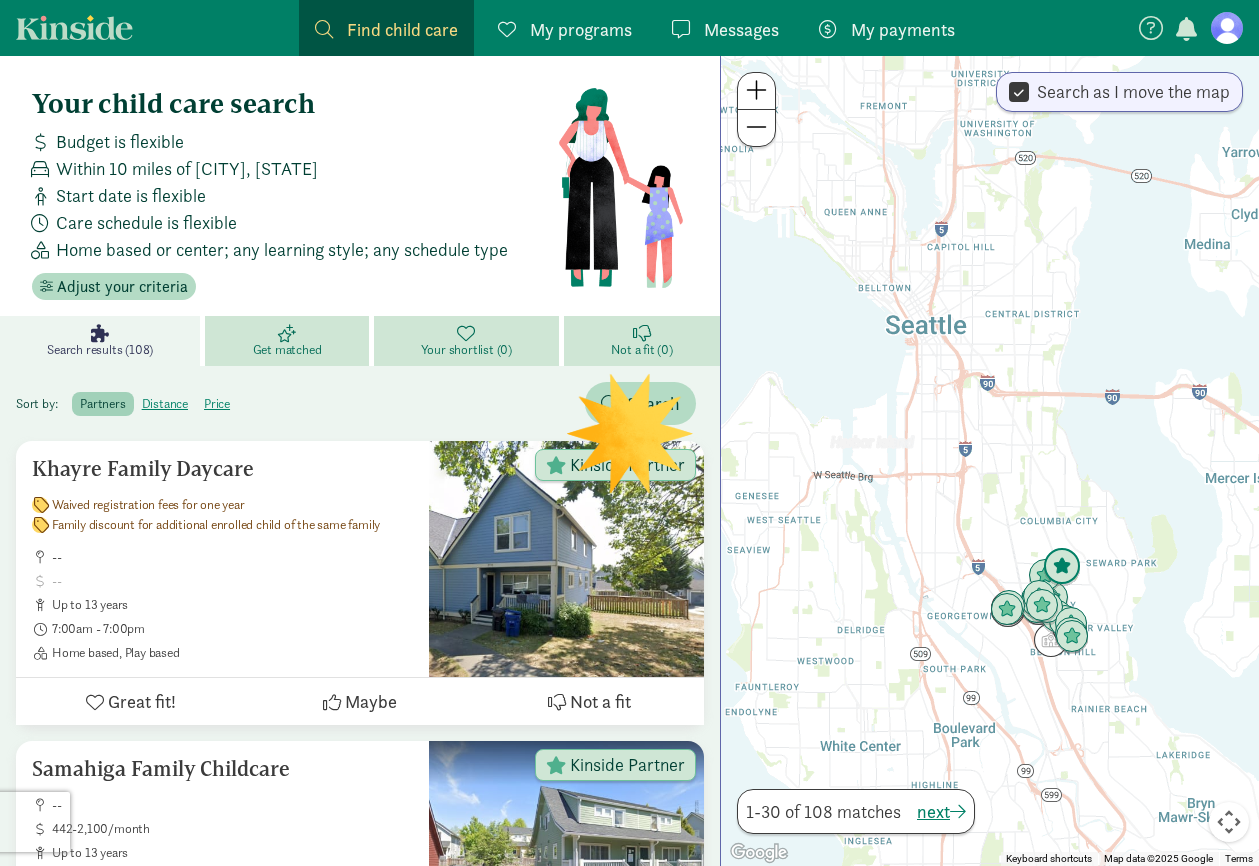 click at bounding box center [1062, 567] 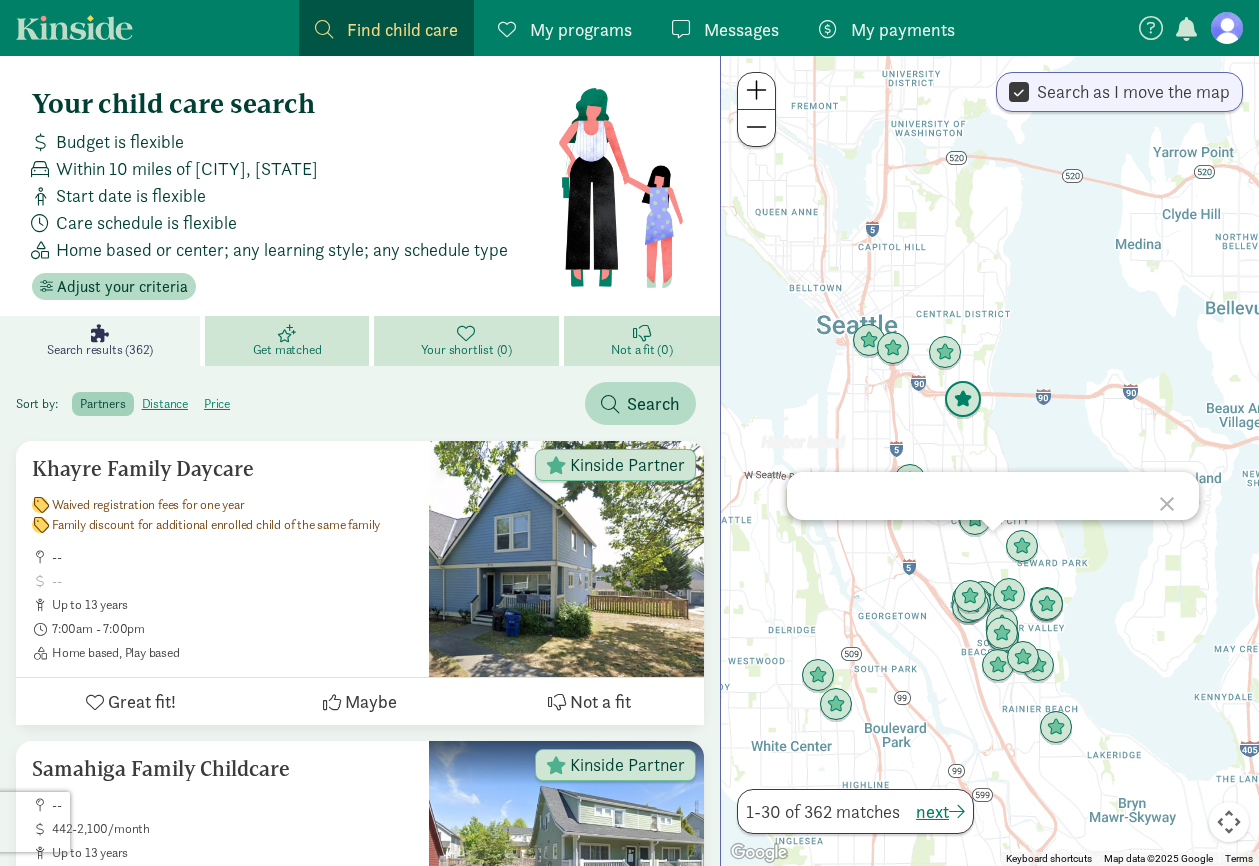 click at bounding box center [963, 400] 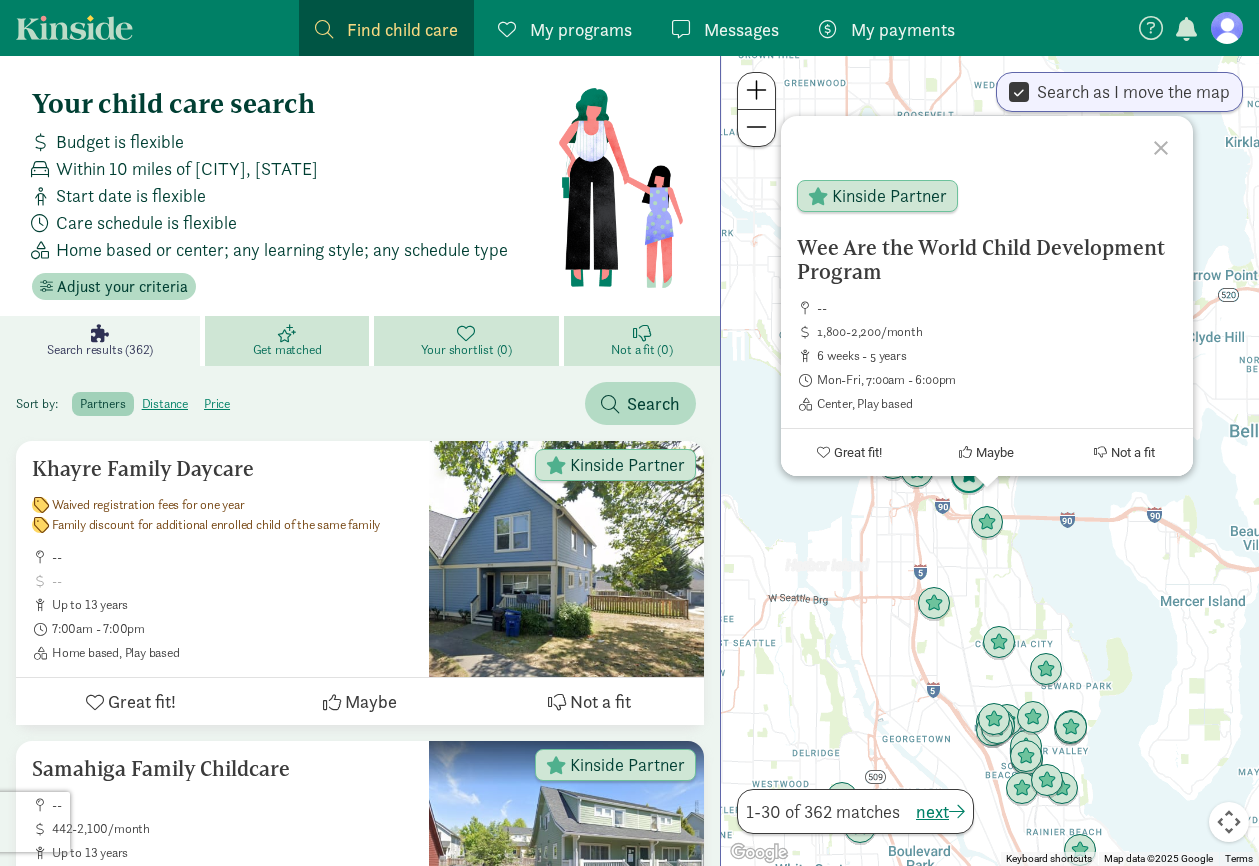 click at bounding box center (969, 476) 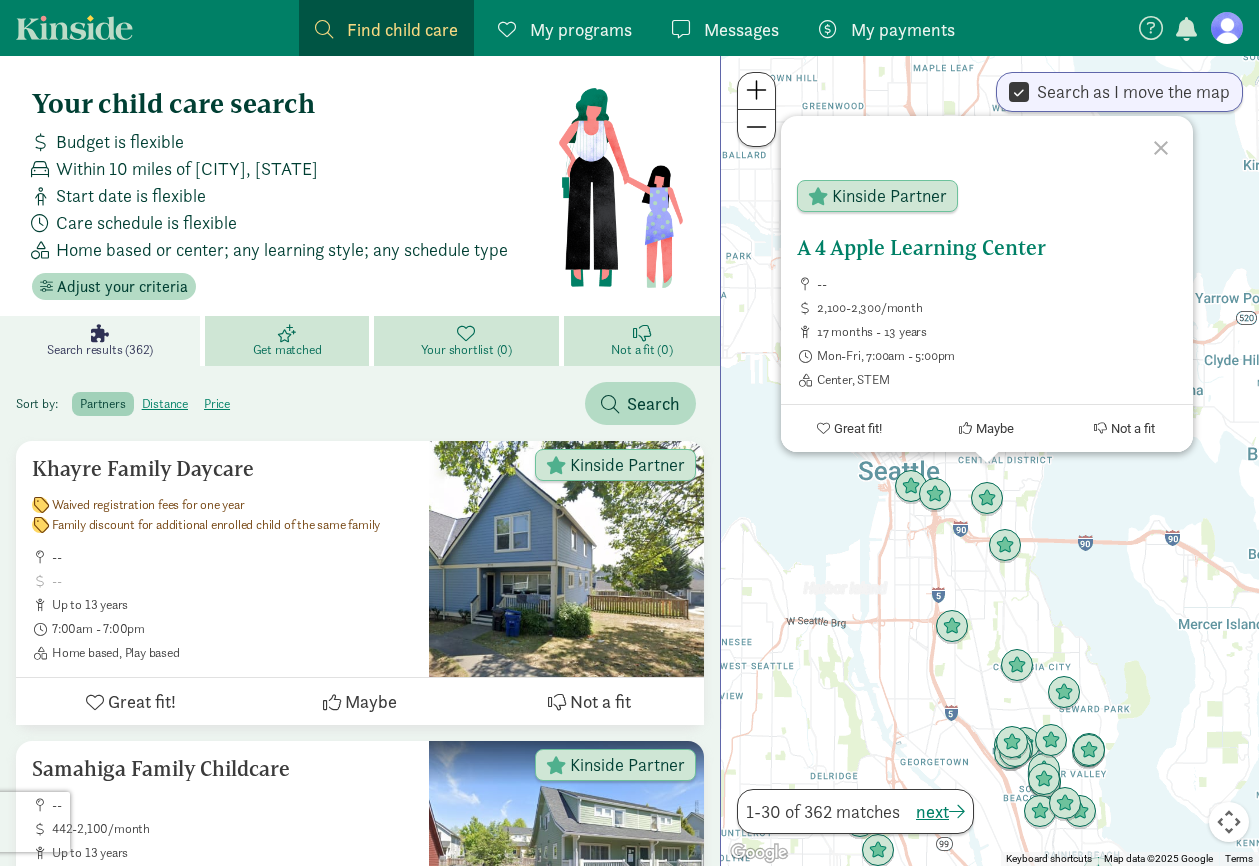 click on "A 4 Apple Learning Center" at bounding box center (987, 248) 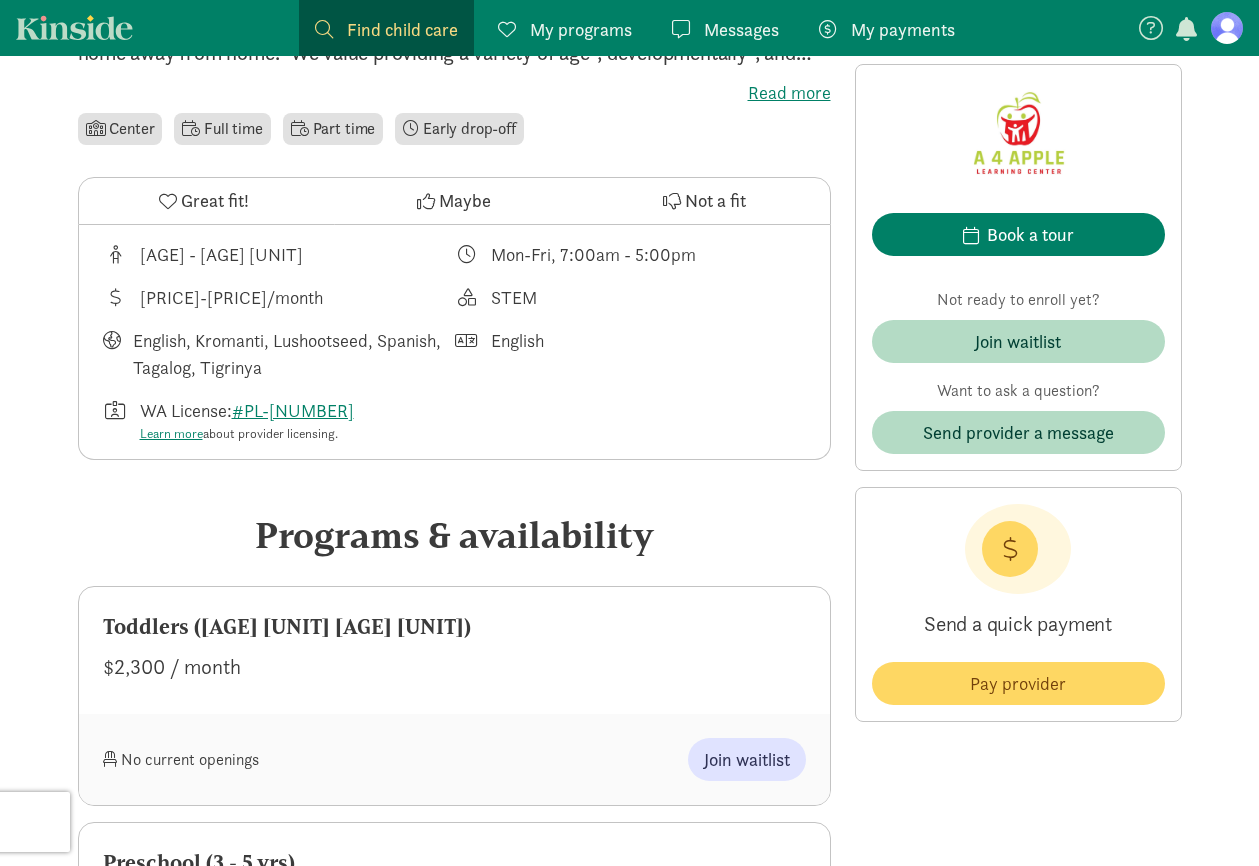 scroll, scrollTop: 597, scrollLeft: 0, axis: vertical 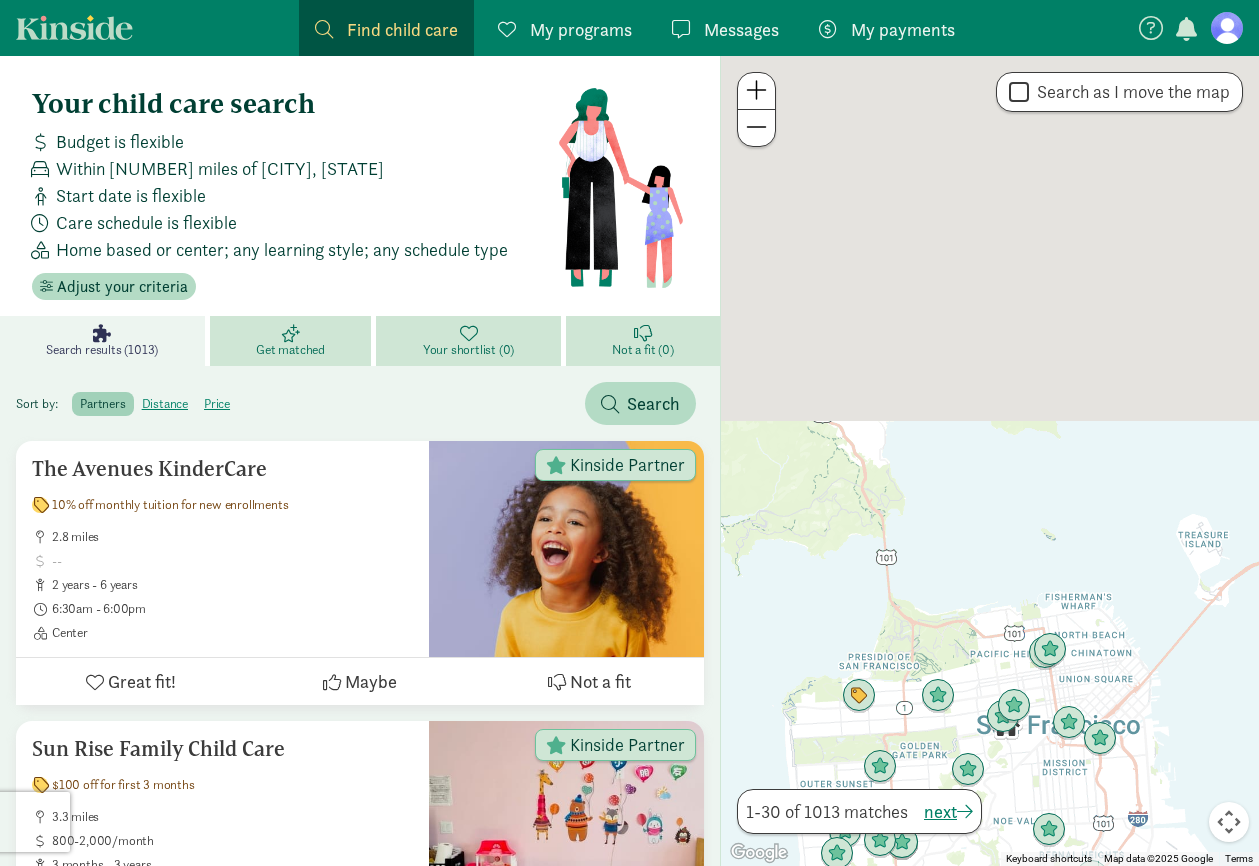 drag, startPoint x: 1089, startPoint y: 158, endPoint x: 1047, endPoint y: 555, distance: 399.21548 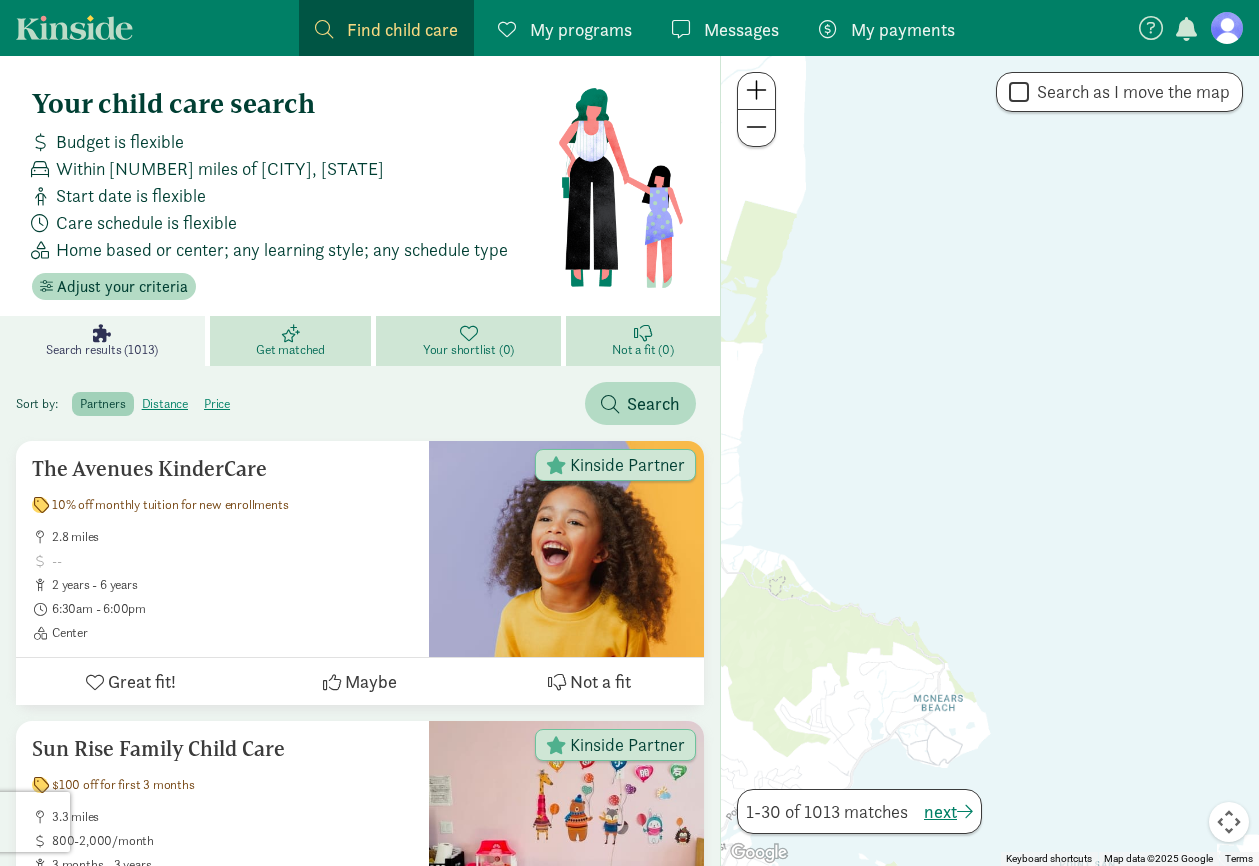 click at bounding box center (756, 127) 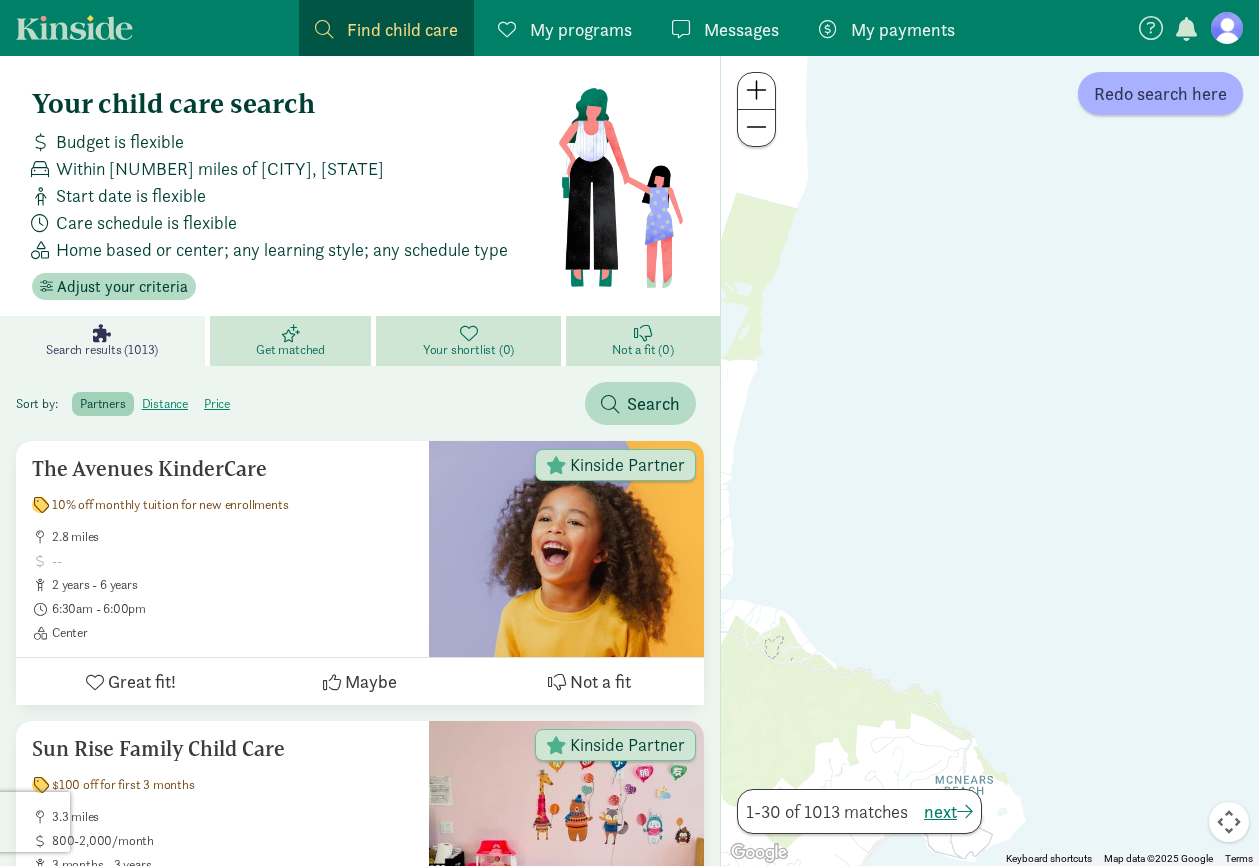 click at bounding box center [756, 127] 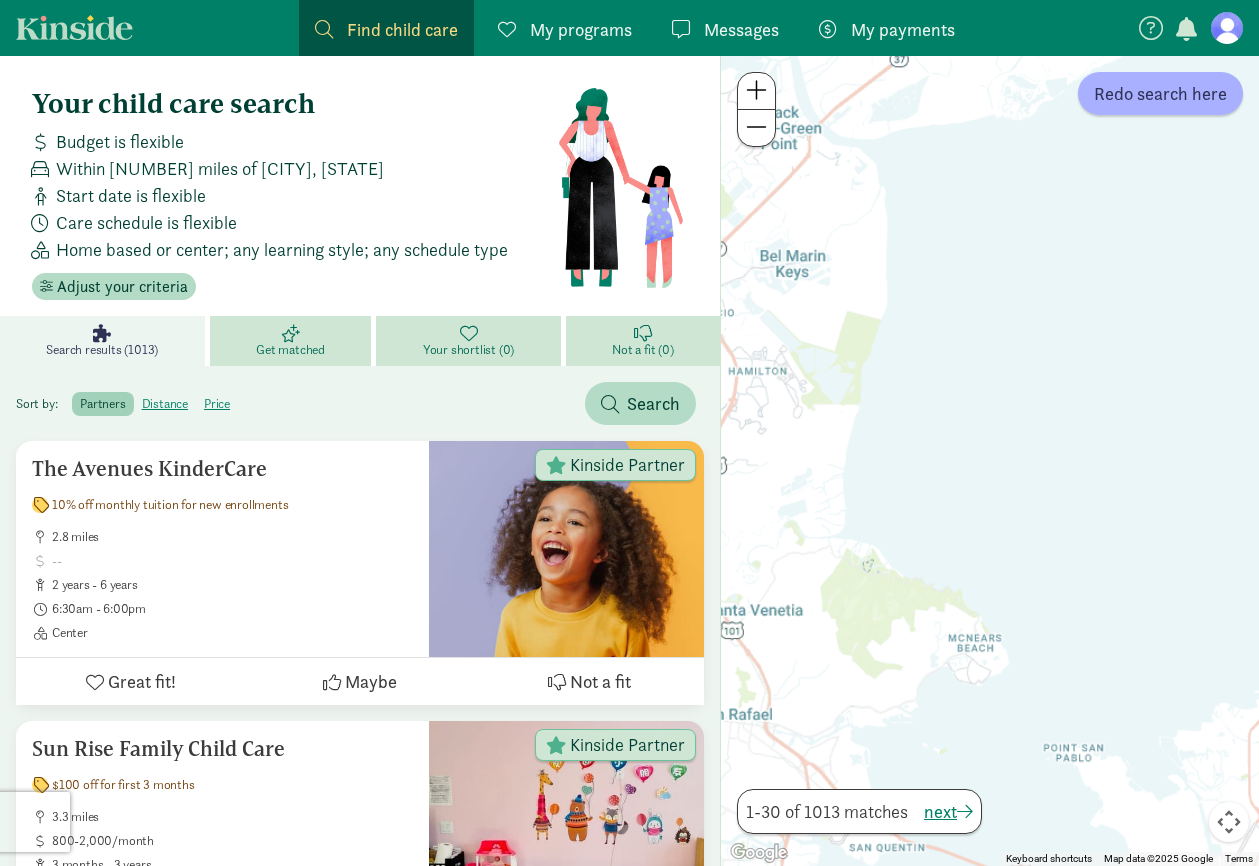 click at bounding box center [756, 127] 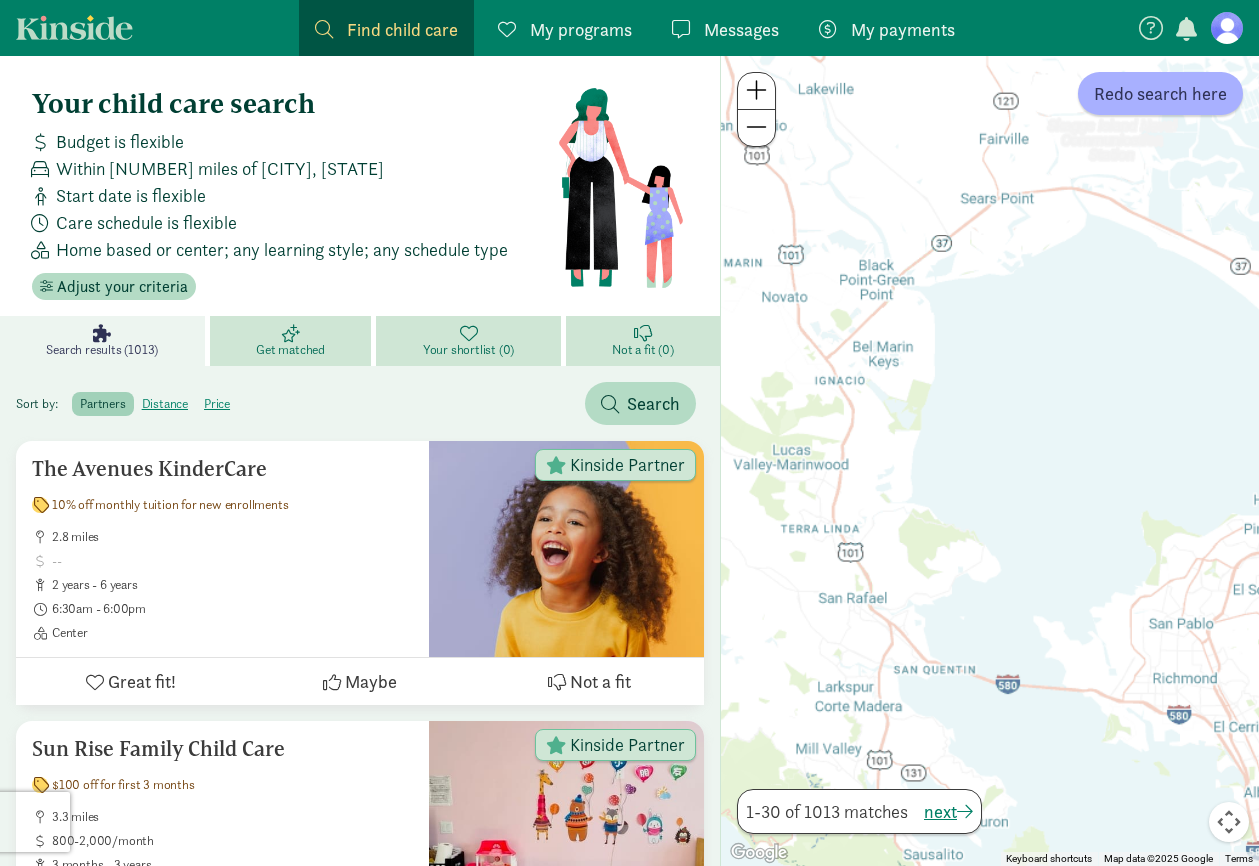 click at bounding box center (756, 127) 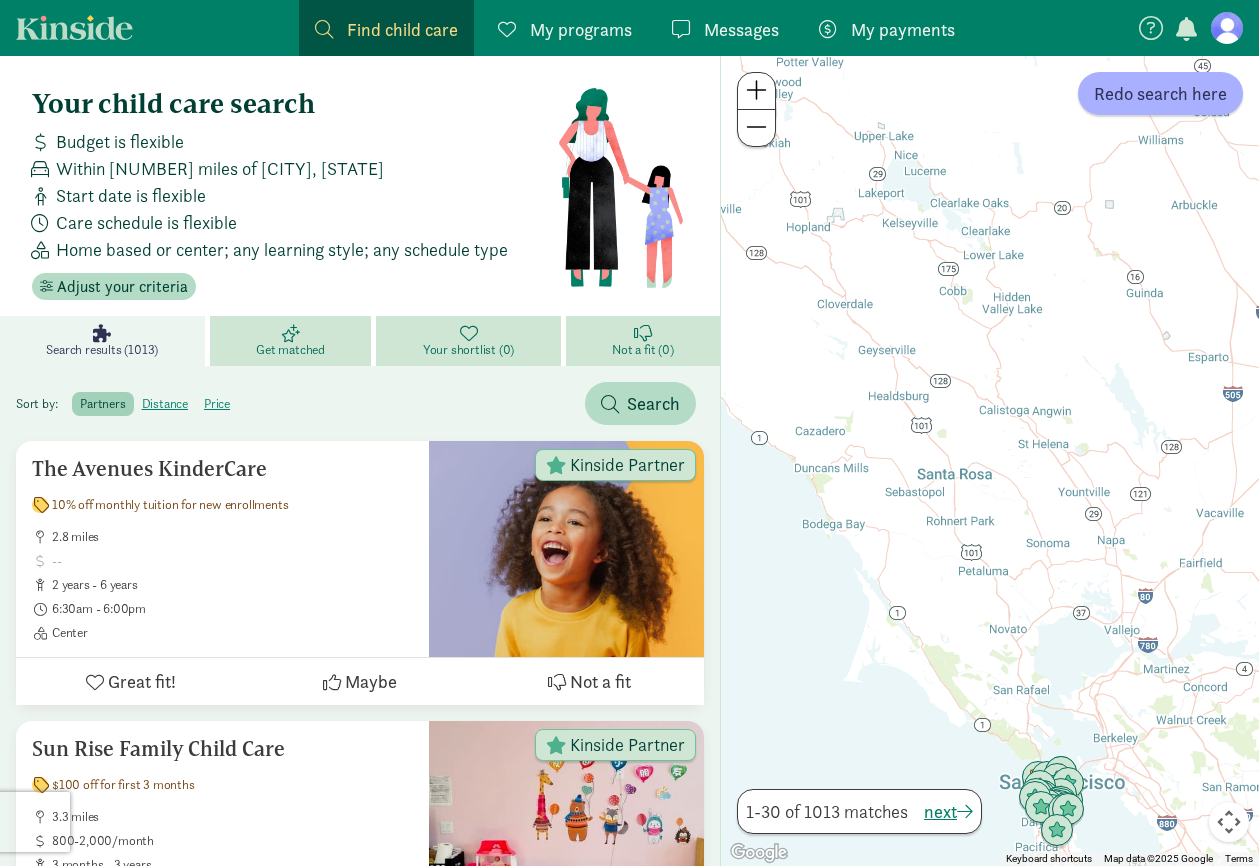 drag, startPoint x: 982, startPoint y: 353, endPoint x: 1062, endPoint y: 587, distance: 247.2974 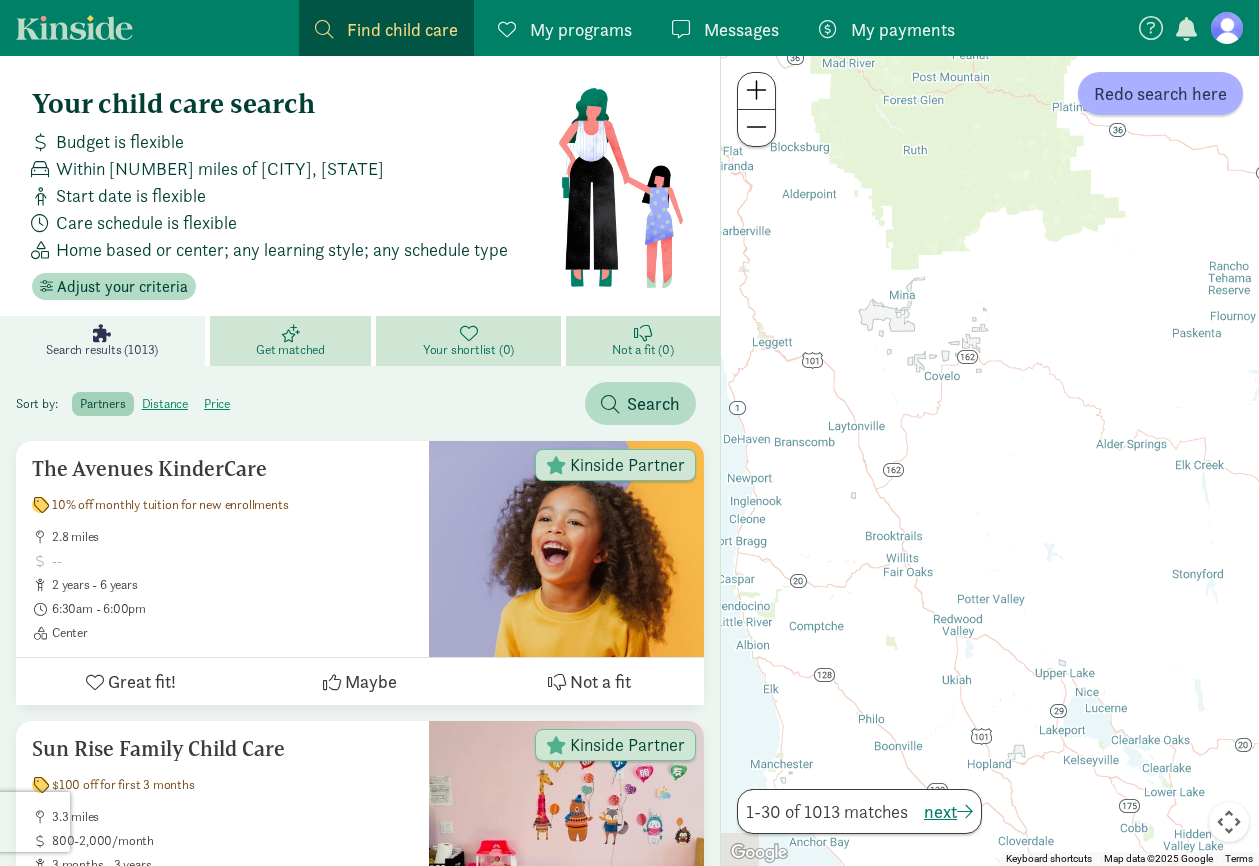 click at bounding box center [990, 461] 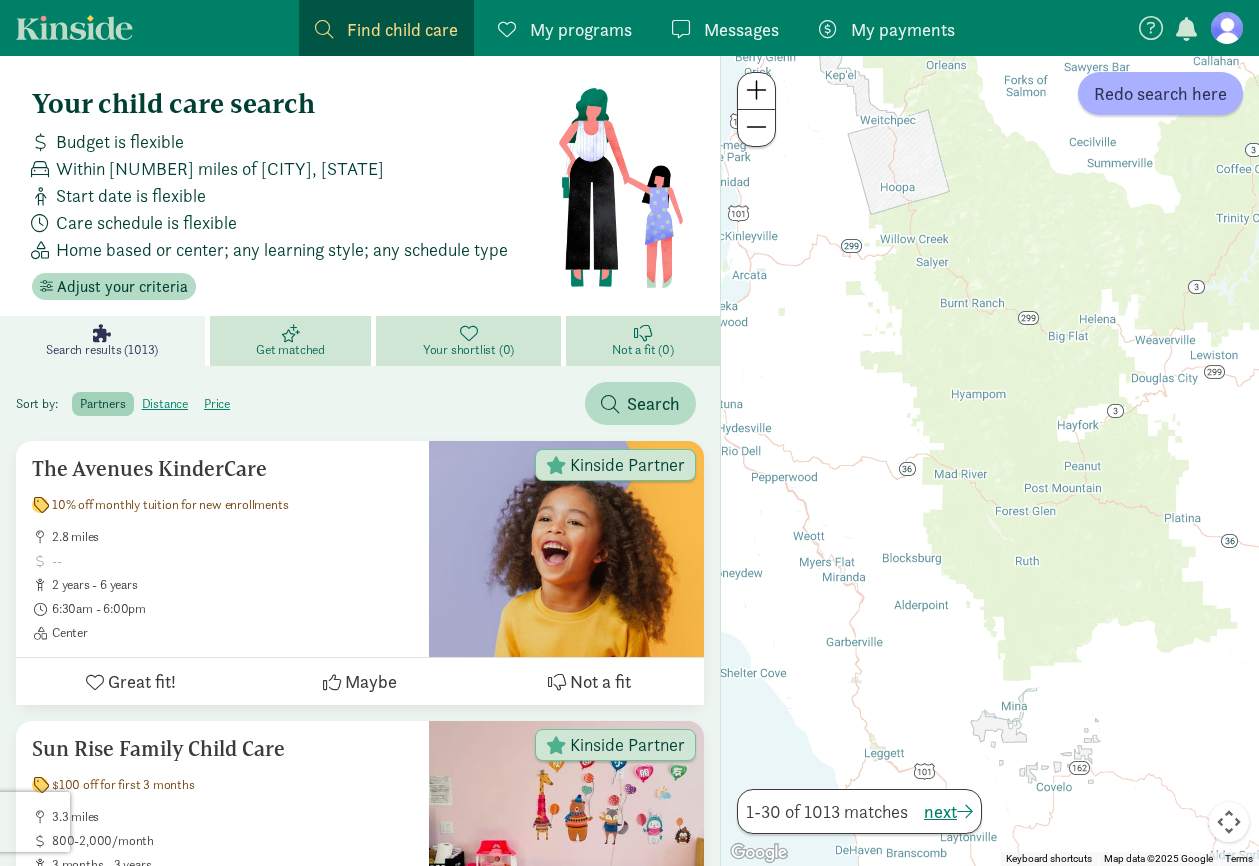 drag, startPoint x: 972, startPoint y: 407, endPoint x: 1004, endPoint y: 509, distance: 106.901825 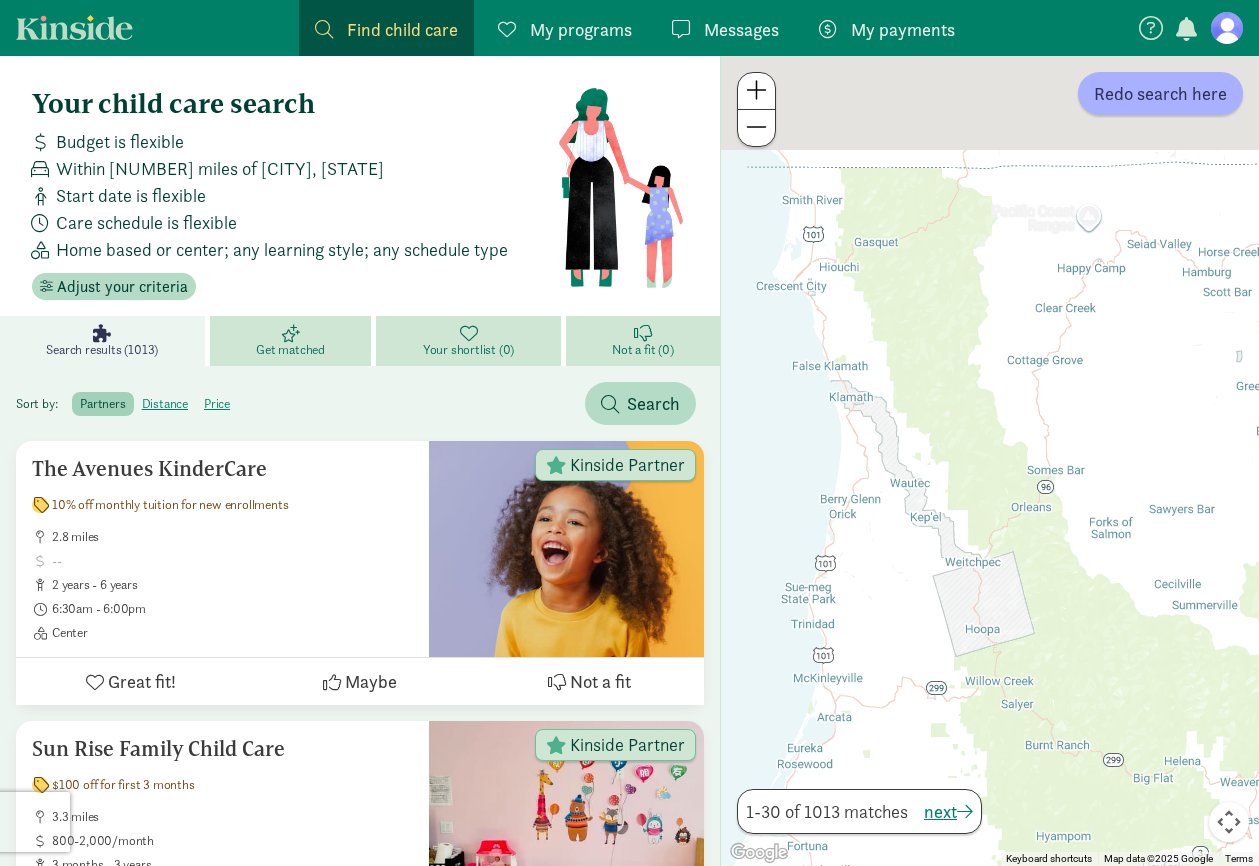 drag, startPoint x: 961, startPoint y: 414, endPoint x: 976, endPoint y: 652, distance: 238.47221 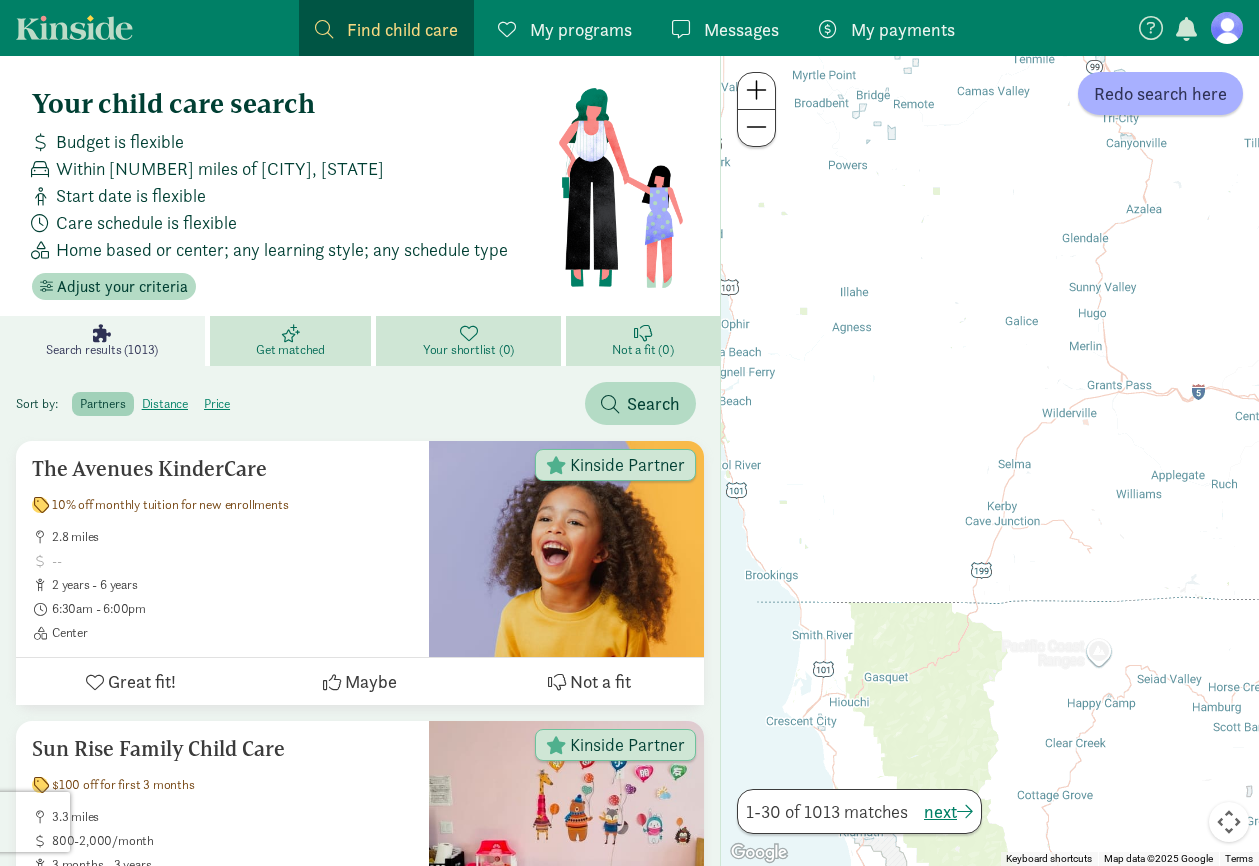 drag, startPoint x: 984, startPoint y: 329, endPoint x: 1011, endPoint y: 616, distance: 288.26724 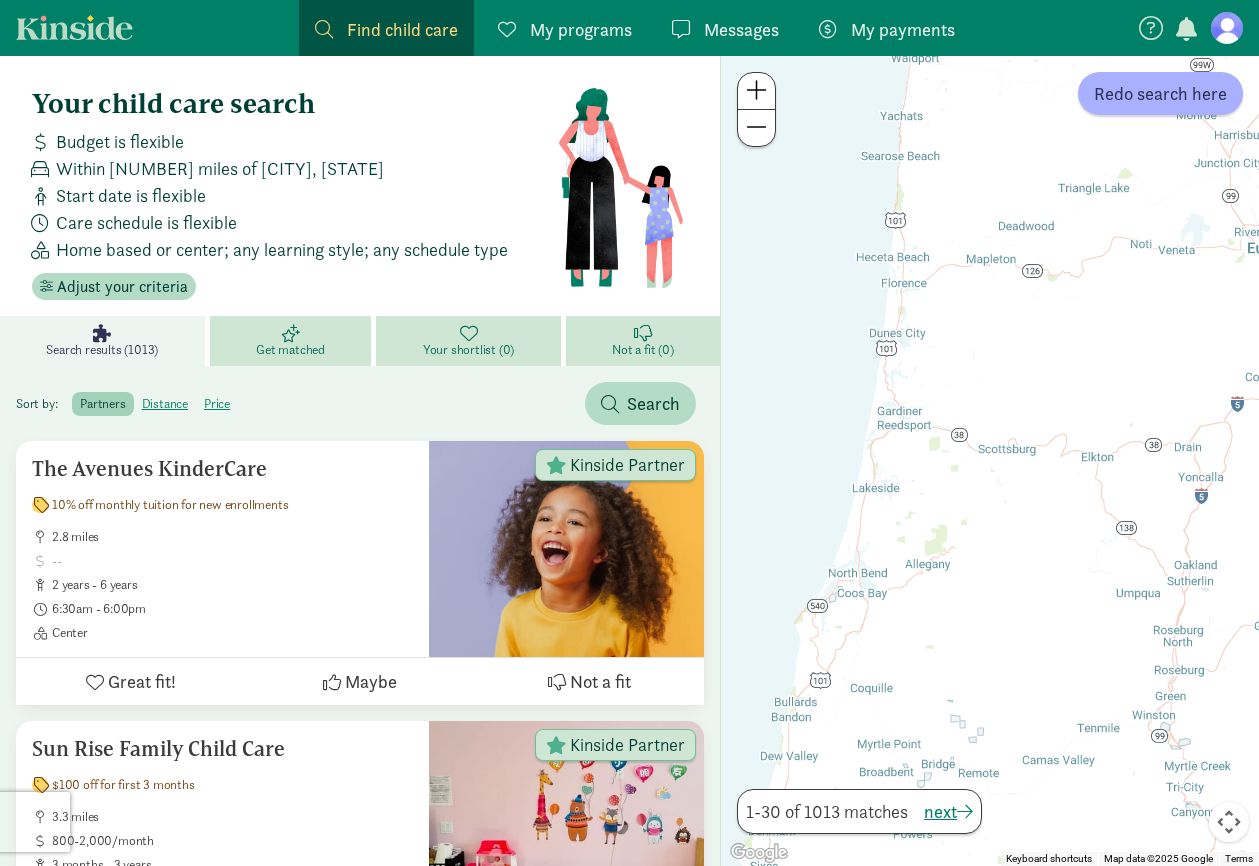 drag, startPoint x: 1068, startPoint y: 355, endPoint x: 993, endPoint y: 721, distance: 373.6054 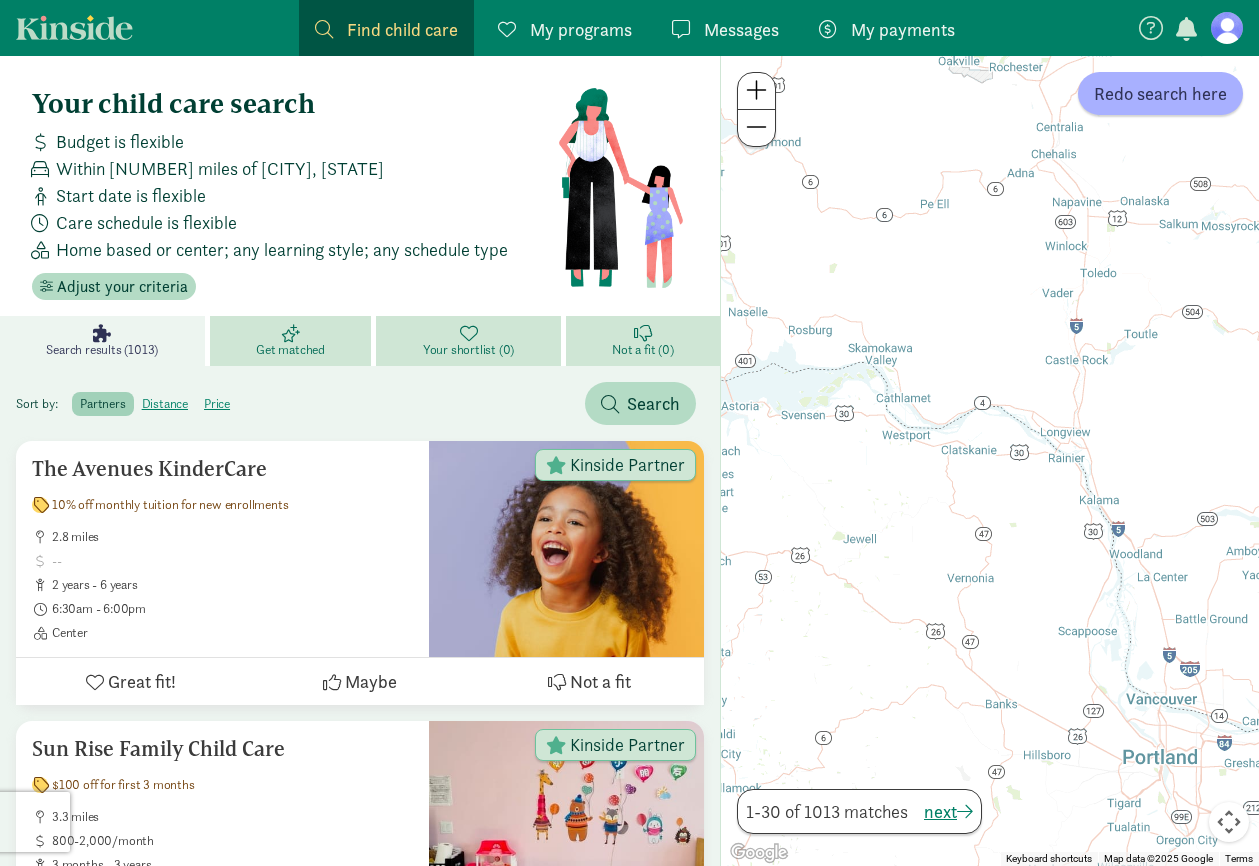 drag, startPoint x: 1113, startPoint y: 559, endPoint x: 1148, endPoint y: 613, distance: 64.3506 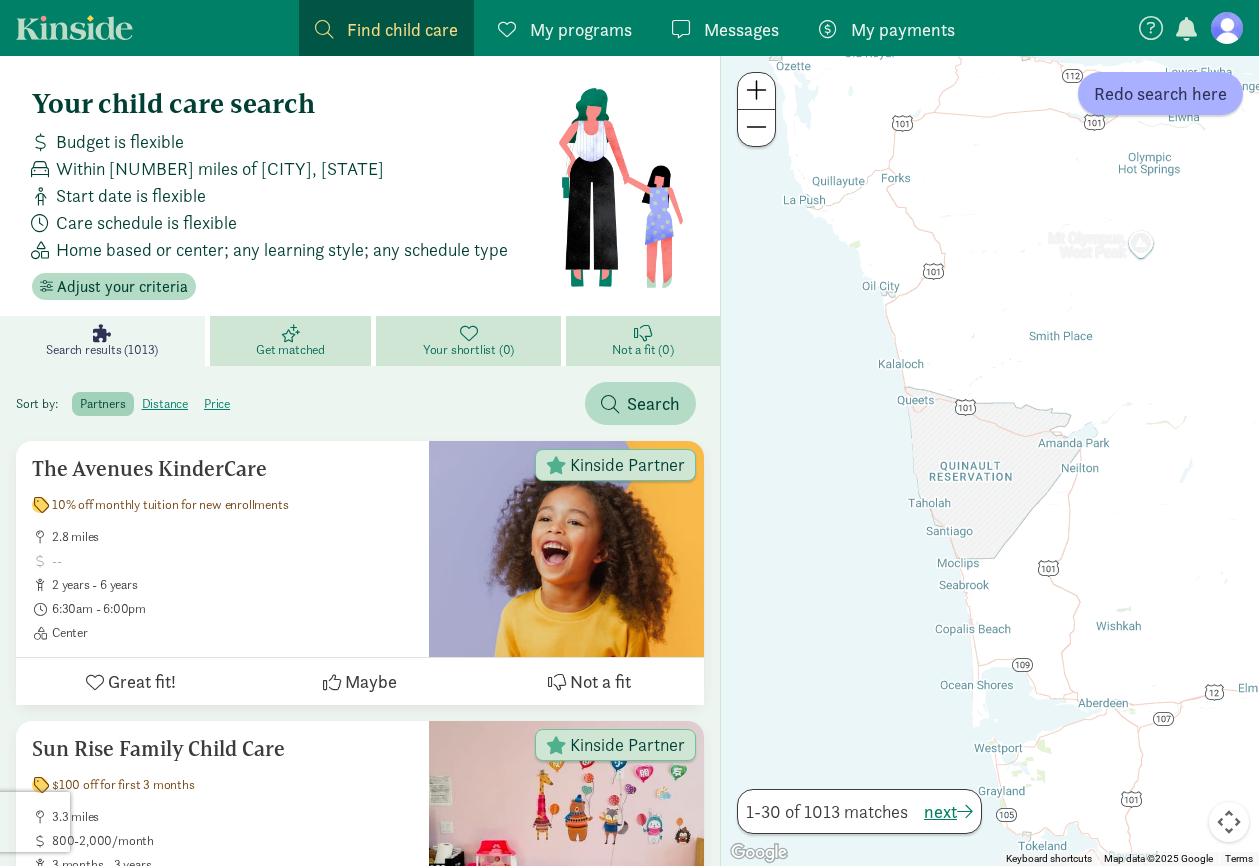 drag, startPoint x: 1101, startPoint y: 390, endPoint x: 928, endPoint y: 690, distance: 346.30768 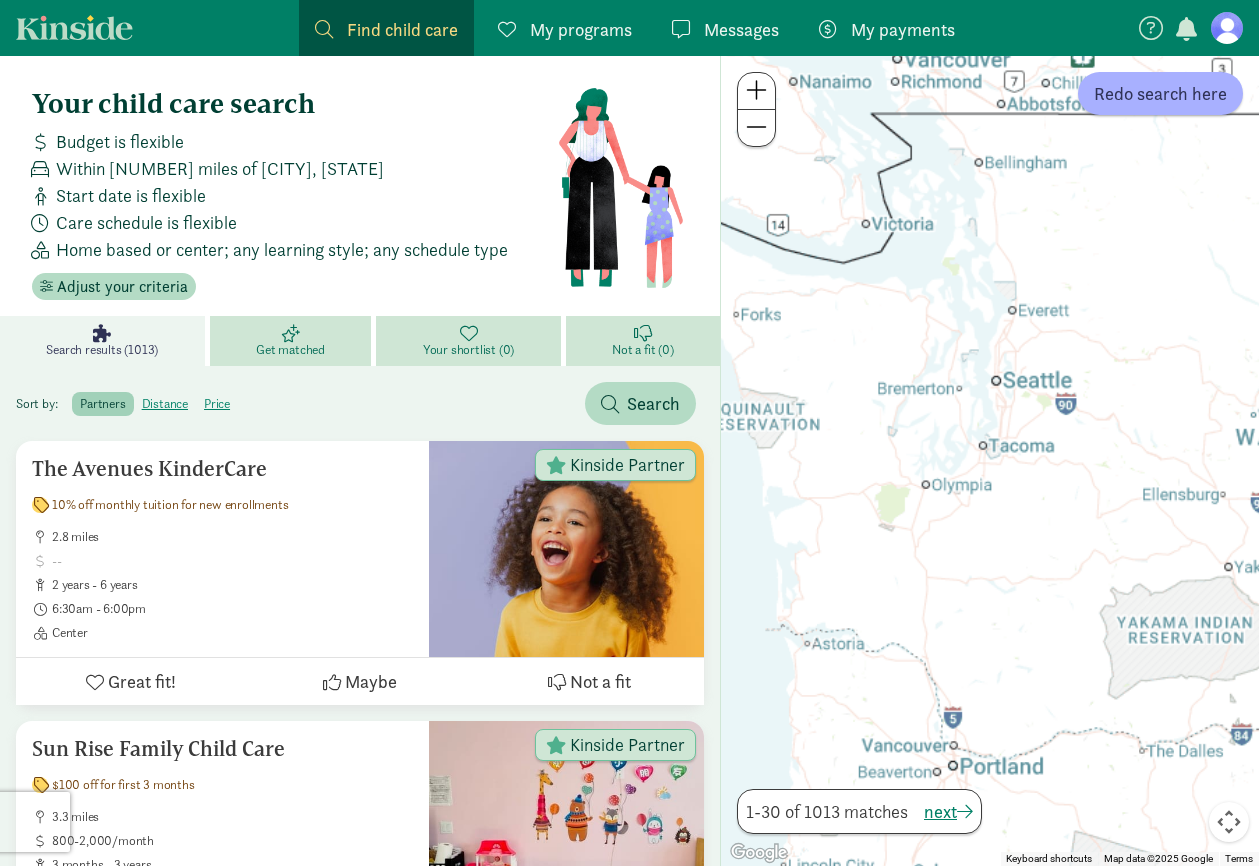 drag, startPoint x: 1122, startPoint y: 655, endPoint x: 955, endPoint y: 408, distance: 298.15768 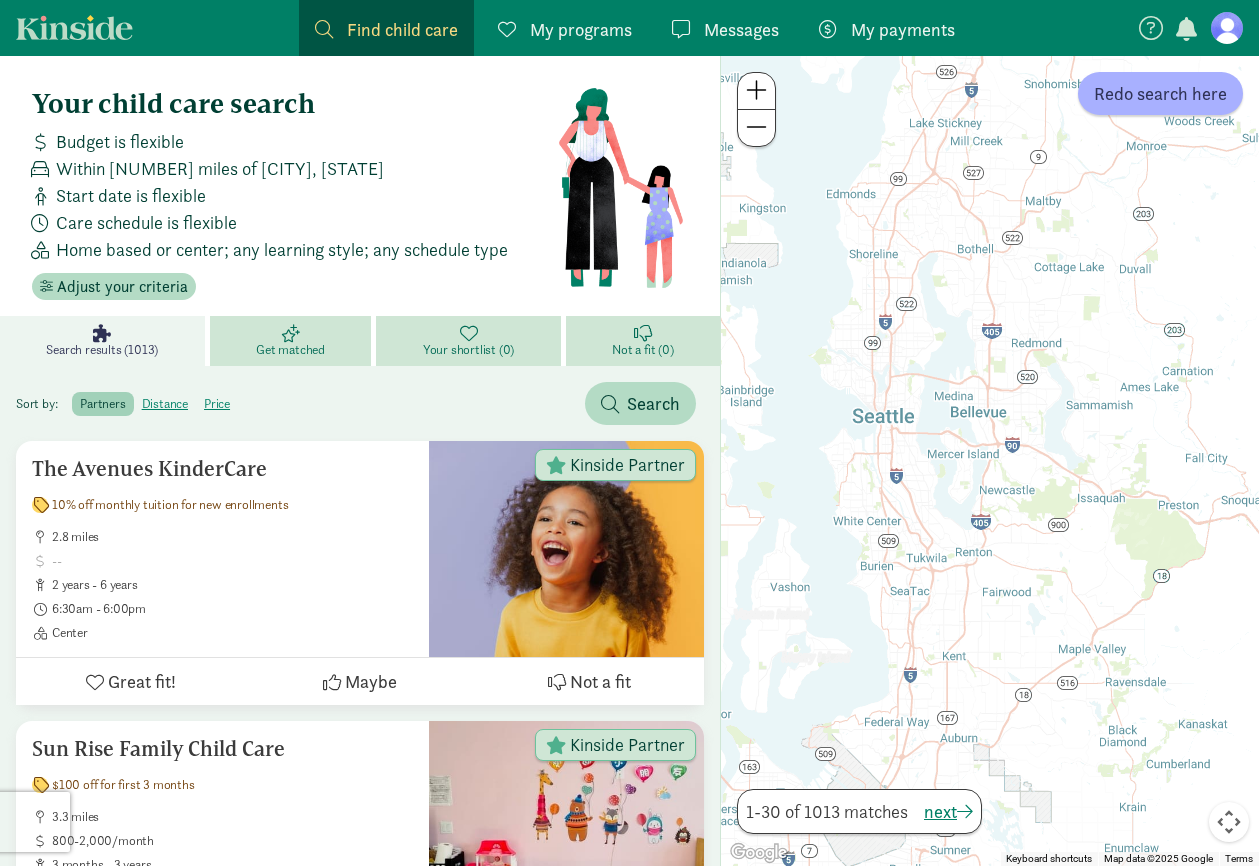drag, startPoint x: 1005, startPoint y: 304, endPoint x: 888, endPoint y: 438, distance: 177.89041 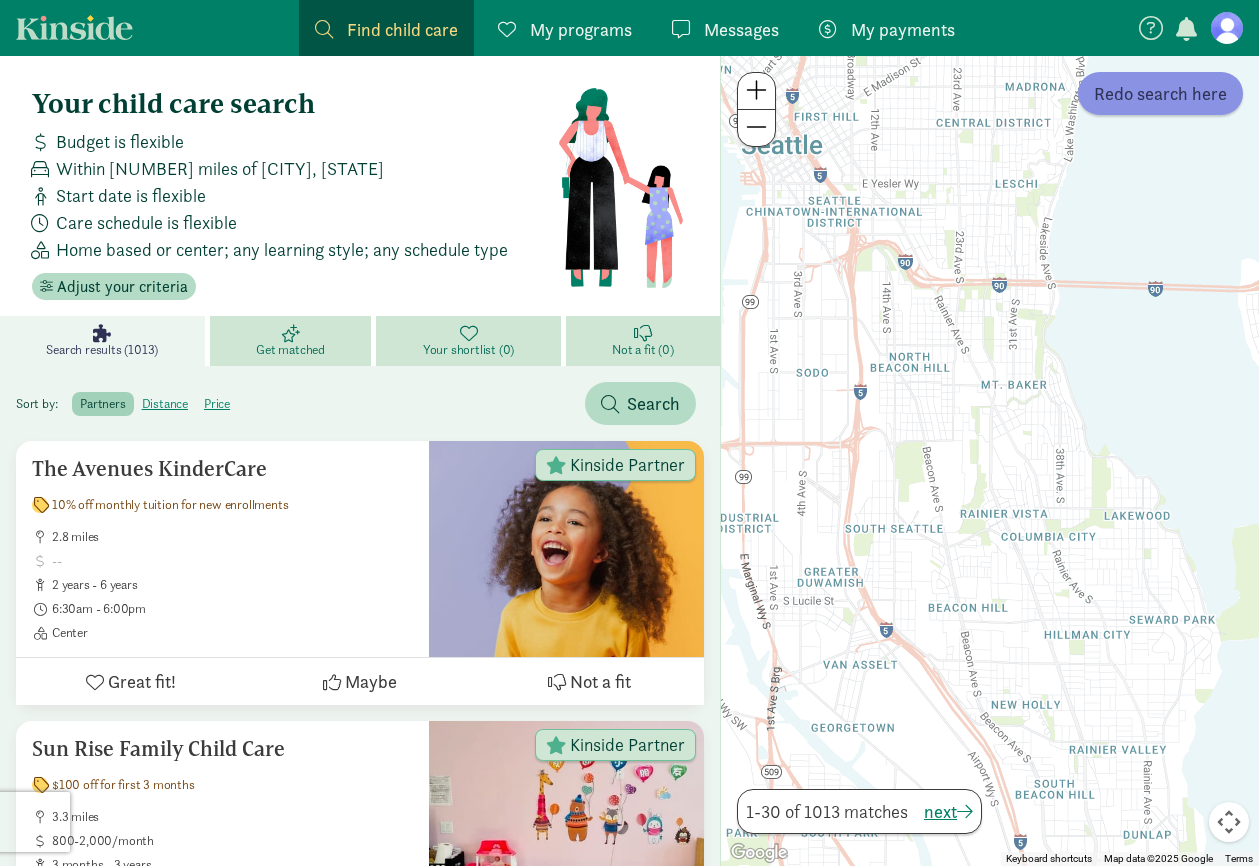 click on "Redo search here" at bounding box center [1160, 93] 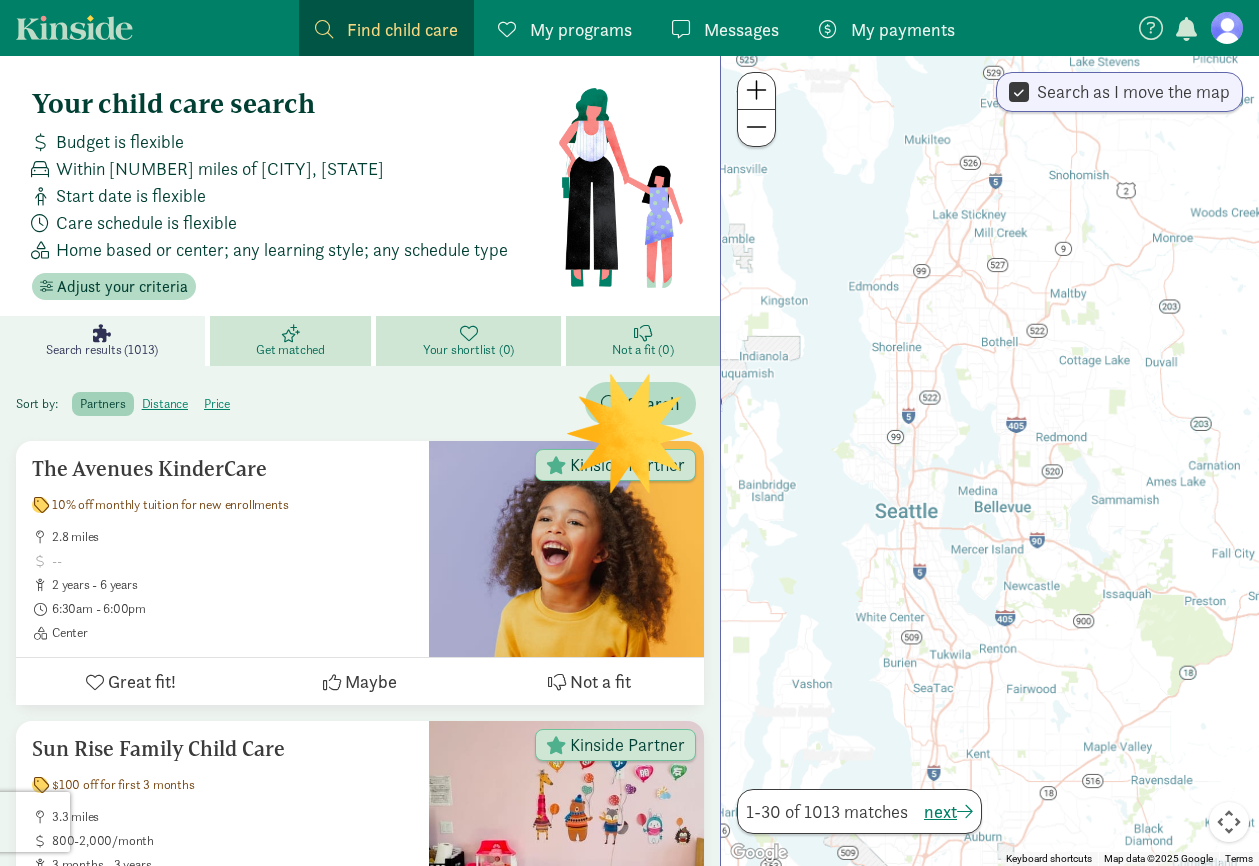 drag, startPoint x: 1101, startPoint y: 286, endPoint x: 954, endPoint y: 517, distance: 273.8065 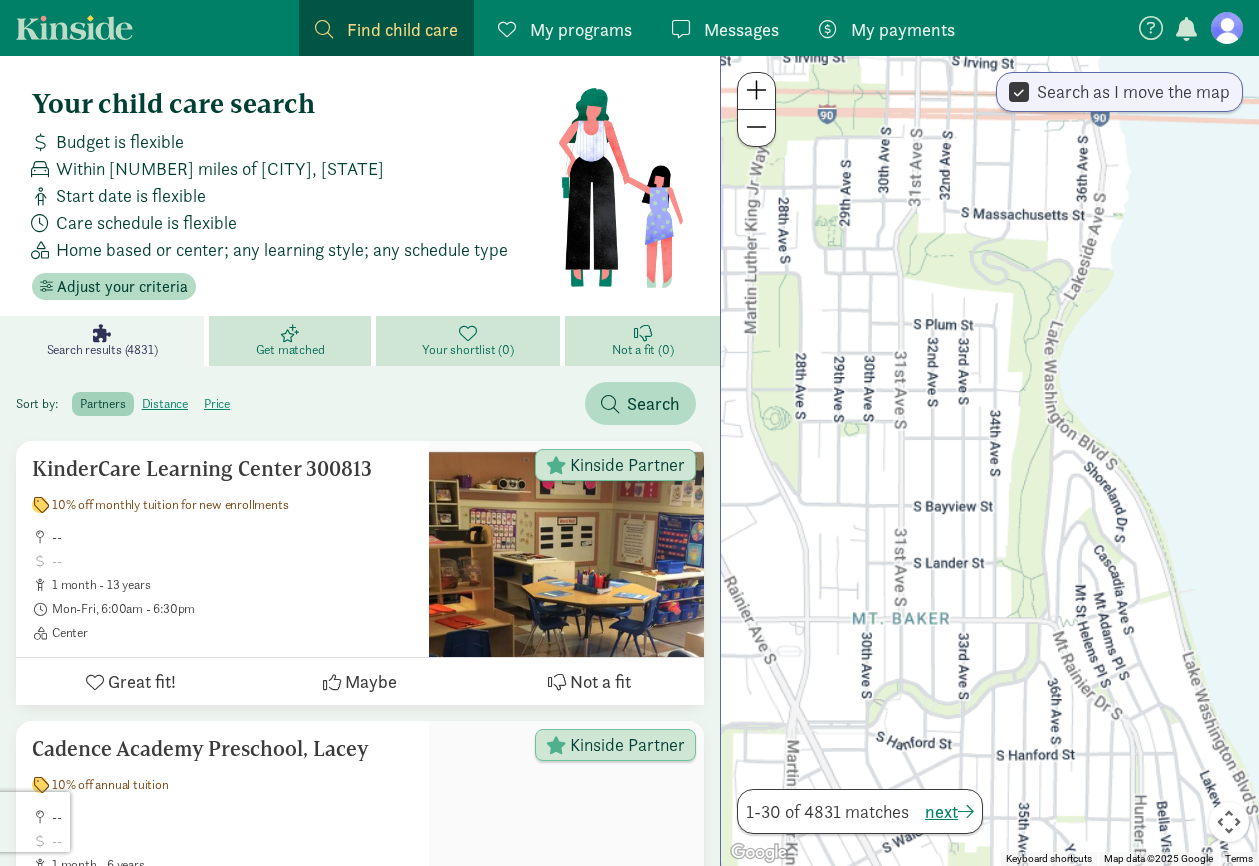 drag, startPoint x: 903, startPoint y: 336, endPoint x: 1198, endPoint y: 790, distance: 541.425 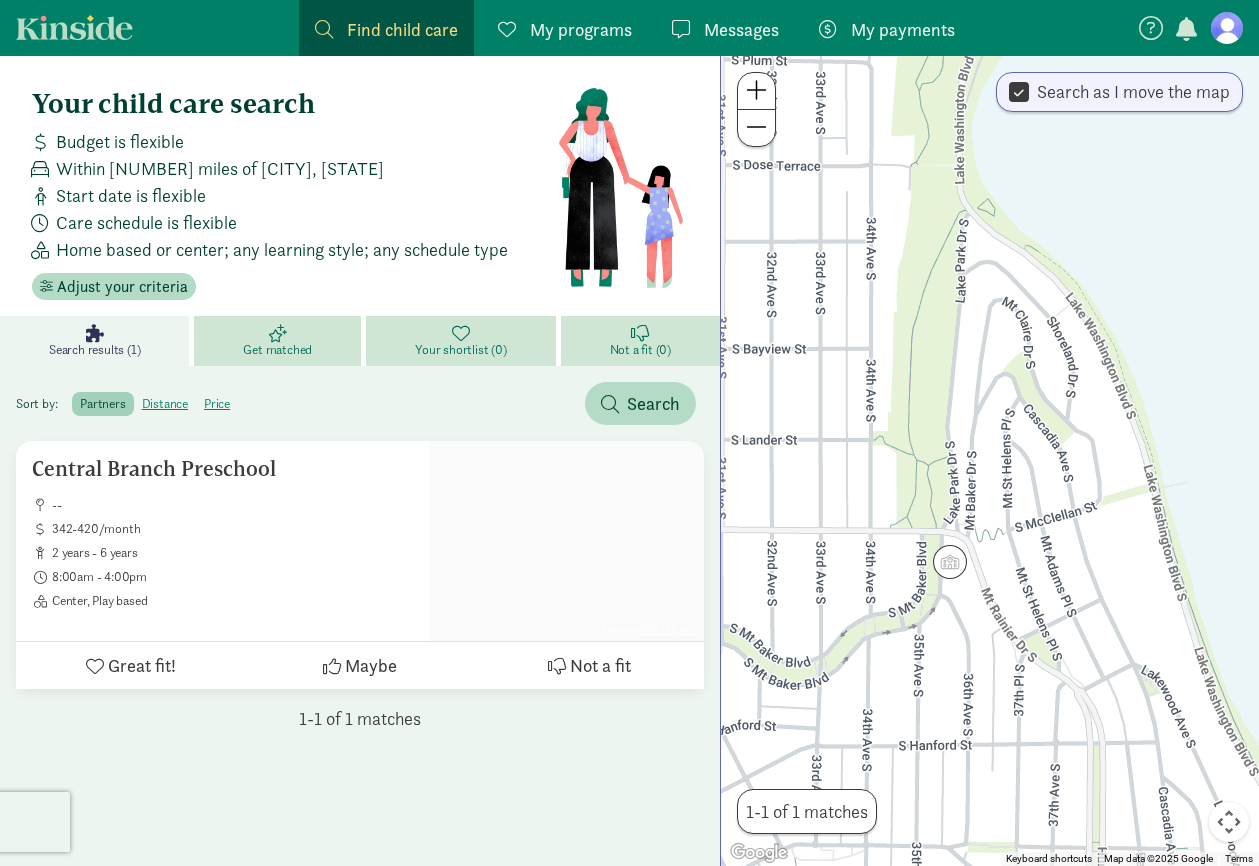 click at bounding box center [756, 127] 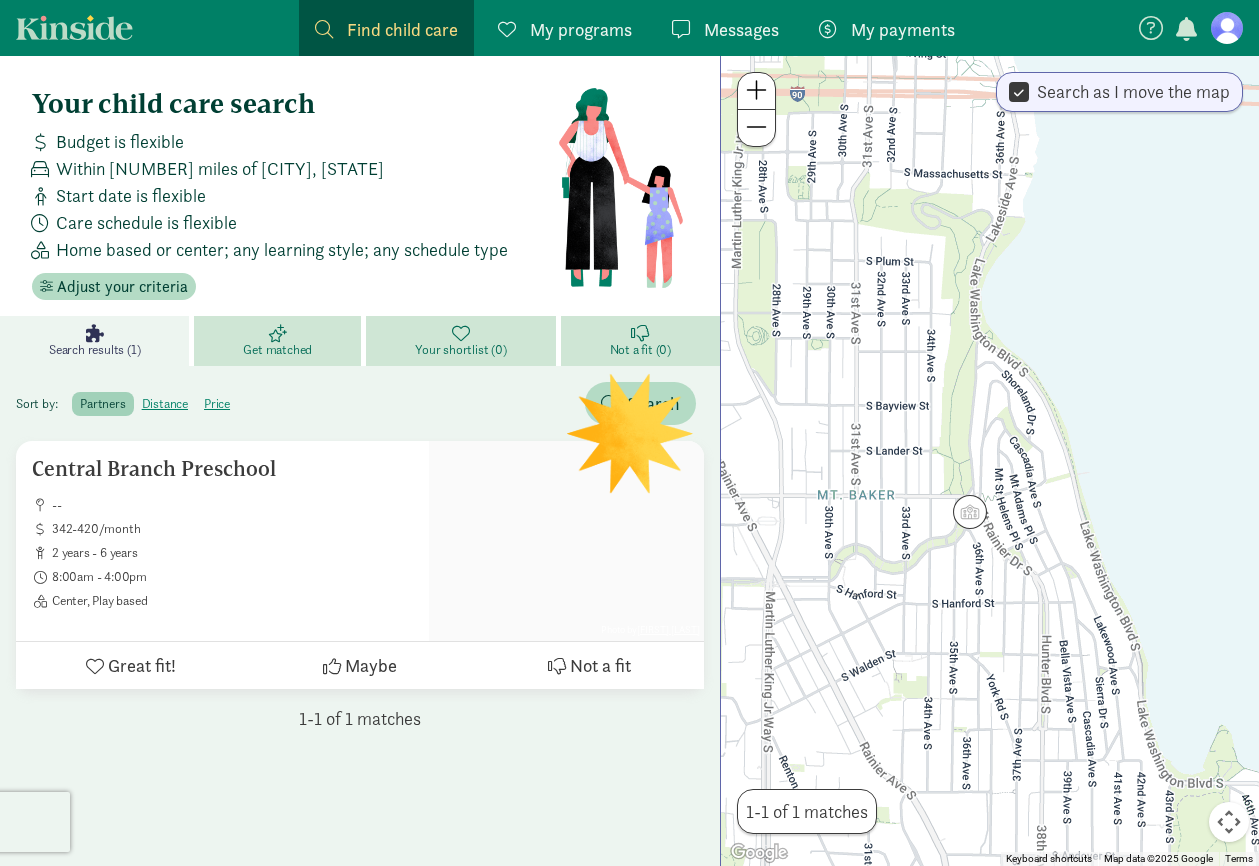 click at bounding box center (756, 127) 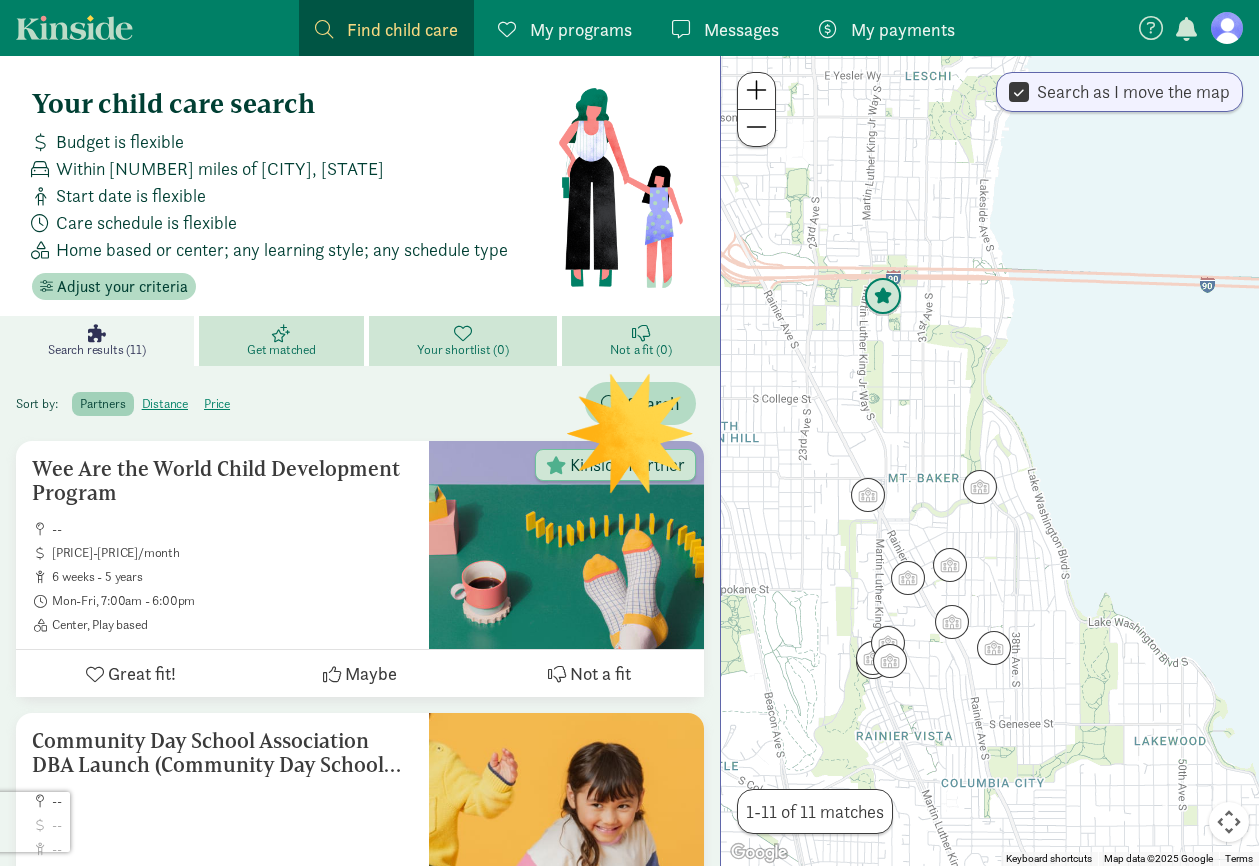 click at bounding box center (883, 297) 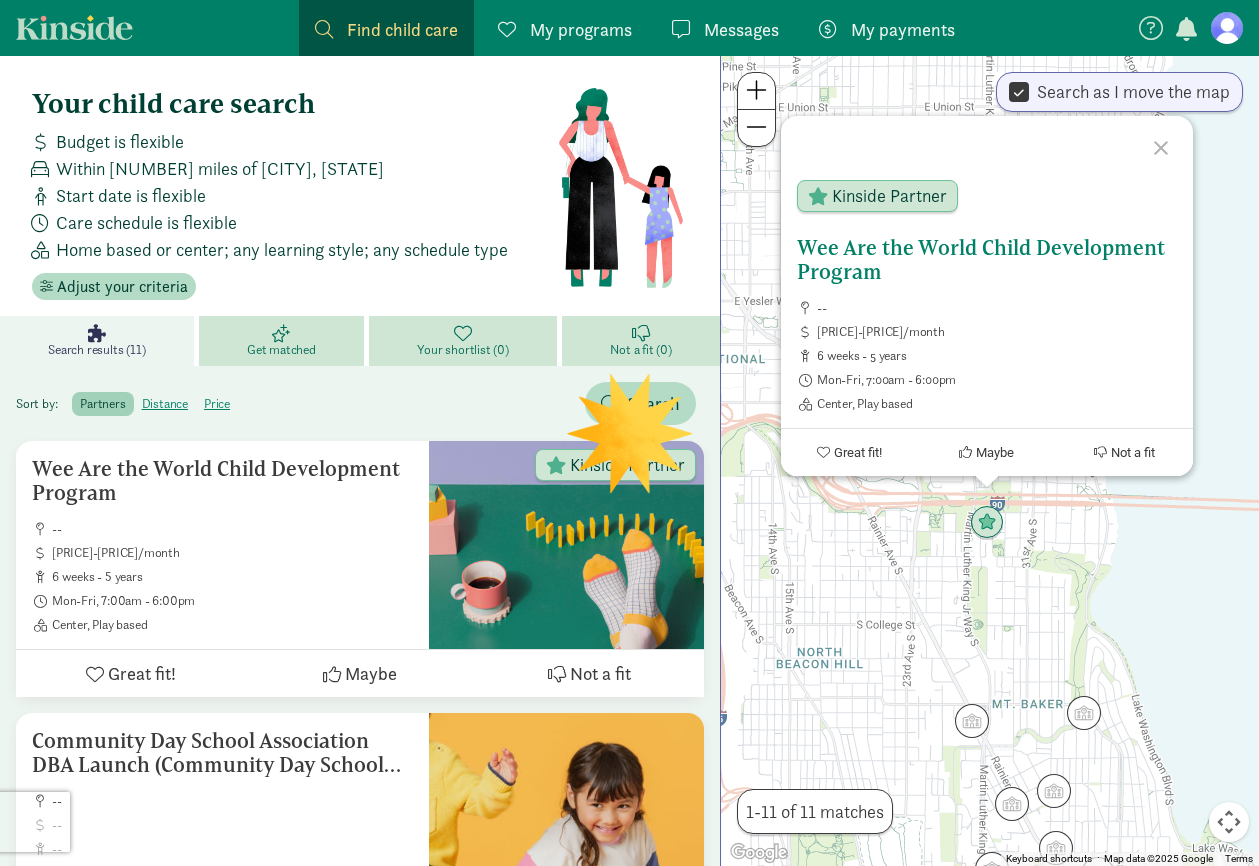 click on "WEE ARE THE WORLD CHILD DEVELOPMENT PROGRAM" at bounding box center (987, 260) 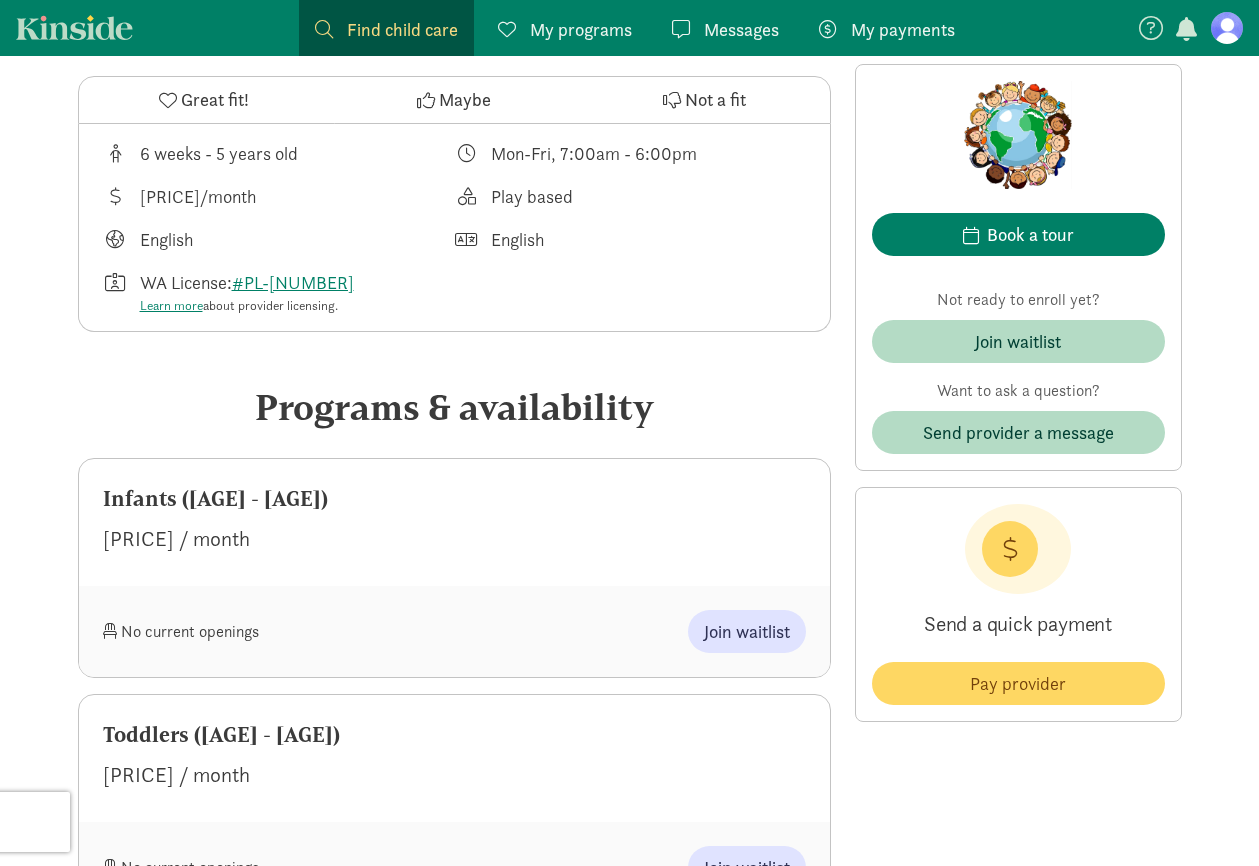 scroll, scrollTop: 698, scrollLeft: 0, axis: vertical 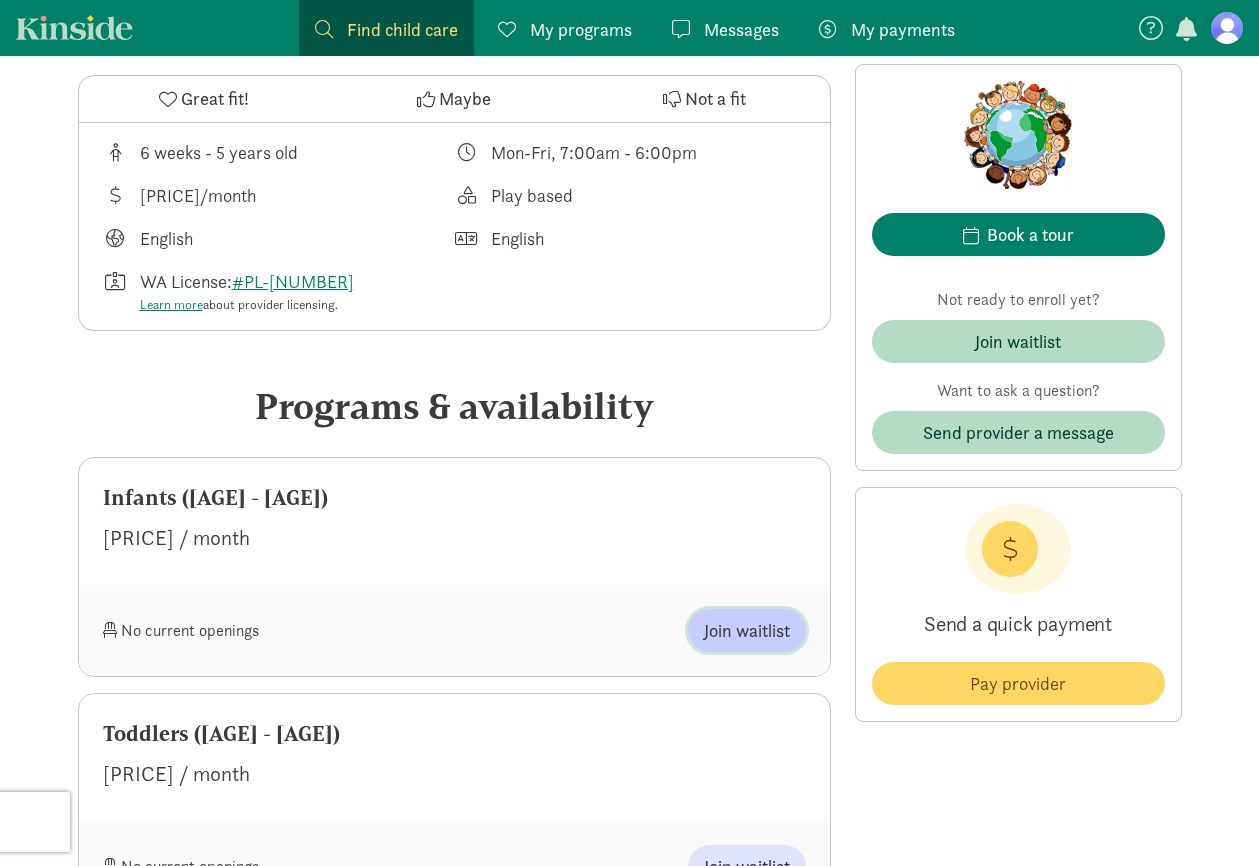 click on "Join waitlist" at bounding box center (747, 630) 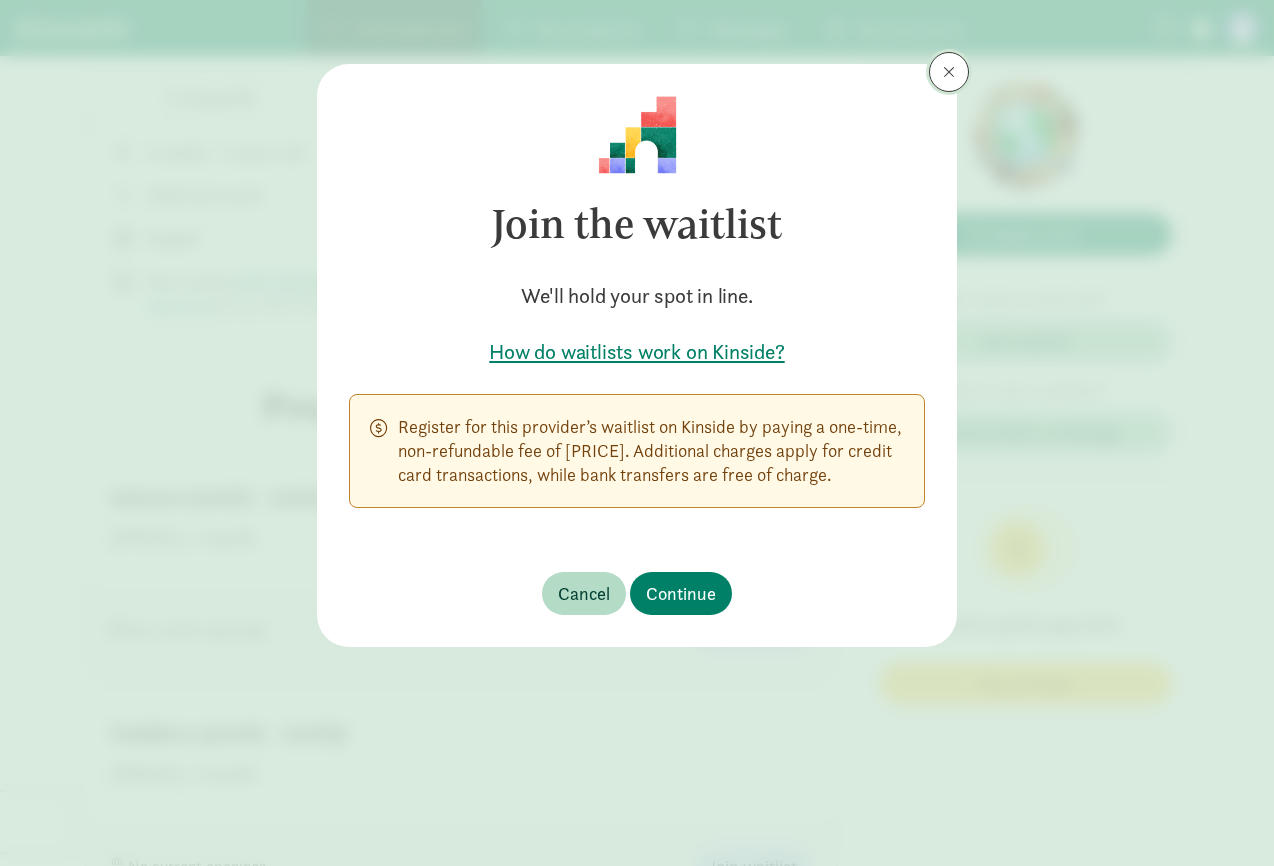 click at bounding box center [949, 72] 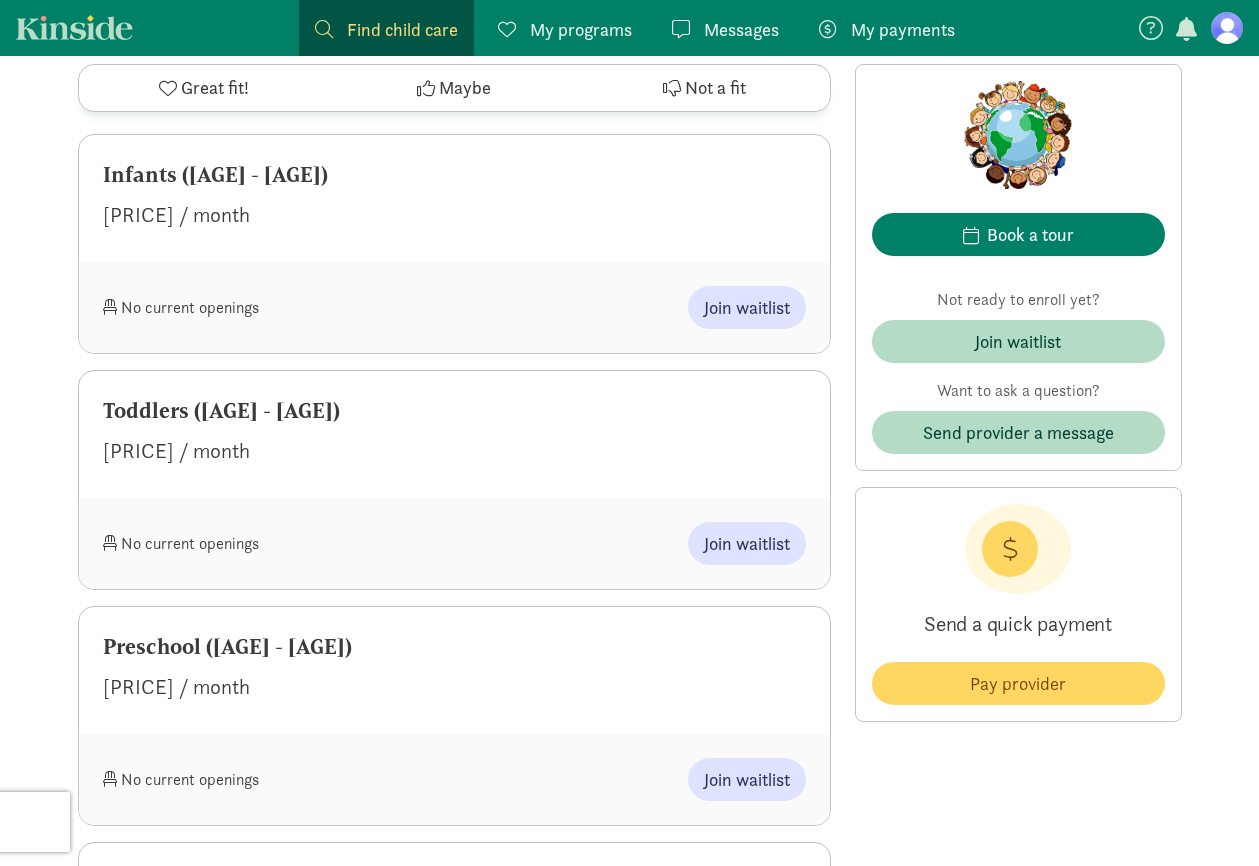 scroll, scrollTop: 1022, scrollLeft: 0, axis: vertical 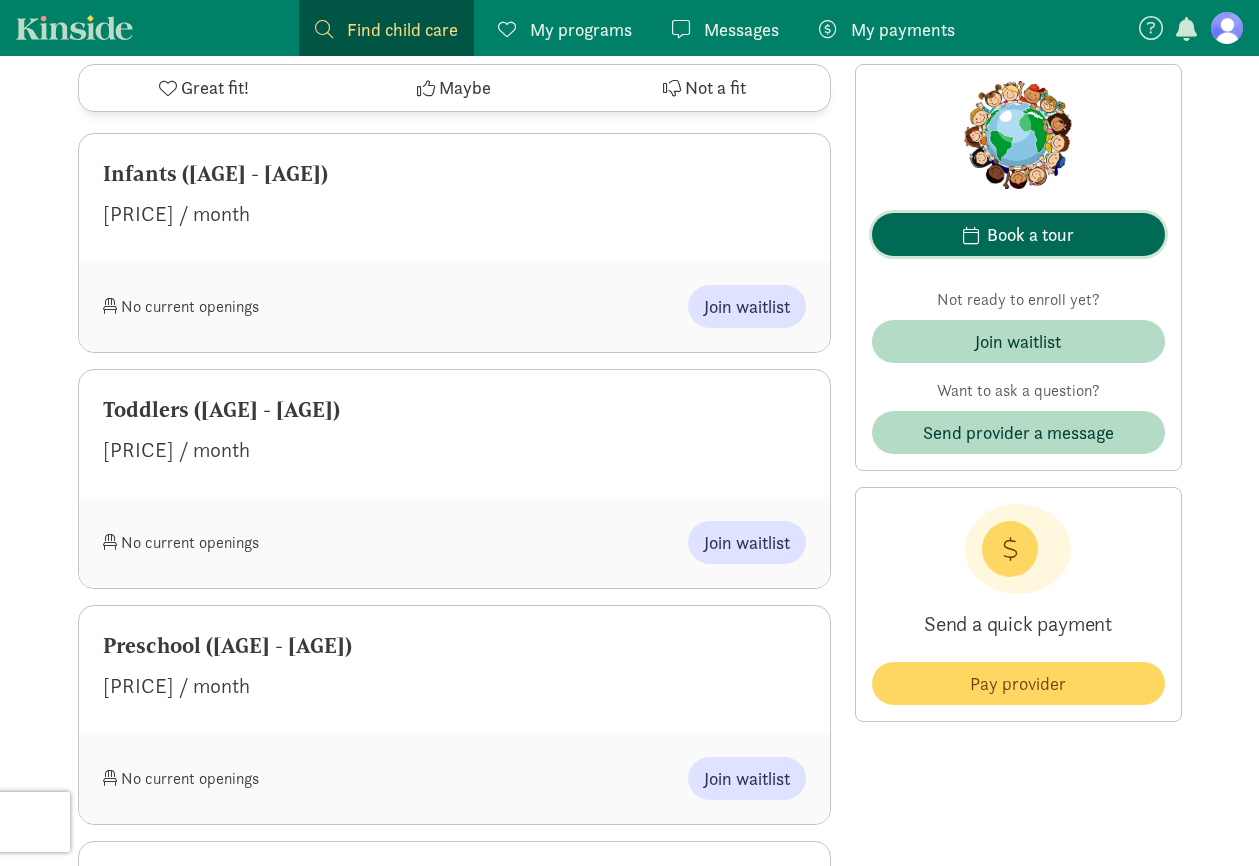 click on "Book a tour" 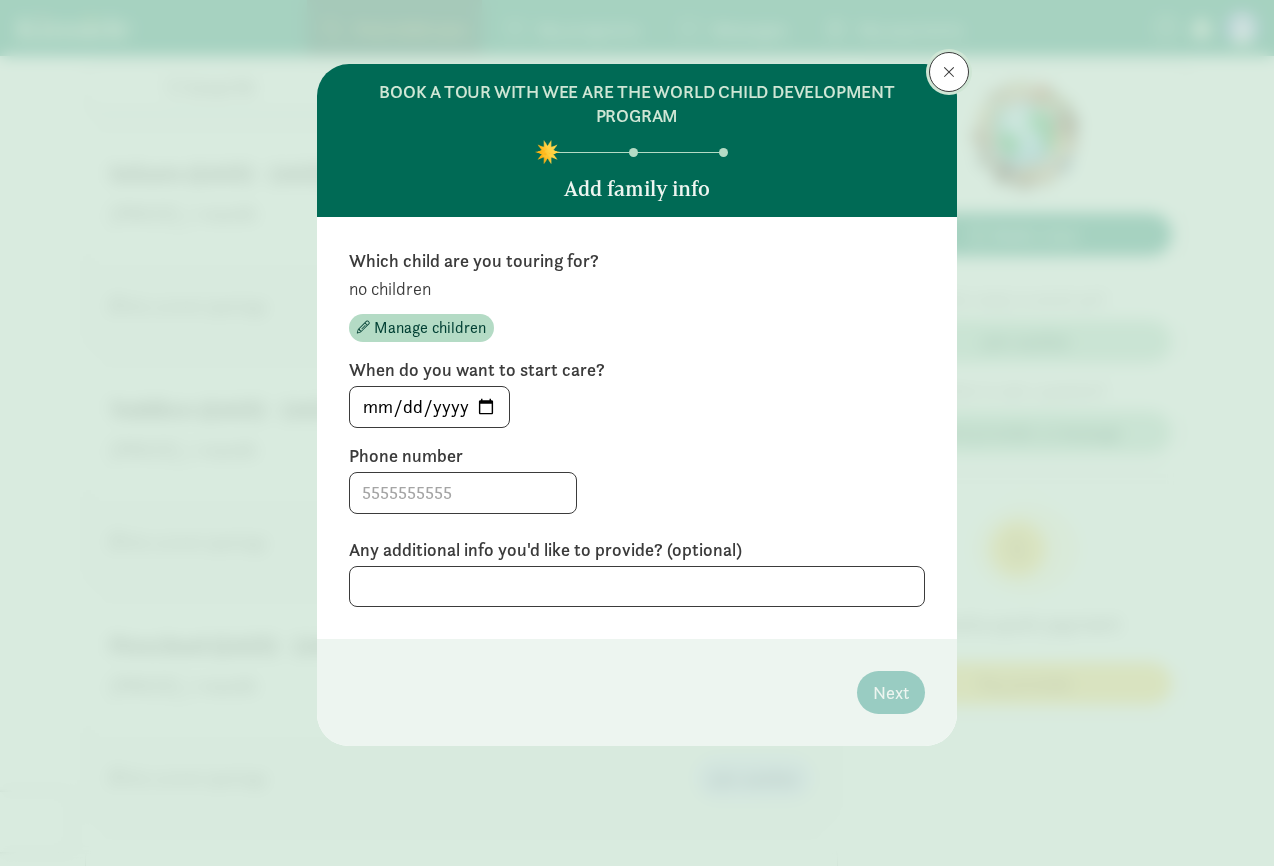 click at bounding box center (949, 72) 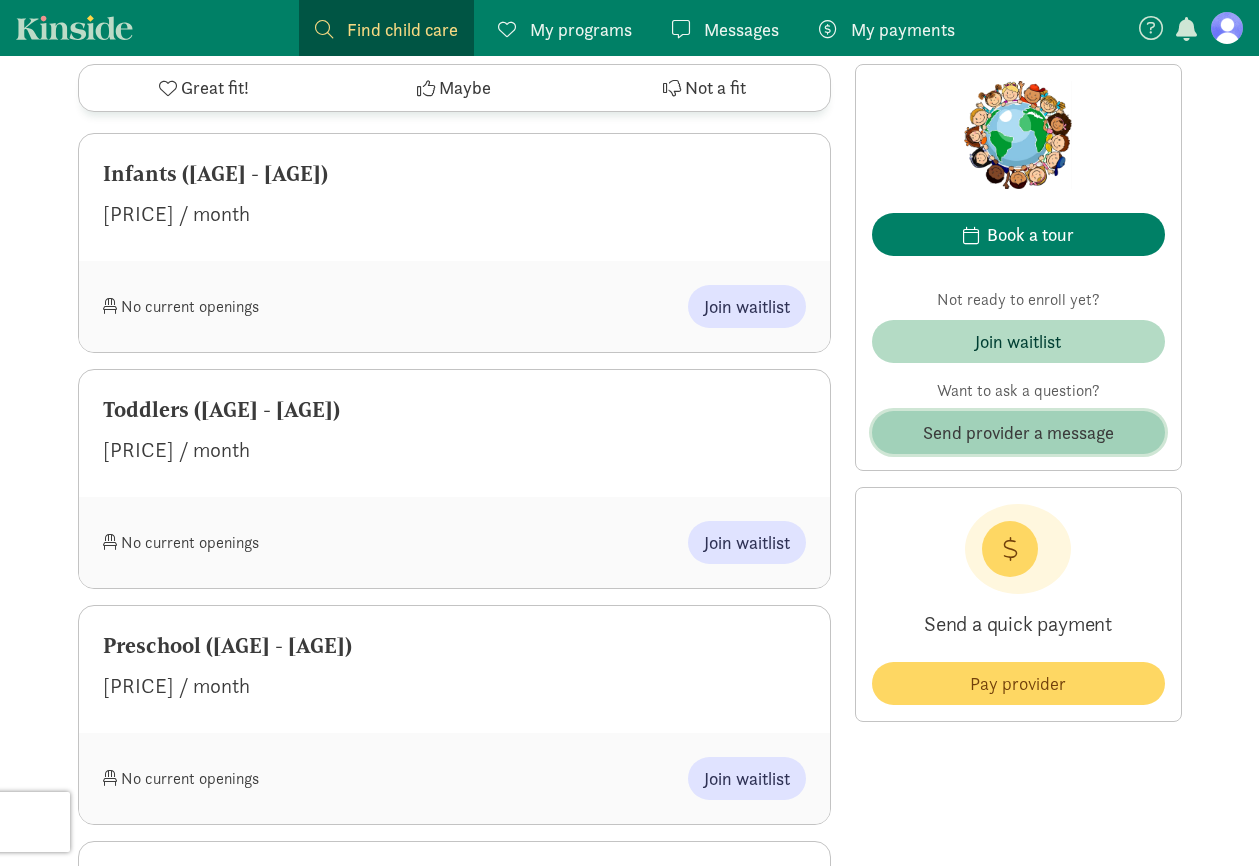 click on "Send provider a message" at bounding box center (1018, 432) 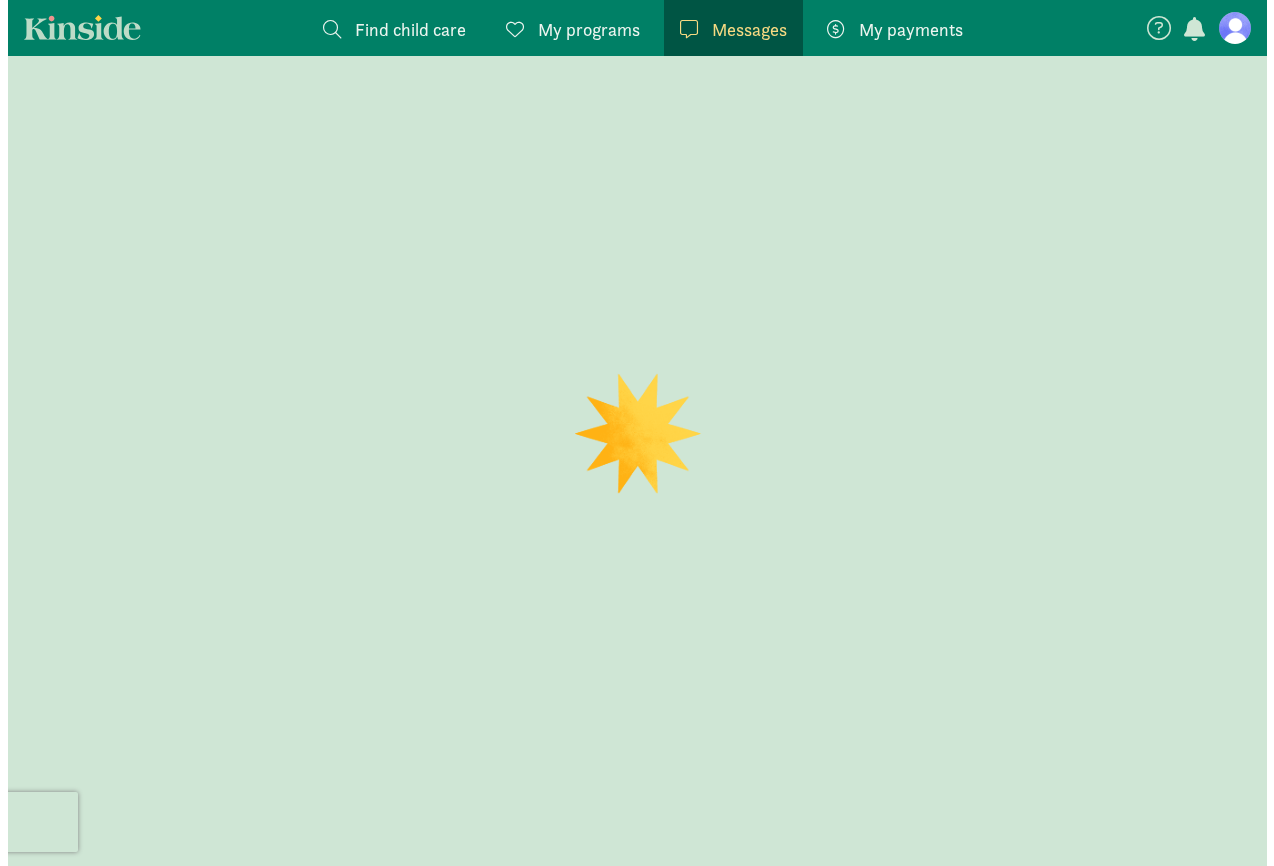 scroll, scrollTop: 0, scrollLeft: 0, axis: both 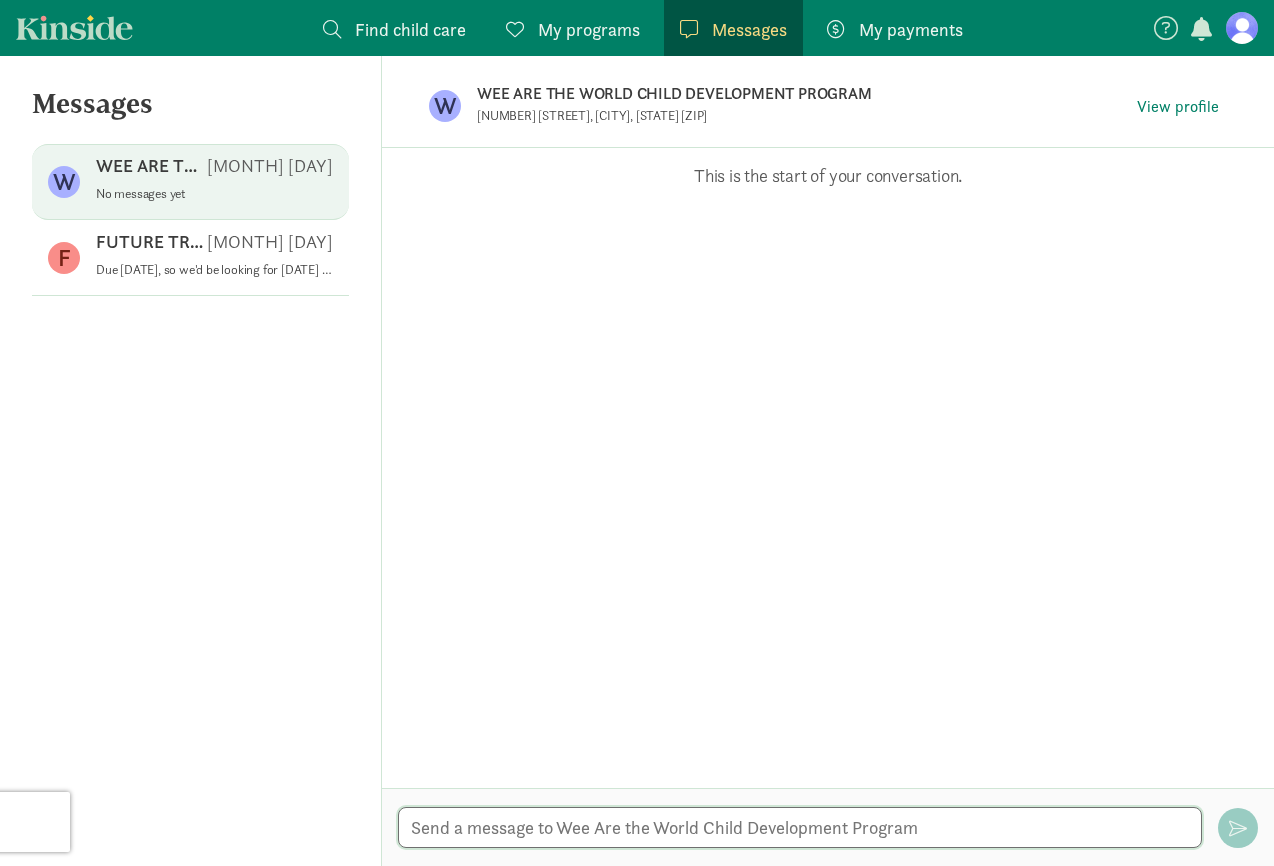 click at bounding box center (800, 827) 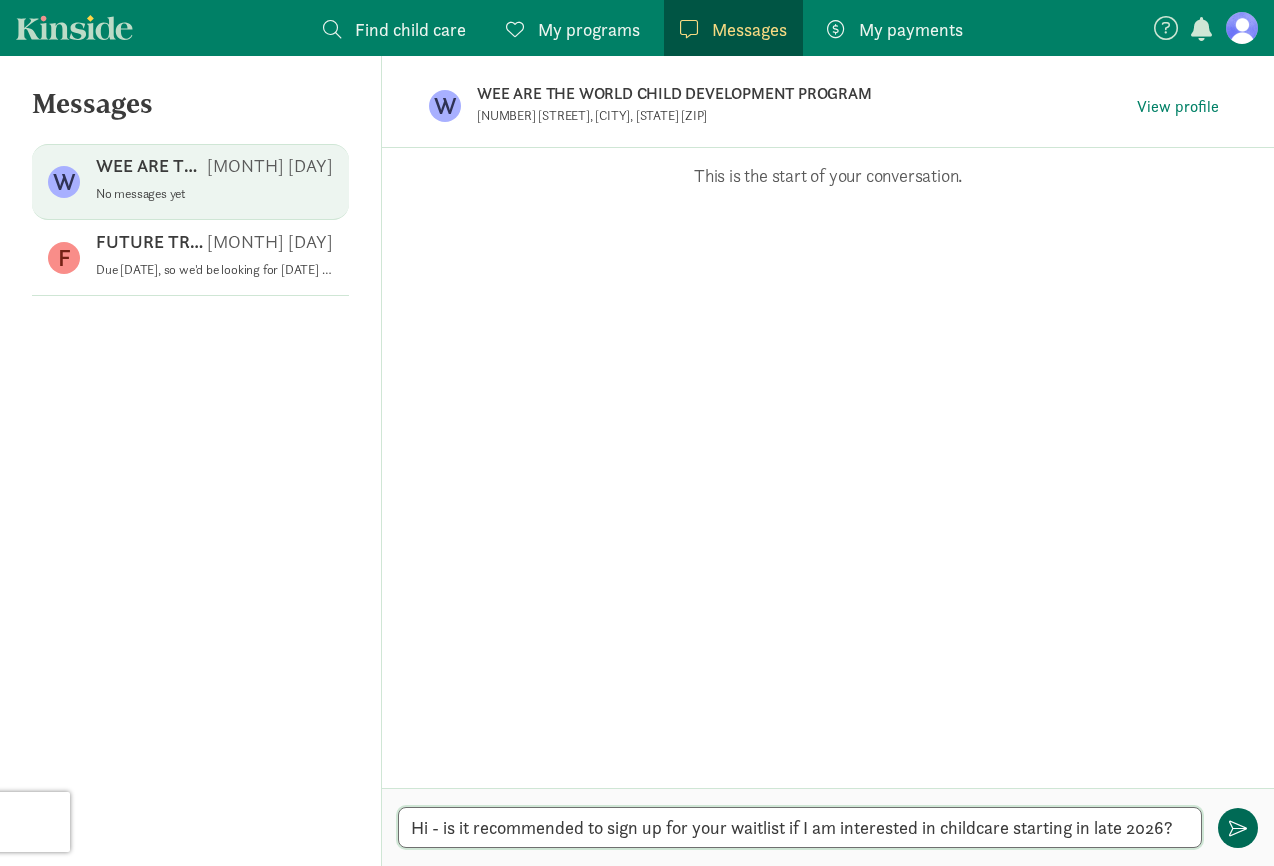 type on "Hi - is it recommended to sign up for your waitlist if I am interested in childcare starting in late 2026?" 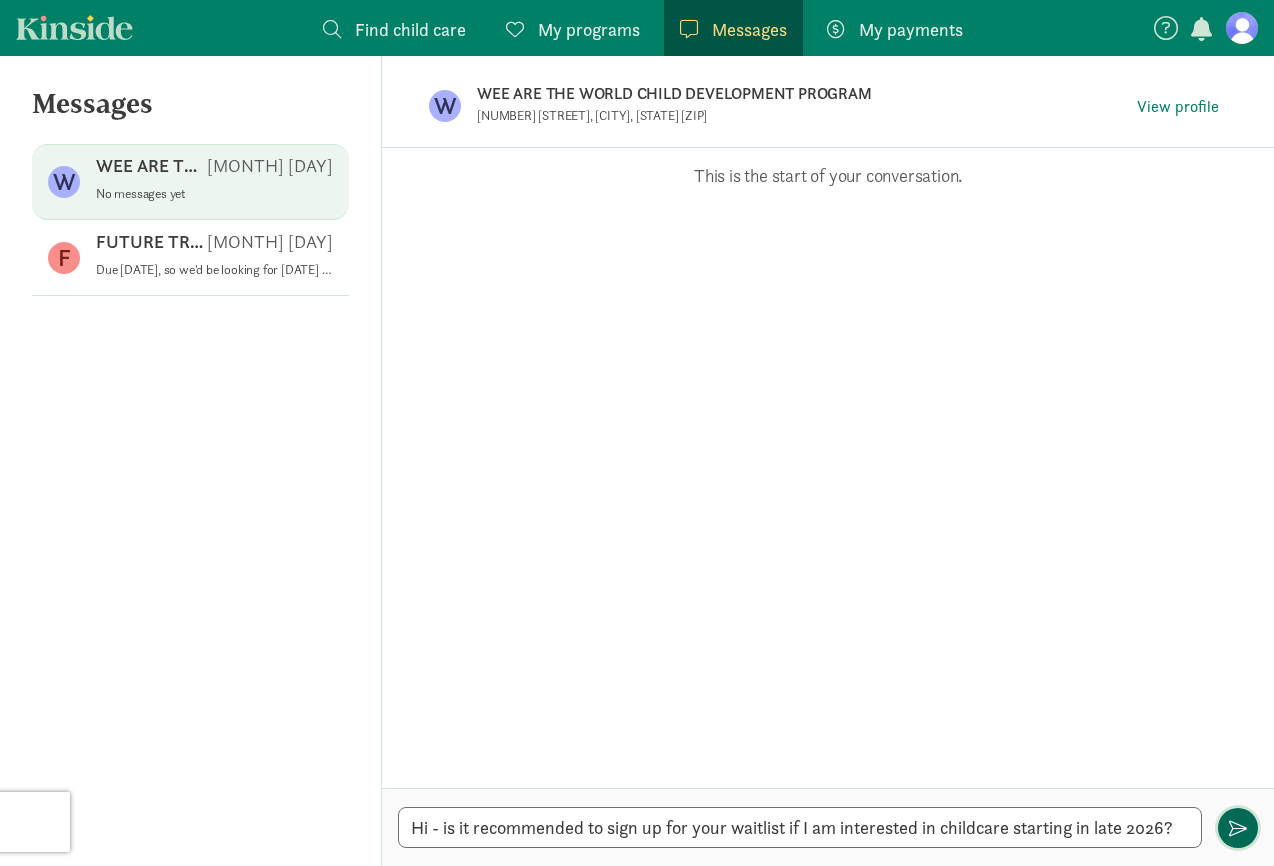 click at bounding box center (1238, 828) 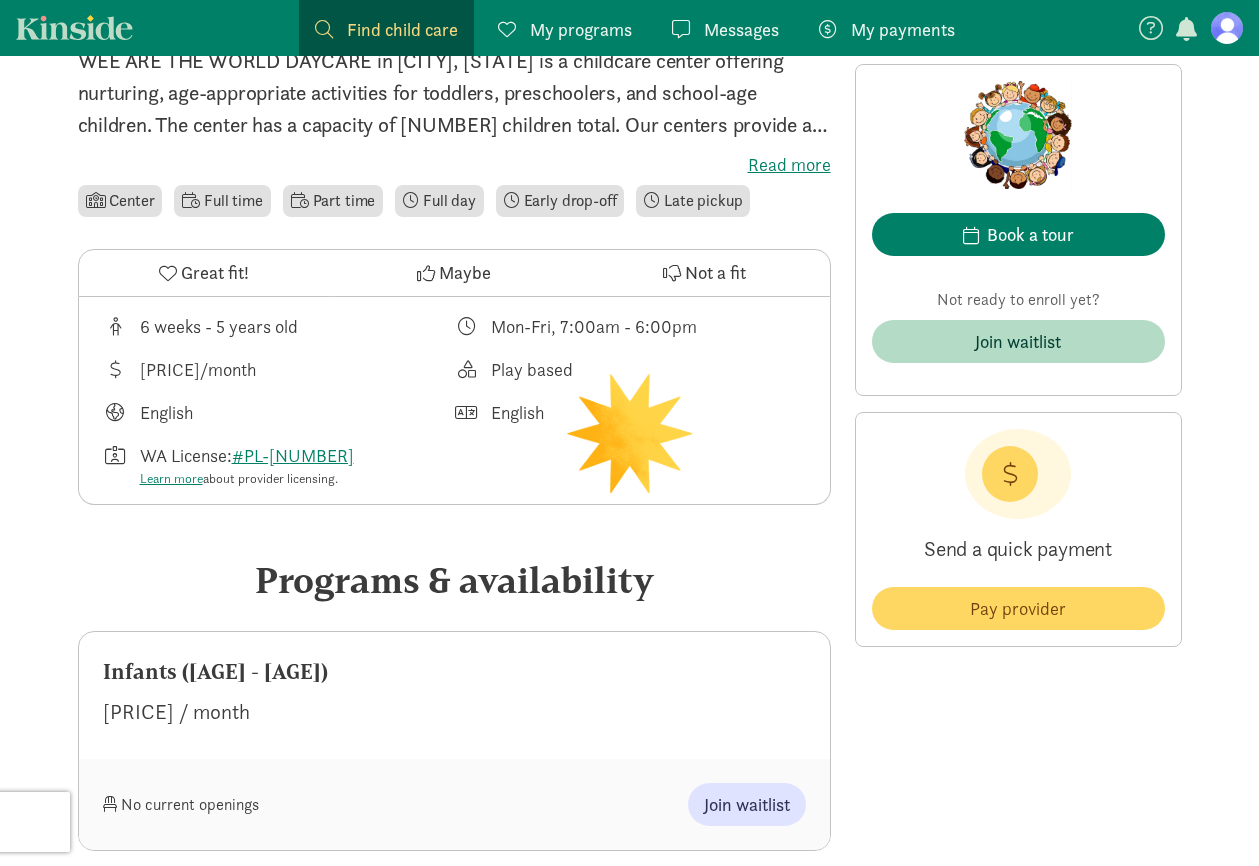 scroll, scrollTop: 523, scrollLeft: 0, axis: vertical 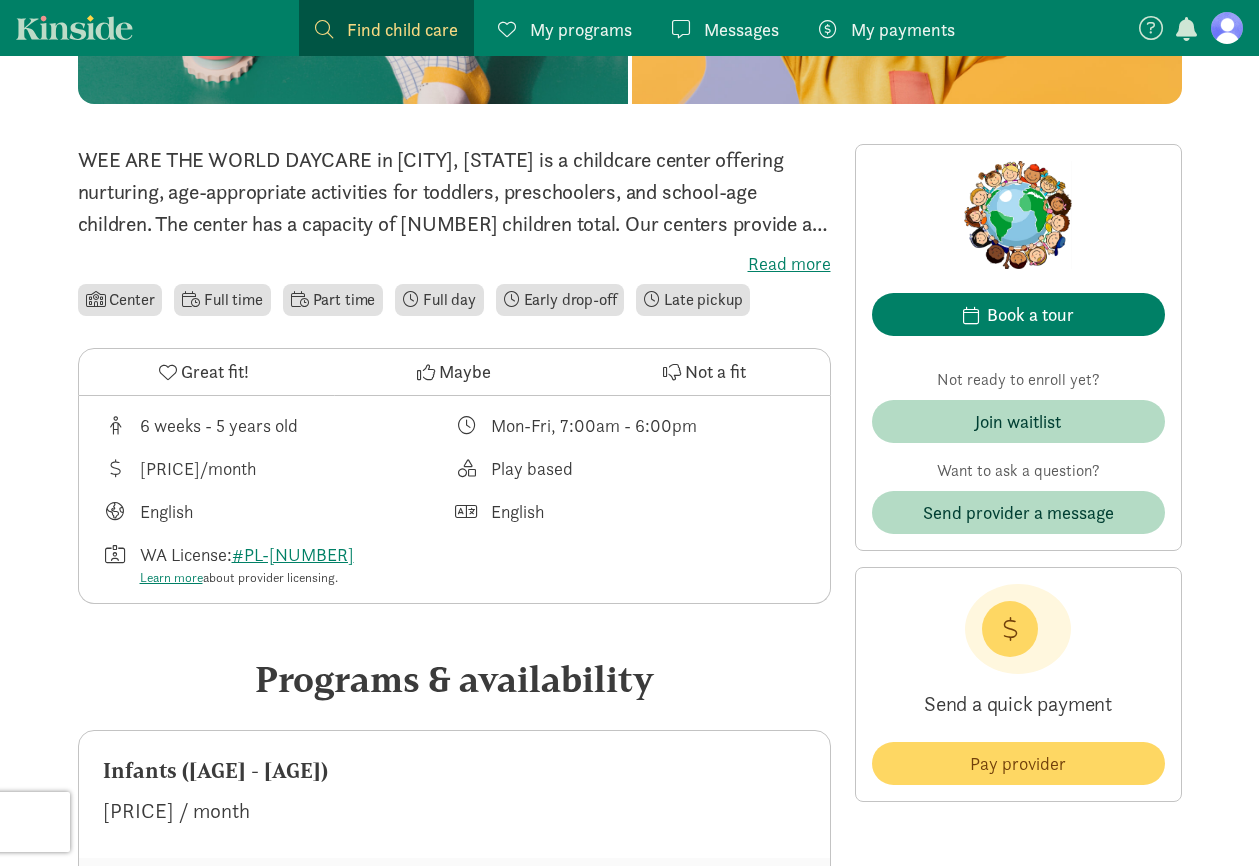 click on "Read more" at bounding box center [454, 264] 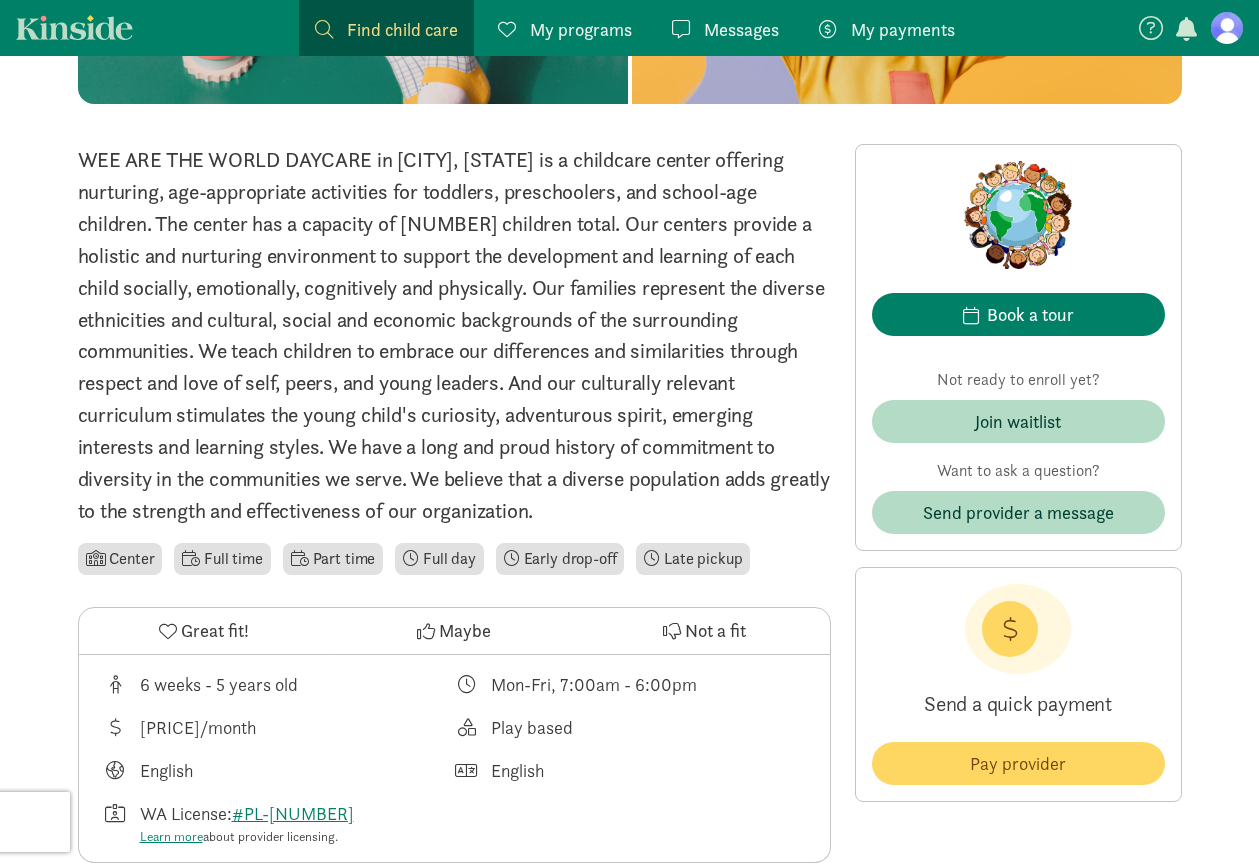 scroll, scrollTop: 424, scrollLeft: 0, axis: vertical 